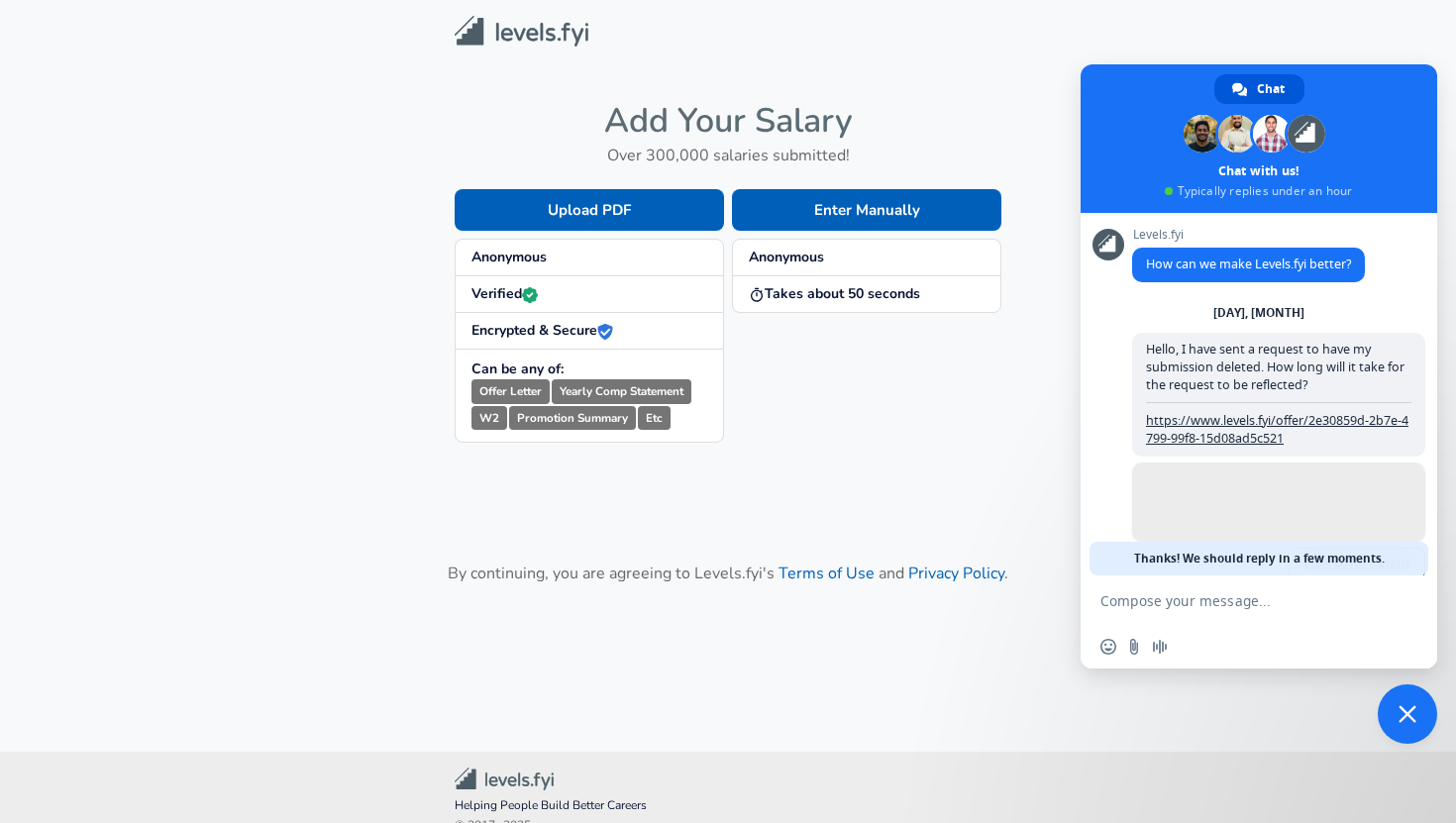 scroll, scrollTop: 0, scrollLeft: 0, axis: both 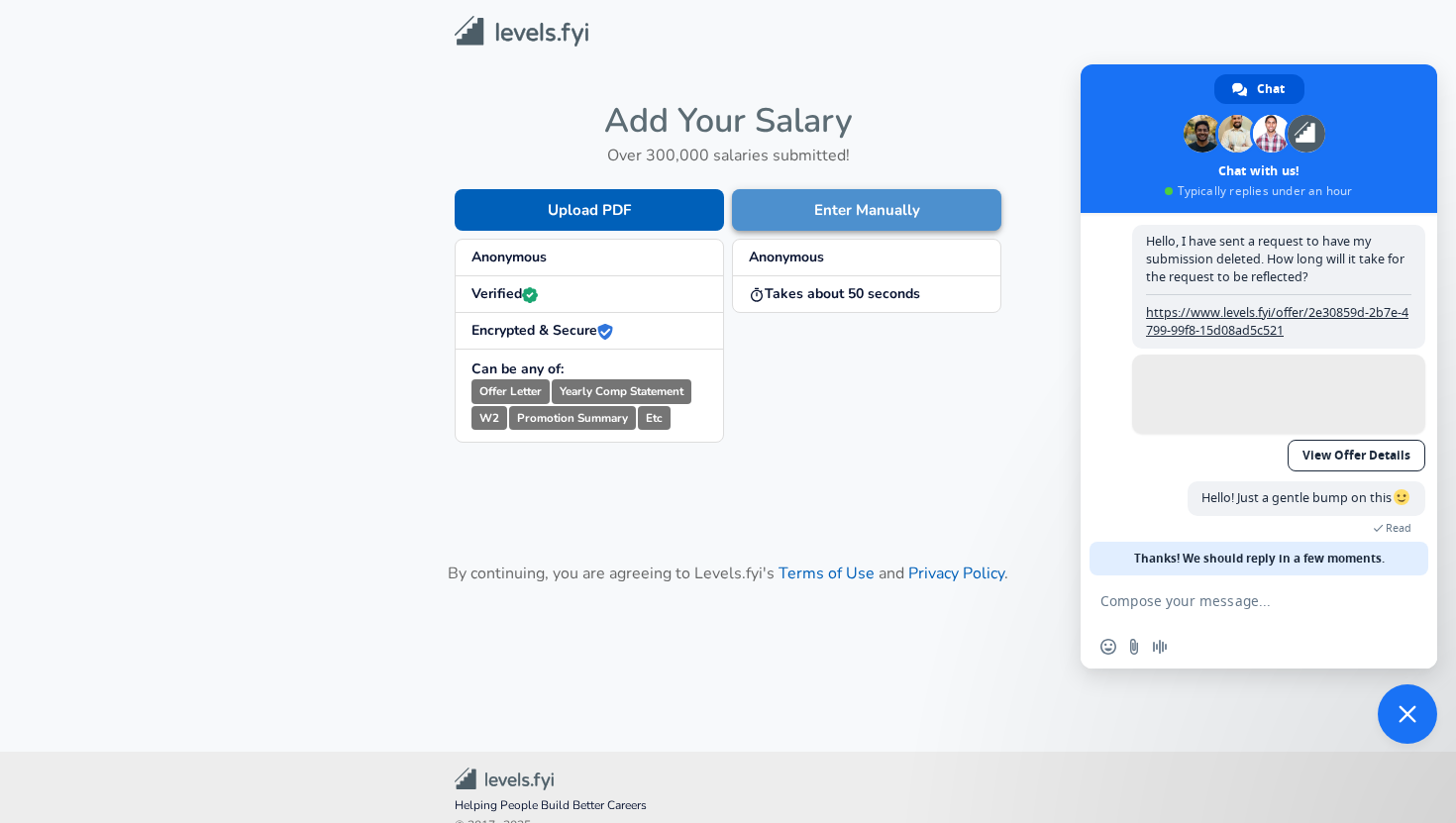 click on "Enter Manually" at bounding box center (867, 210) 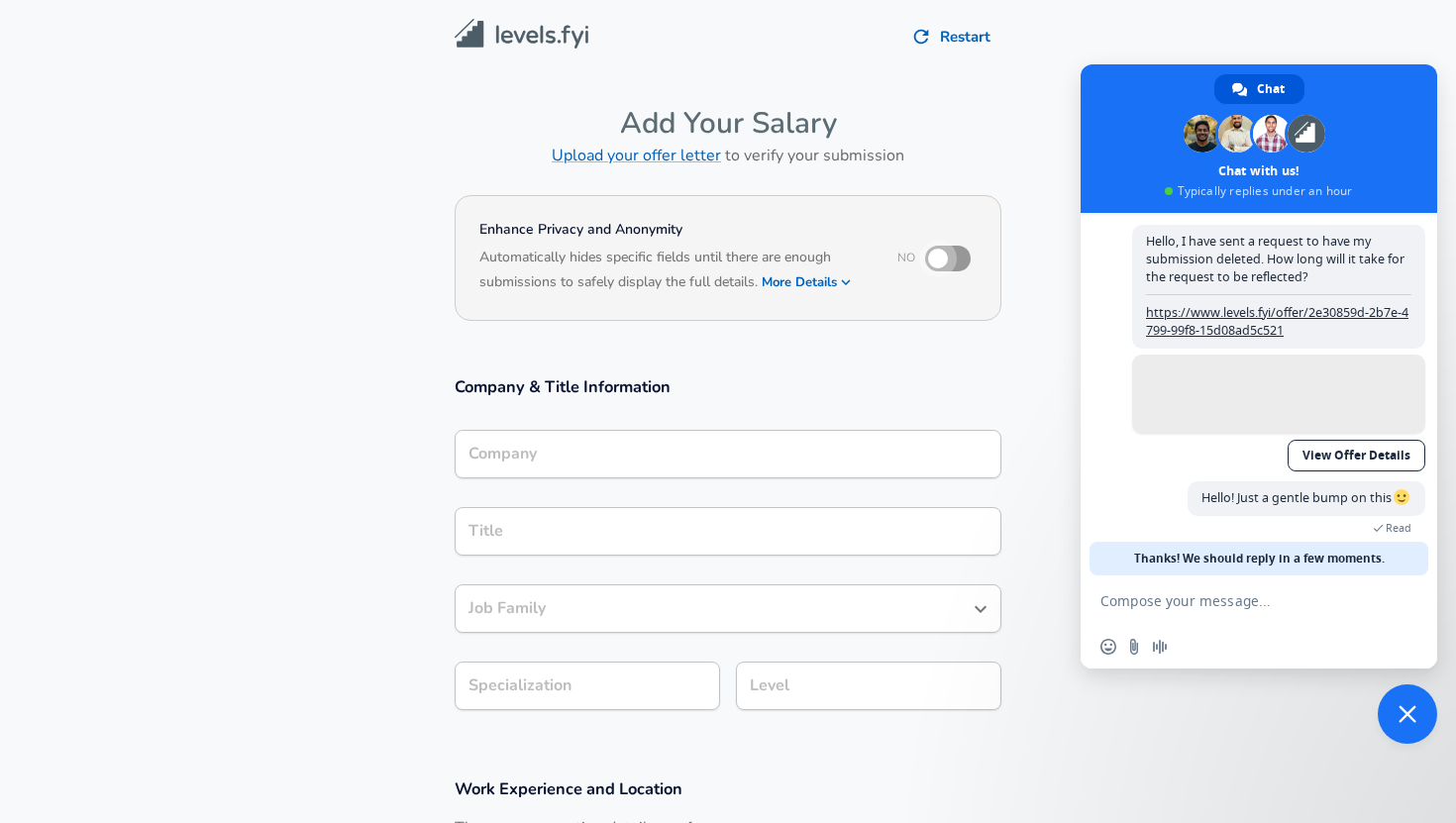 click at bounding box center (938, 258) 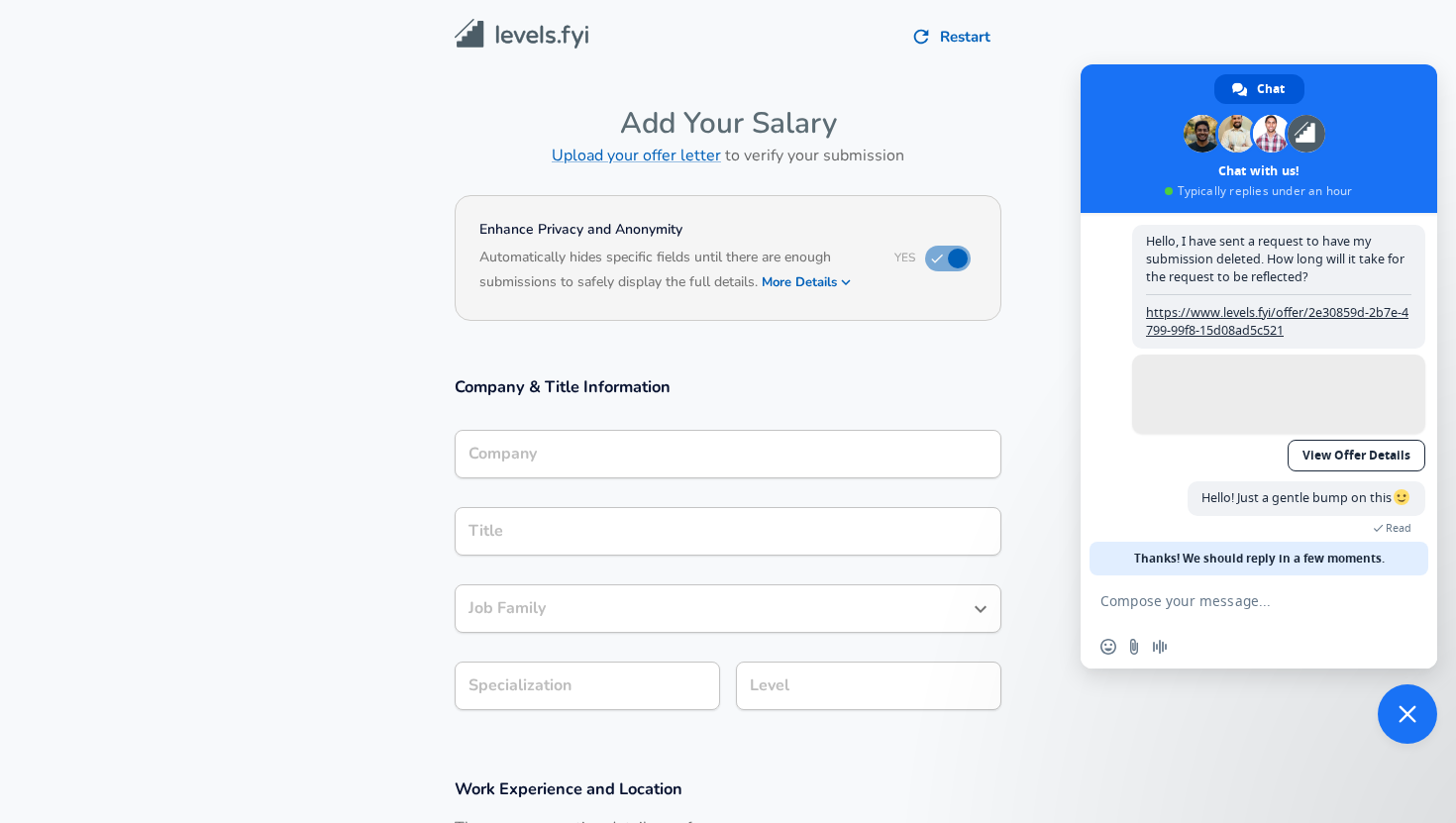 click on "More Details" at bounding box center [807, 282] 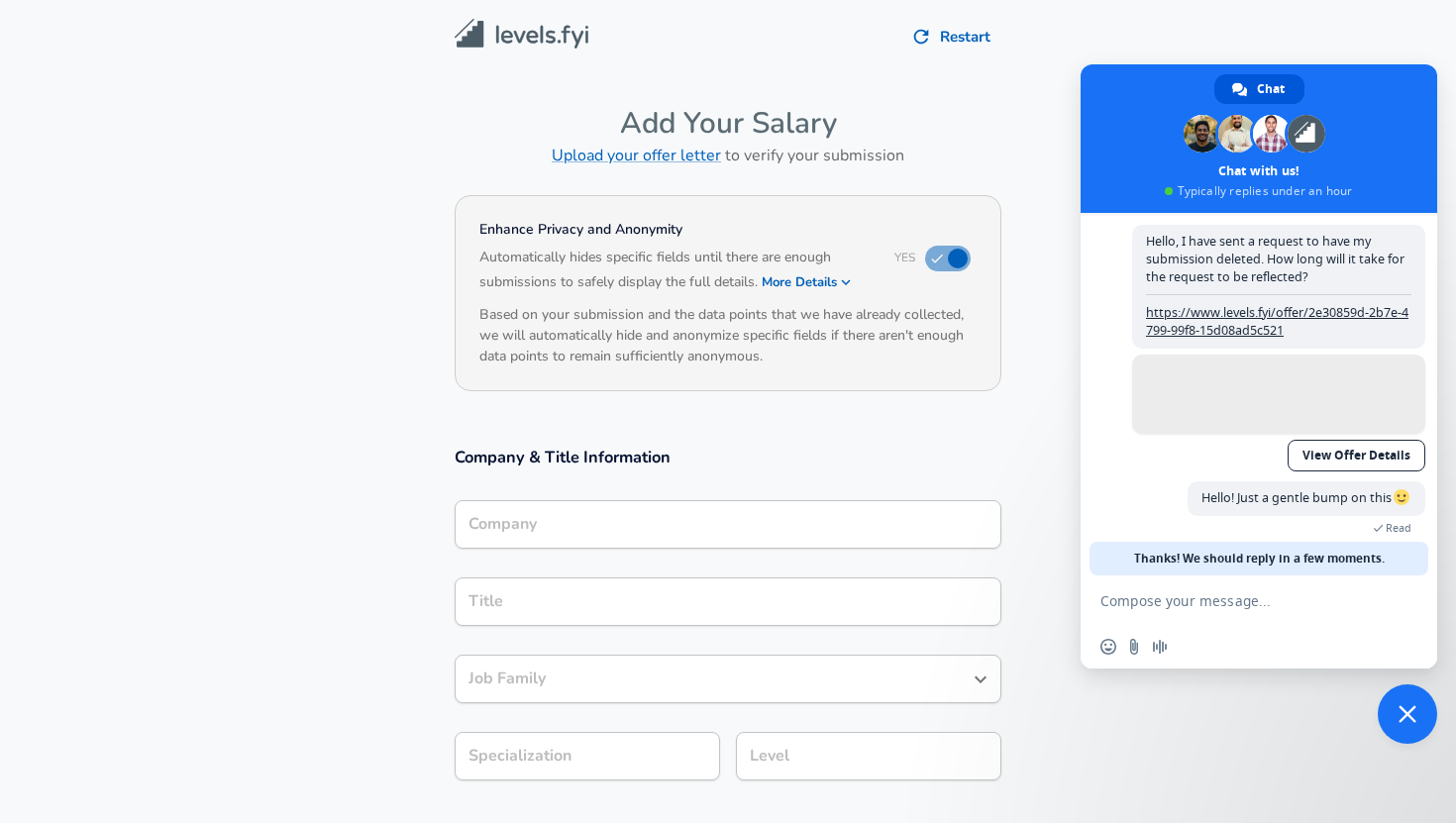 click on "More Details" at bounding box center [807, 282] 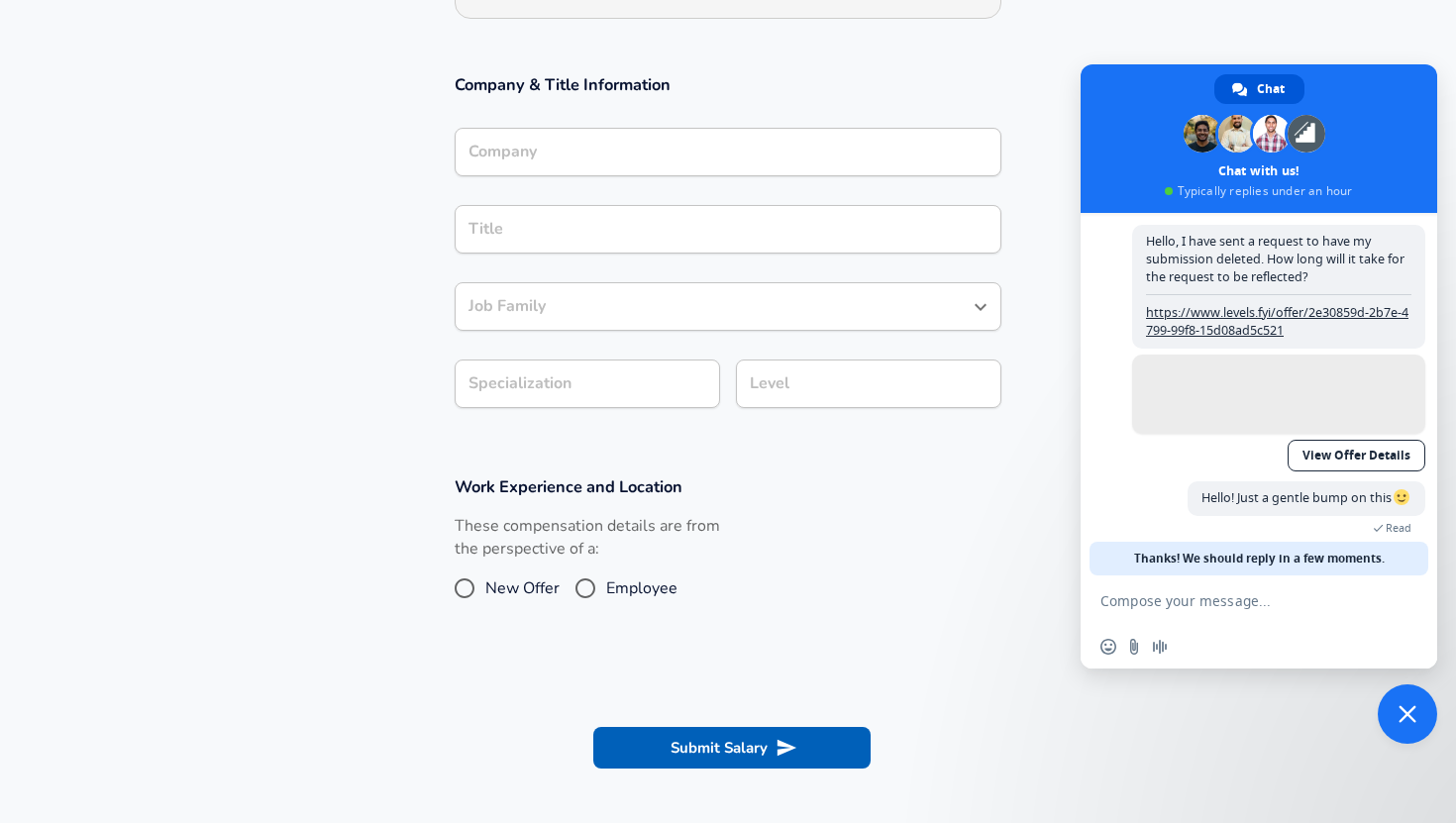 scroll, scrollTop: 293, scrollLeft: 0, axis: vertical 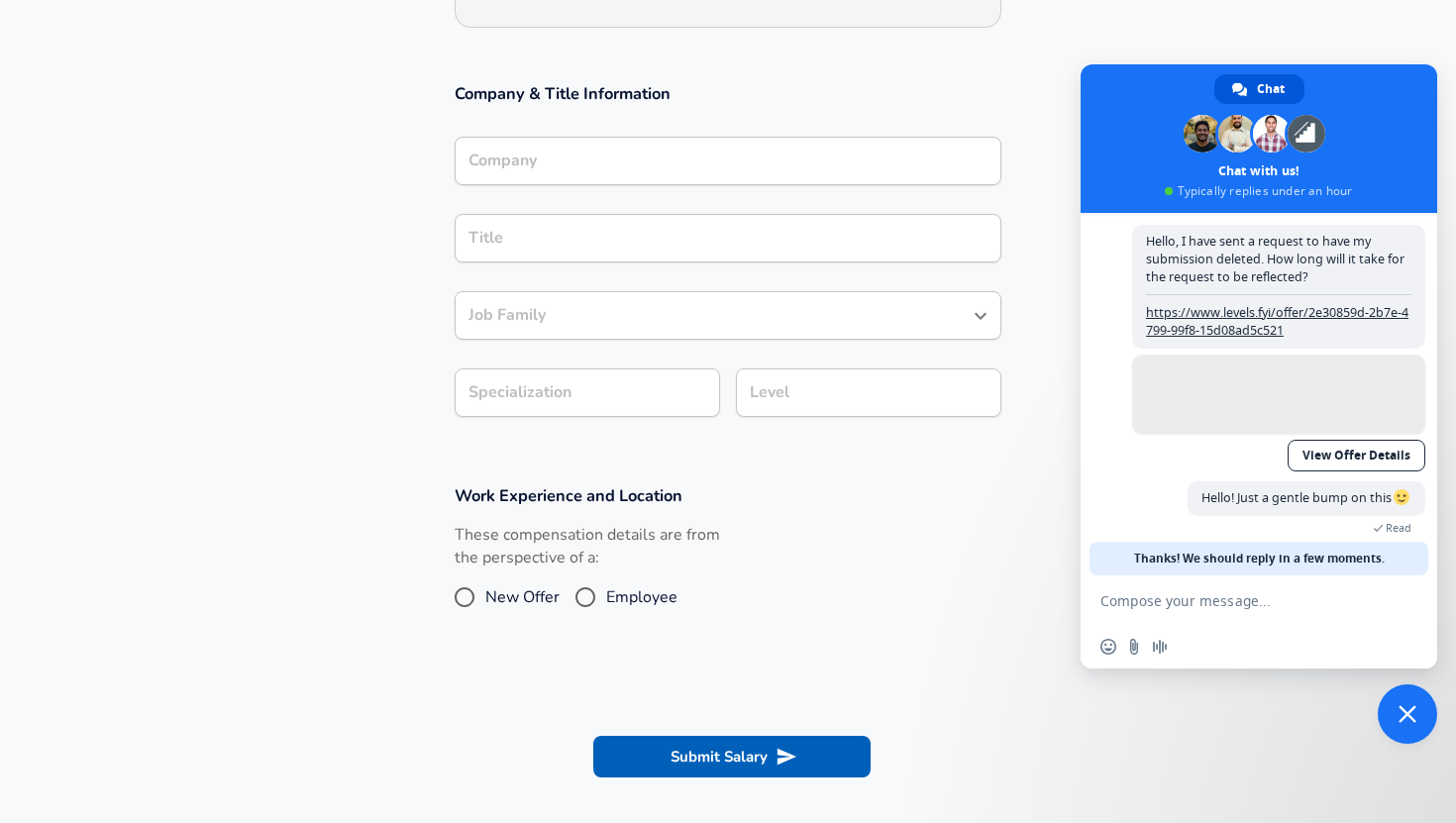 click on "New Offer" at bounding box center (522, 597) 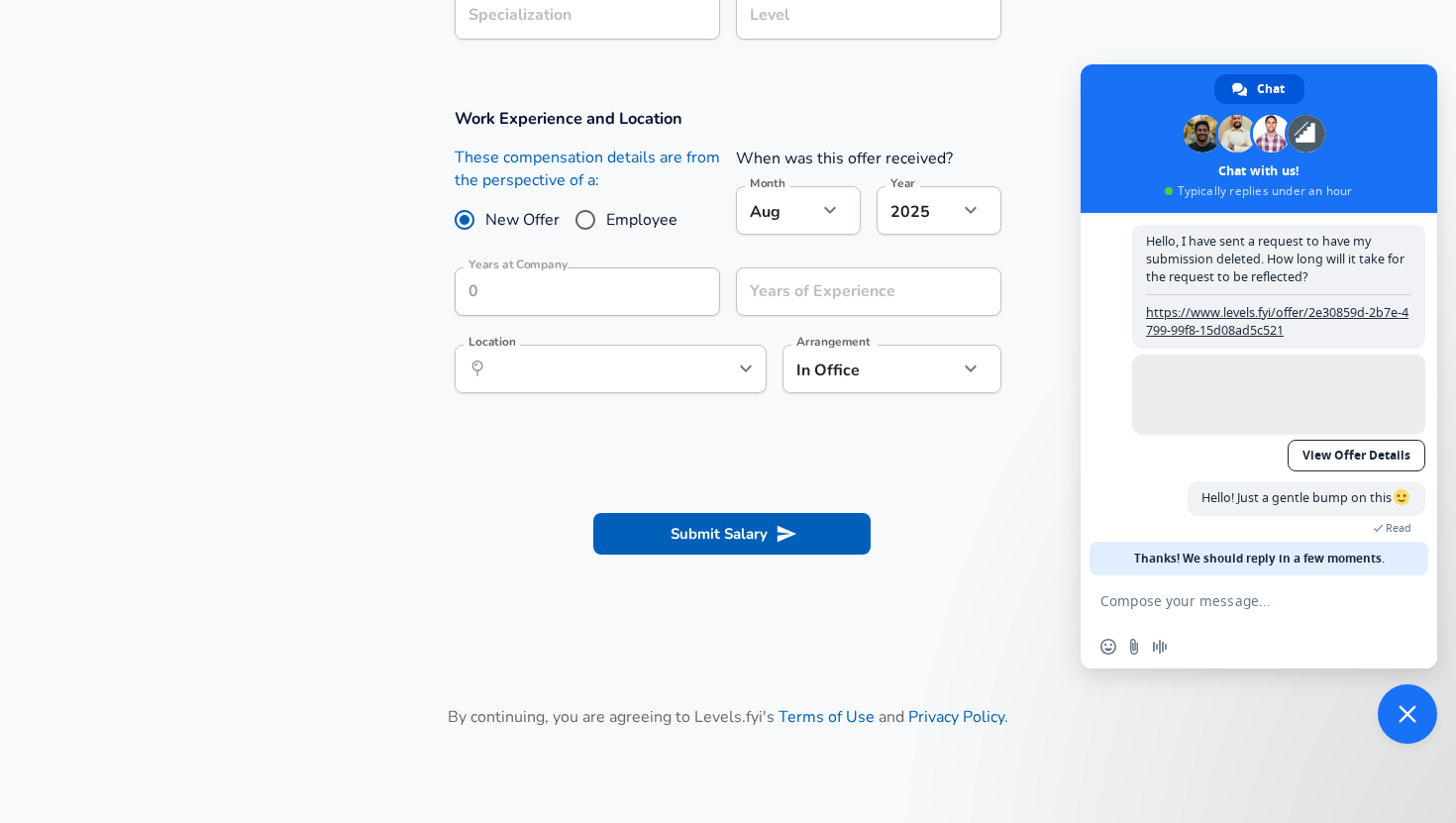 scroll, scrollTop: 674, scrollLeft: 0, axis: vertical 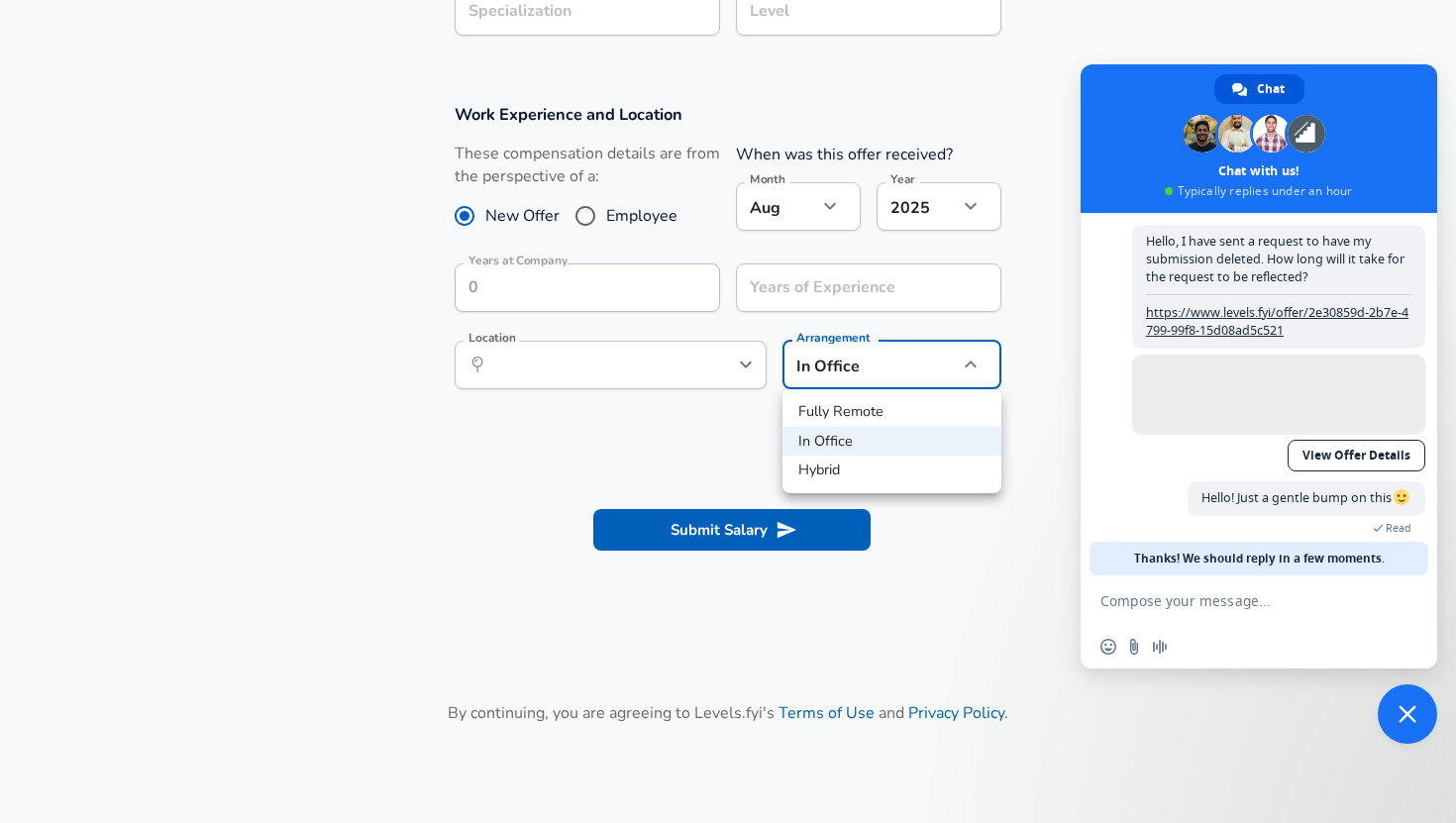 click on "We value your privacy We use cookies to enhance your browsing experience, serve personalized ads or content, and analyze our traffic. By clicking "Accept All", you consent to our use of cookies. Customize    Accept All   Customize Consent Preferences   We use cookies to help you navigate efficiently and perform certain functions. You will find detailed information about all cookies under each consent category below. The cookies that are categorized as "Necessary" are stored on your browser as they are essential for enabling the basic functionalities of the site. ...  Show more Necessary Always Active Necessary cookies are required to enable the basic features of this site, such as providing secure log-in or adjusting your consent preferences. These cookies do not store any personally identifiable data. Cookie _GRECAPTCHA Duration 5 months 27 days Description Google Recaptcha service sets this cookie to identify bots to protect the website against malicious spam attacks. Cookie __stripe_mid Duration 1 year MR" at bounding box center (728, -263) 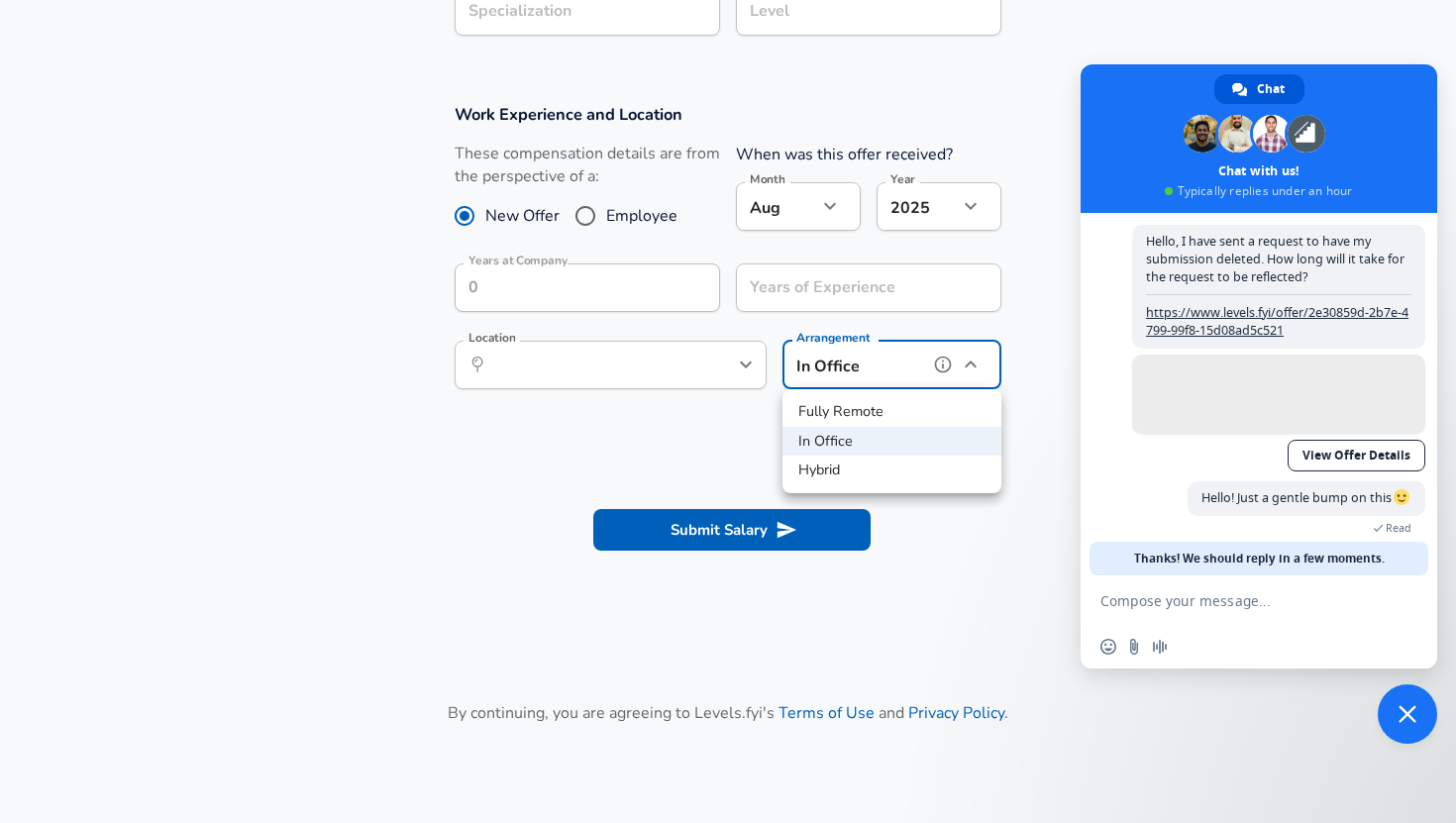 type on "hybrid" 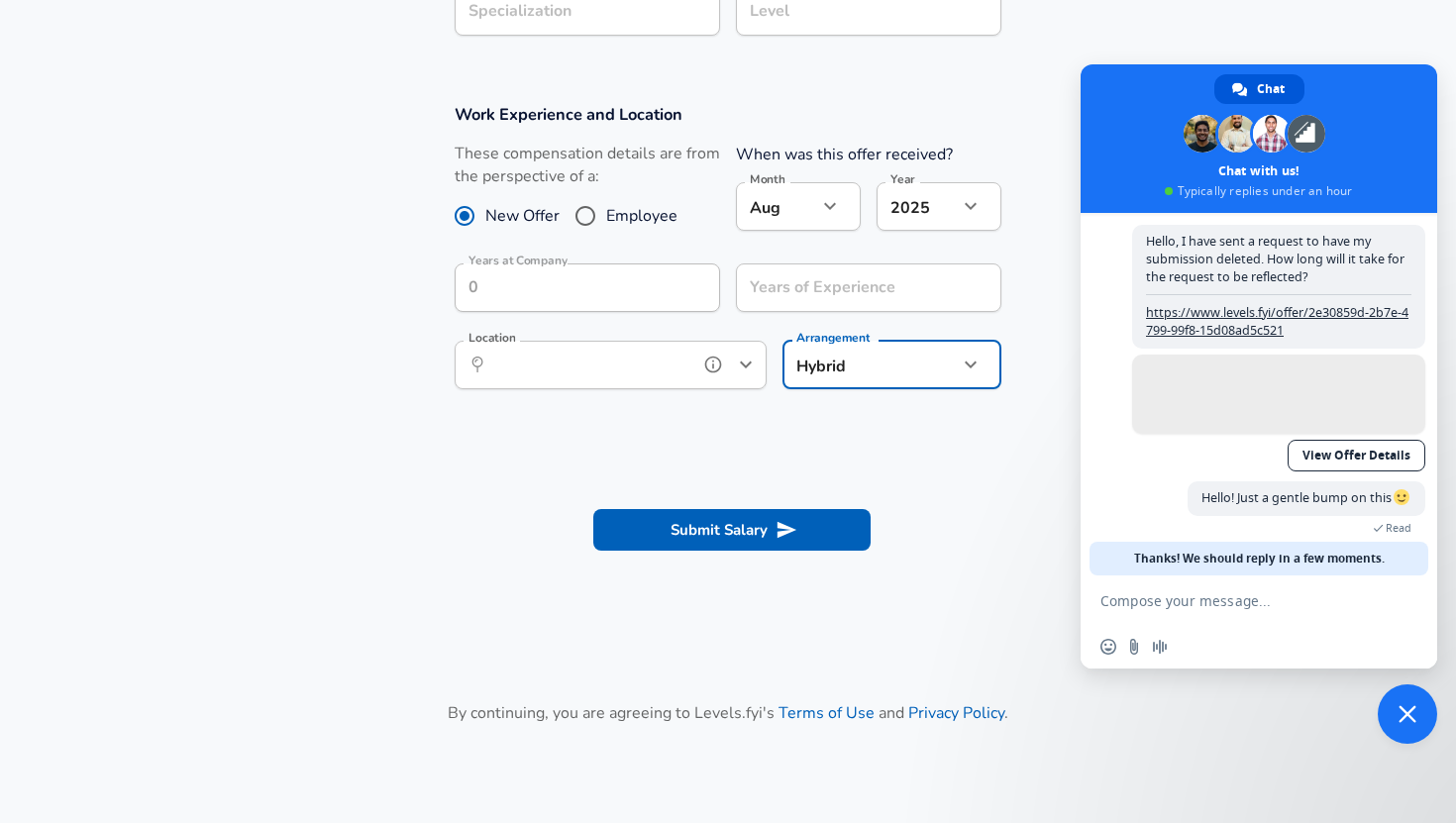 click on "Location" at bounding box center [588, 364] 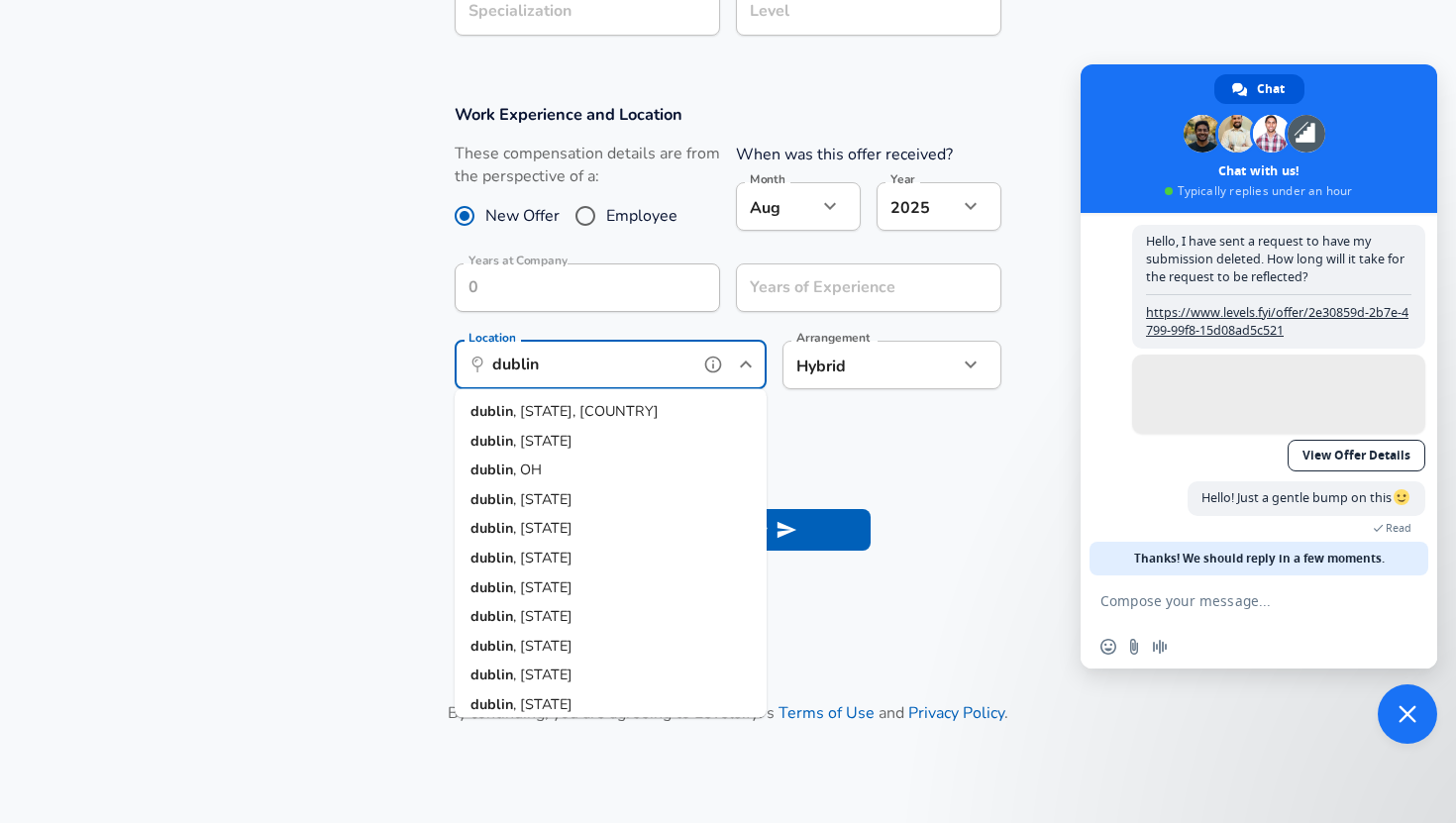 click on "Dublin , DN, Ireland" at bounding box center [610, 412] 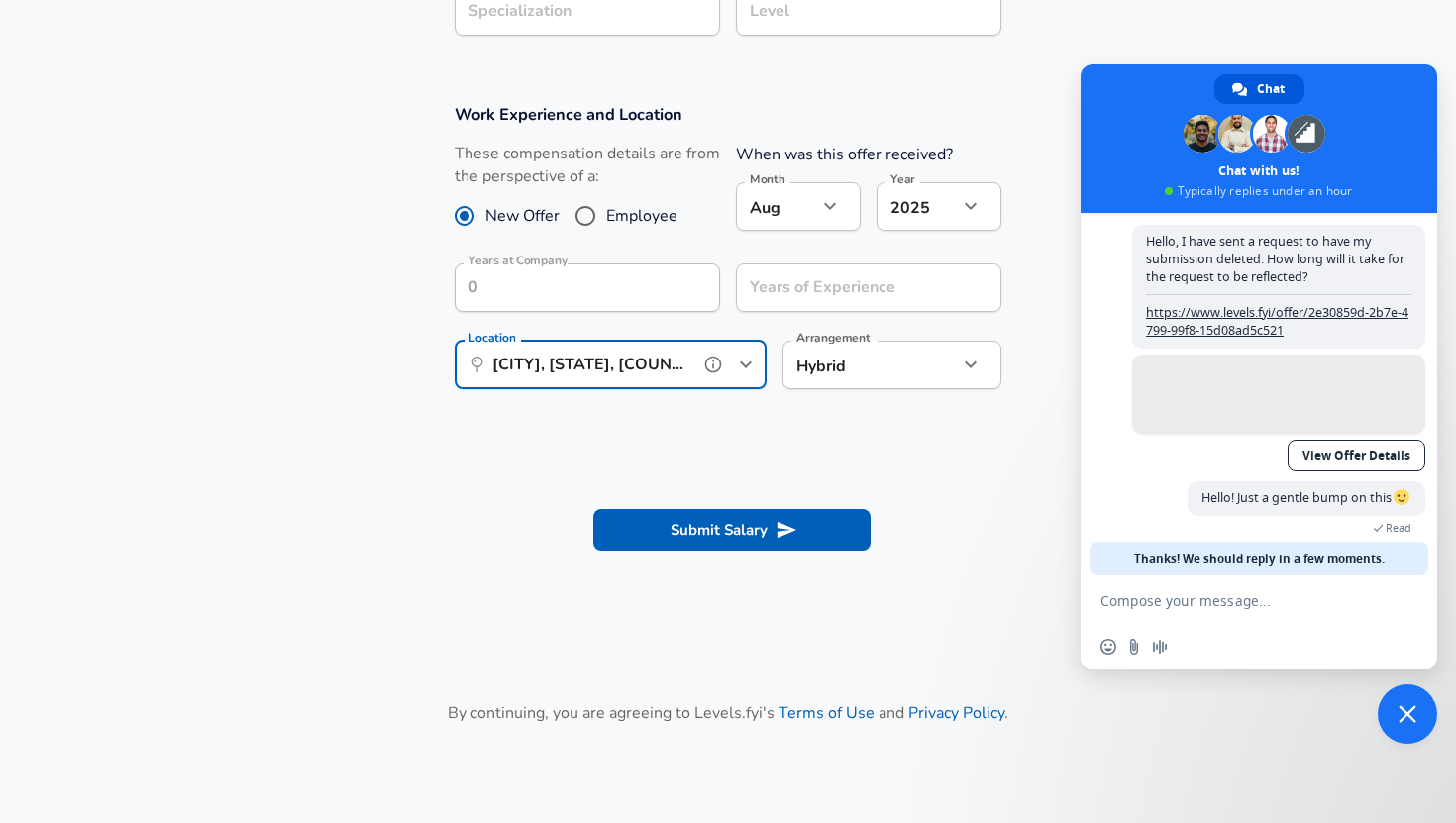 type on "[CITY], [STATE], [COUNTRY]" 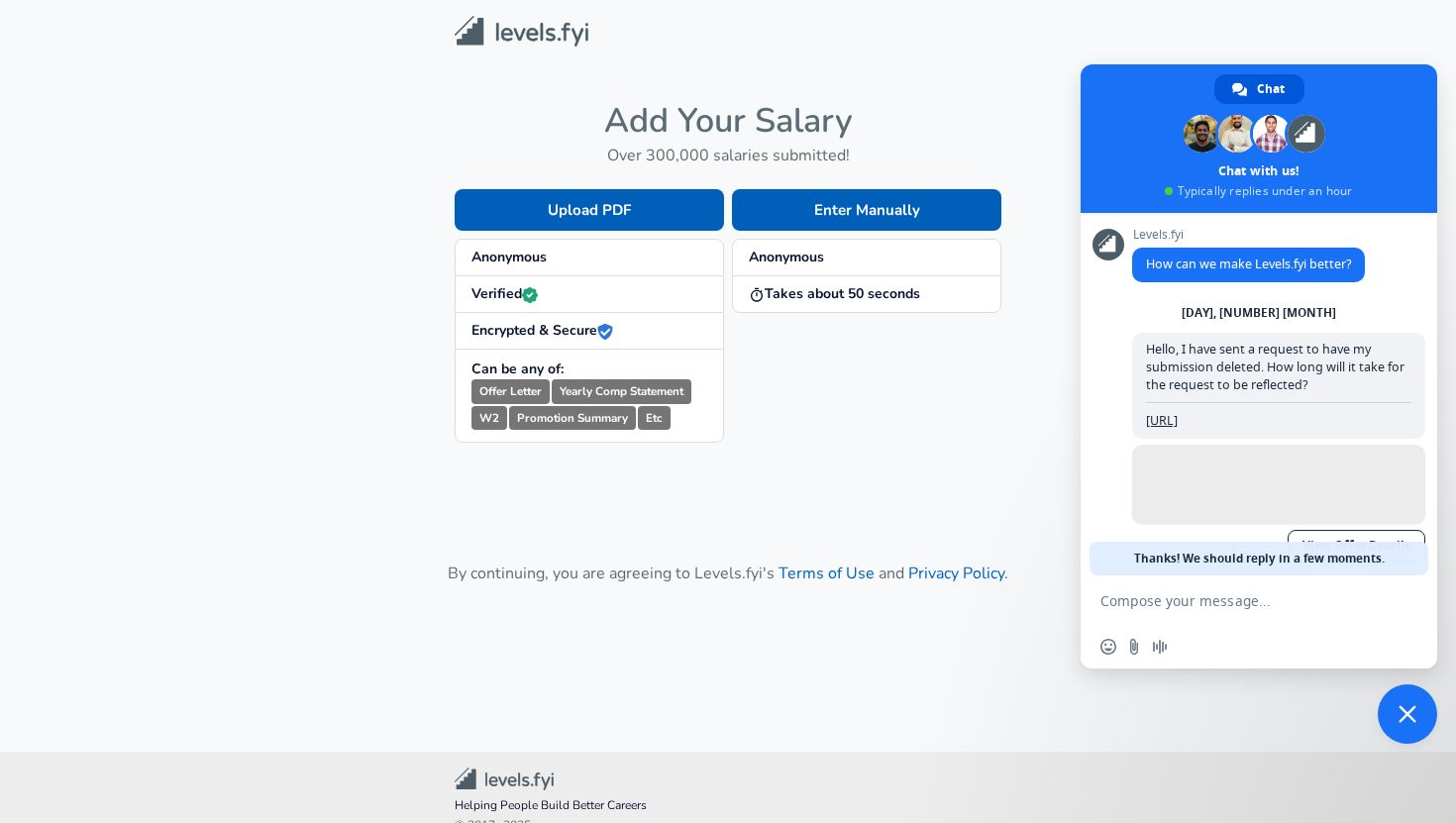 scroll, scrollTop: 0, scrollLeft: 0, axis: both 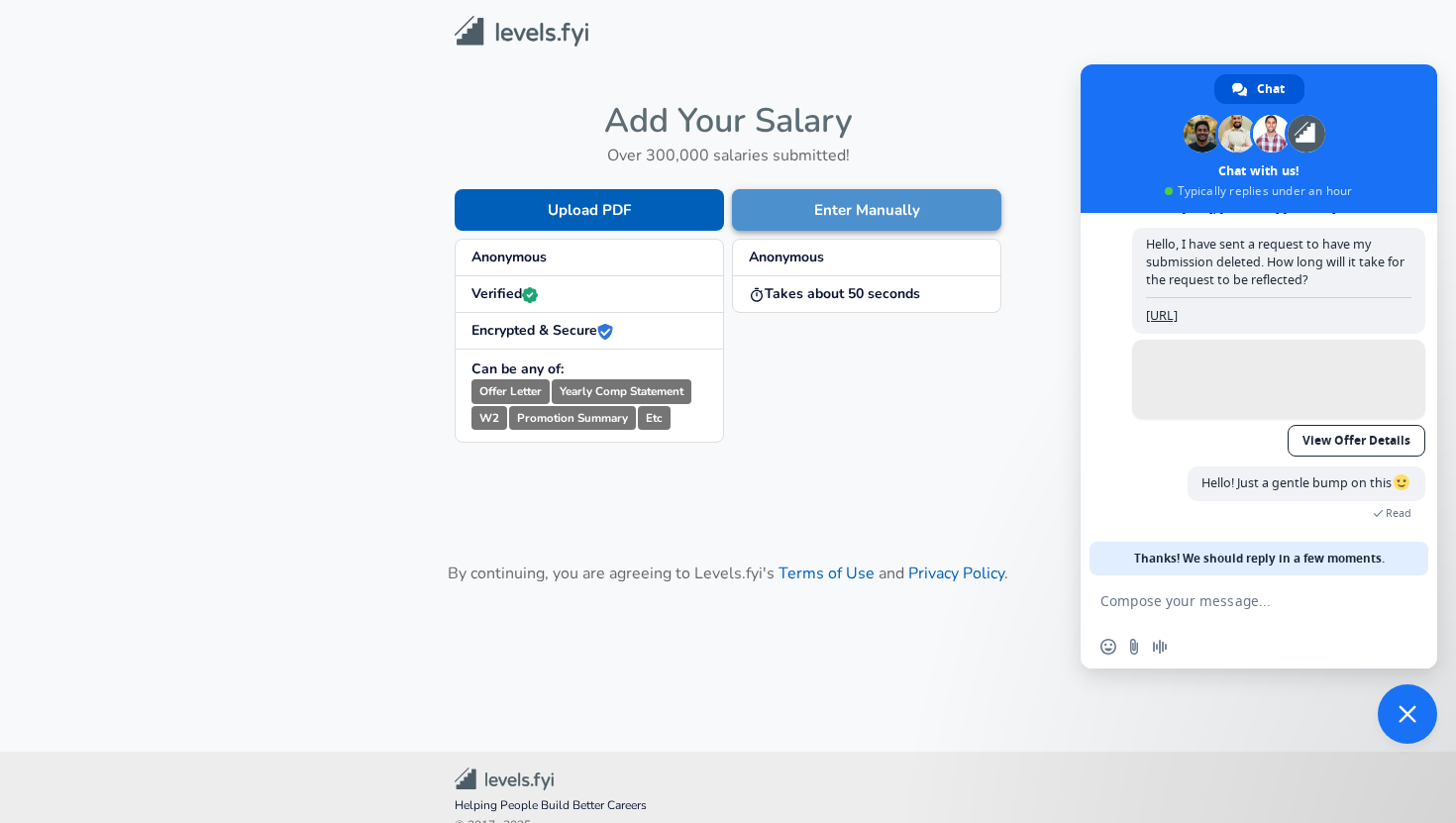 click on "Enter Manually" at bounding box center (867, 210) 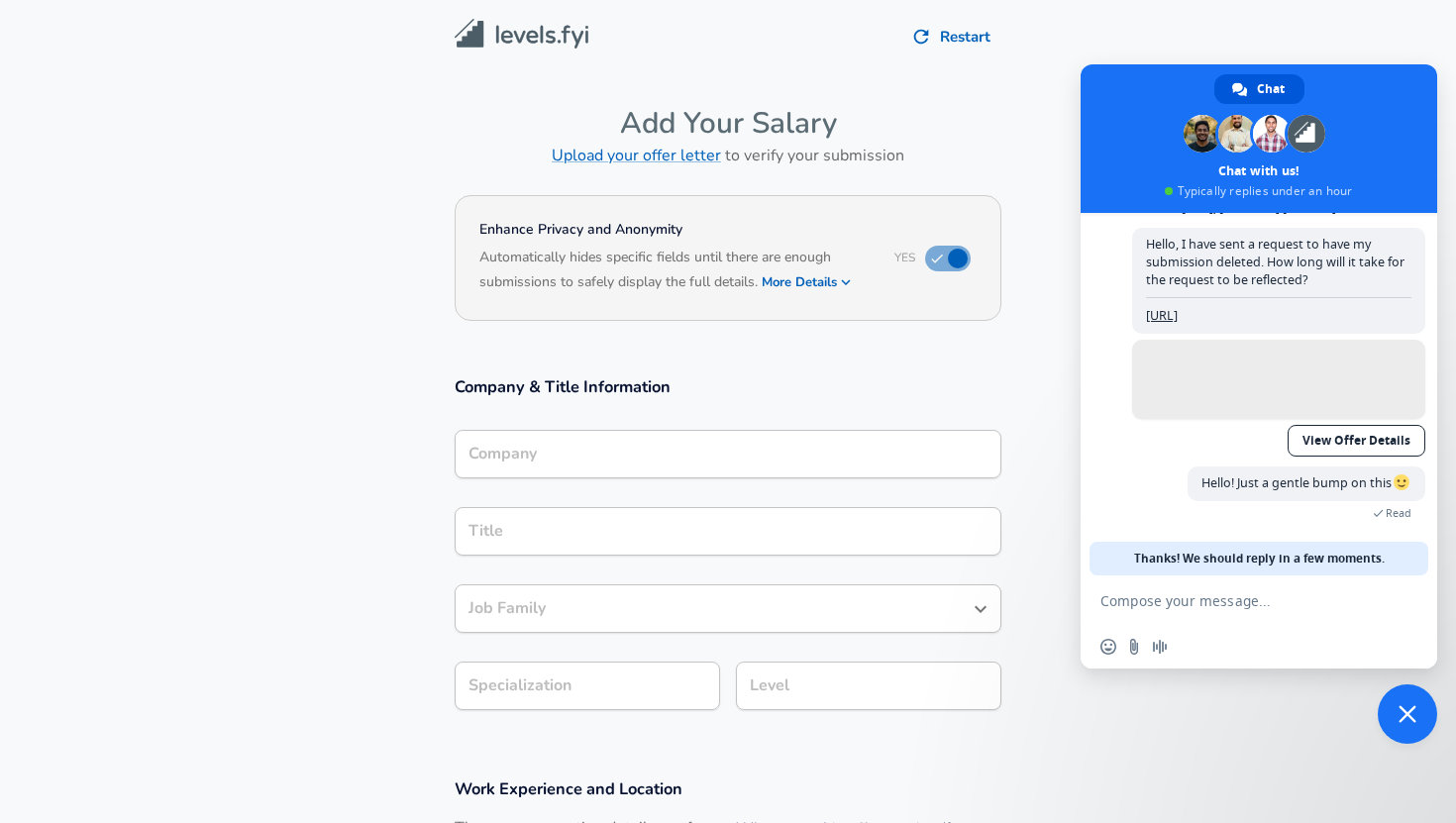 type on "[CITY], [STATE], [COUNTRY]" 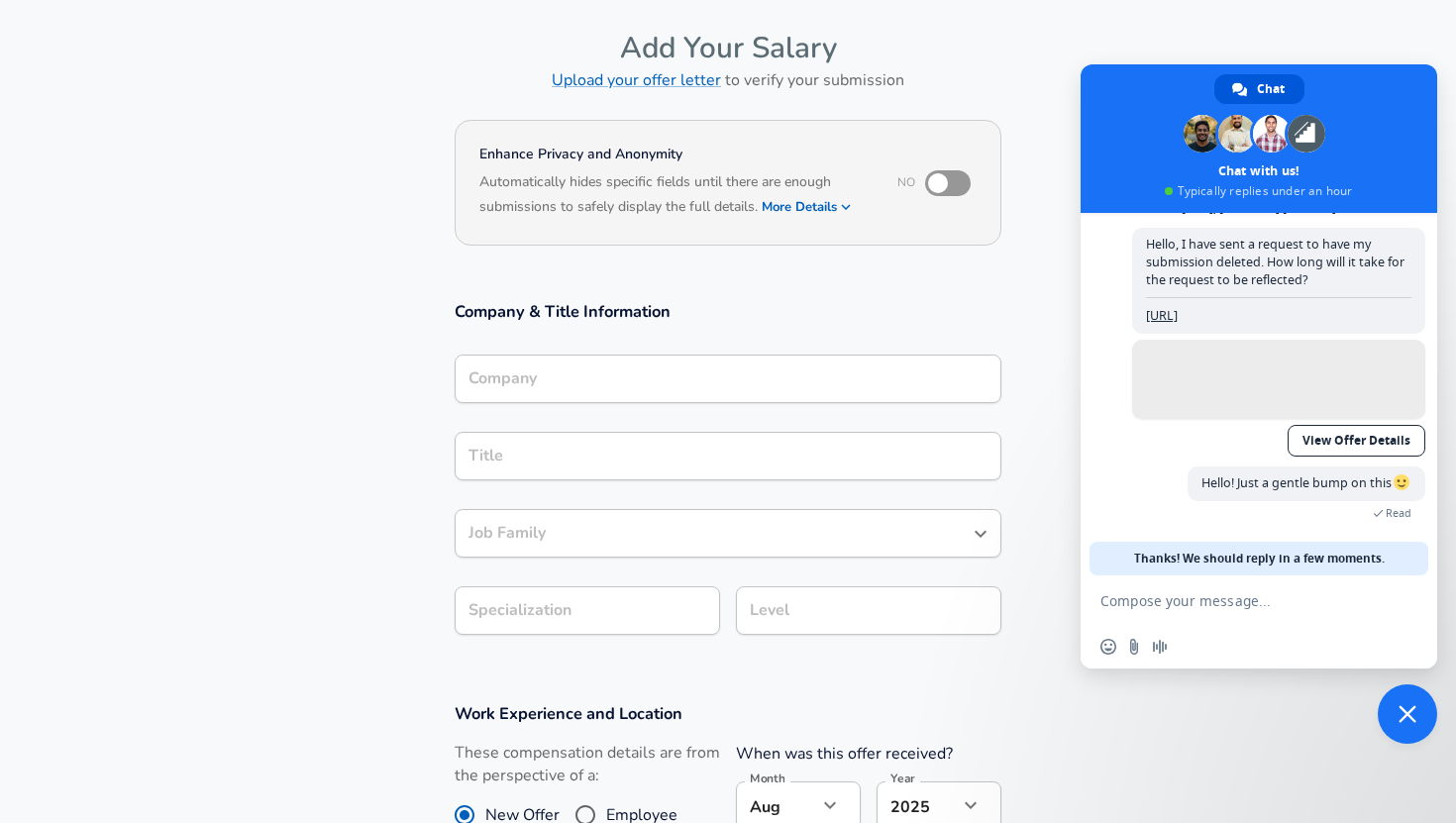 scroll, scrollTop: 76, scrollLeft: 0, axis: vertical 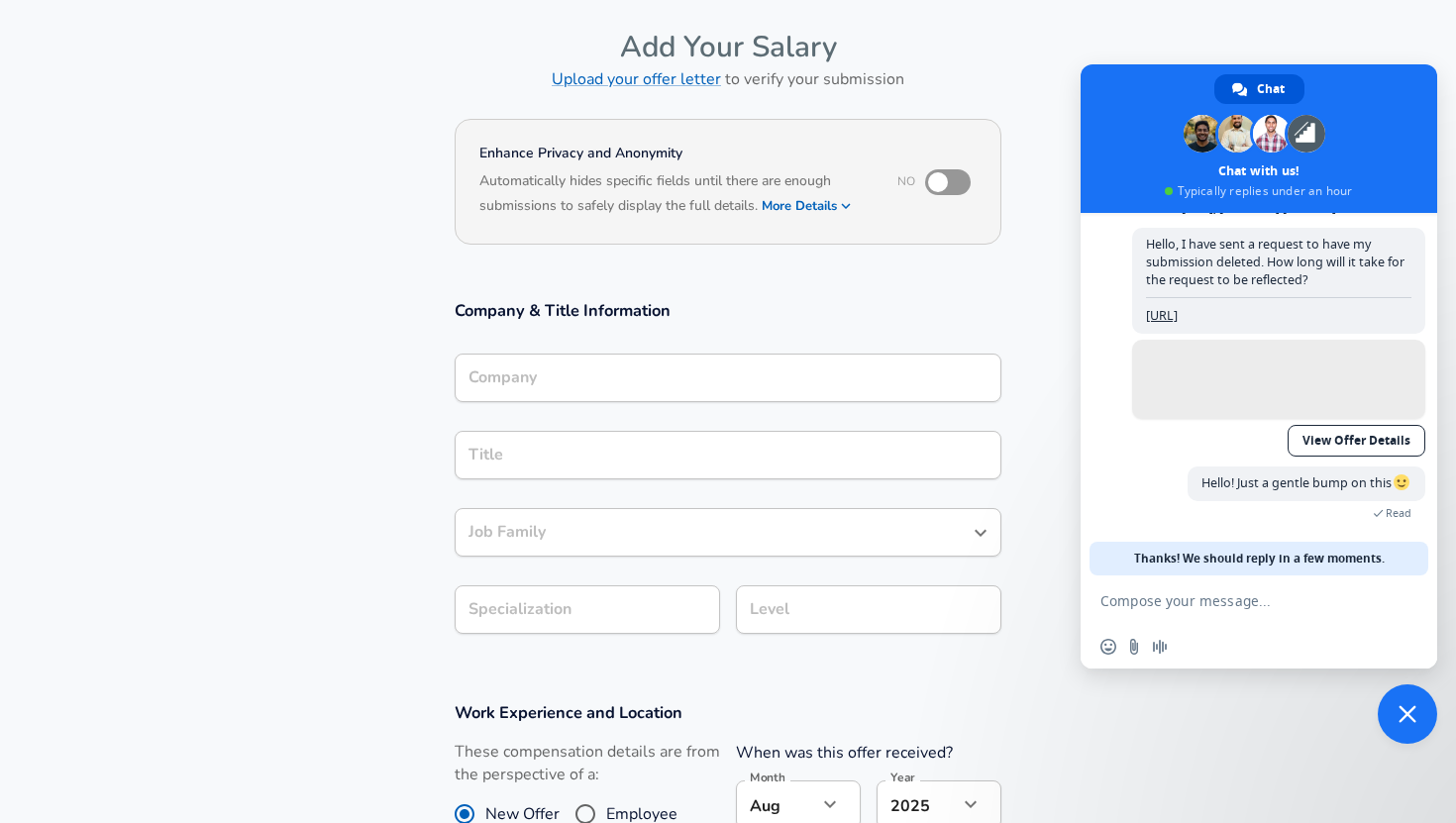 click on "More Details" at bounding box center [807, 206] 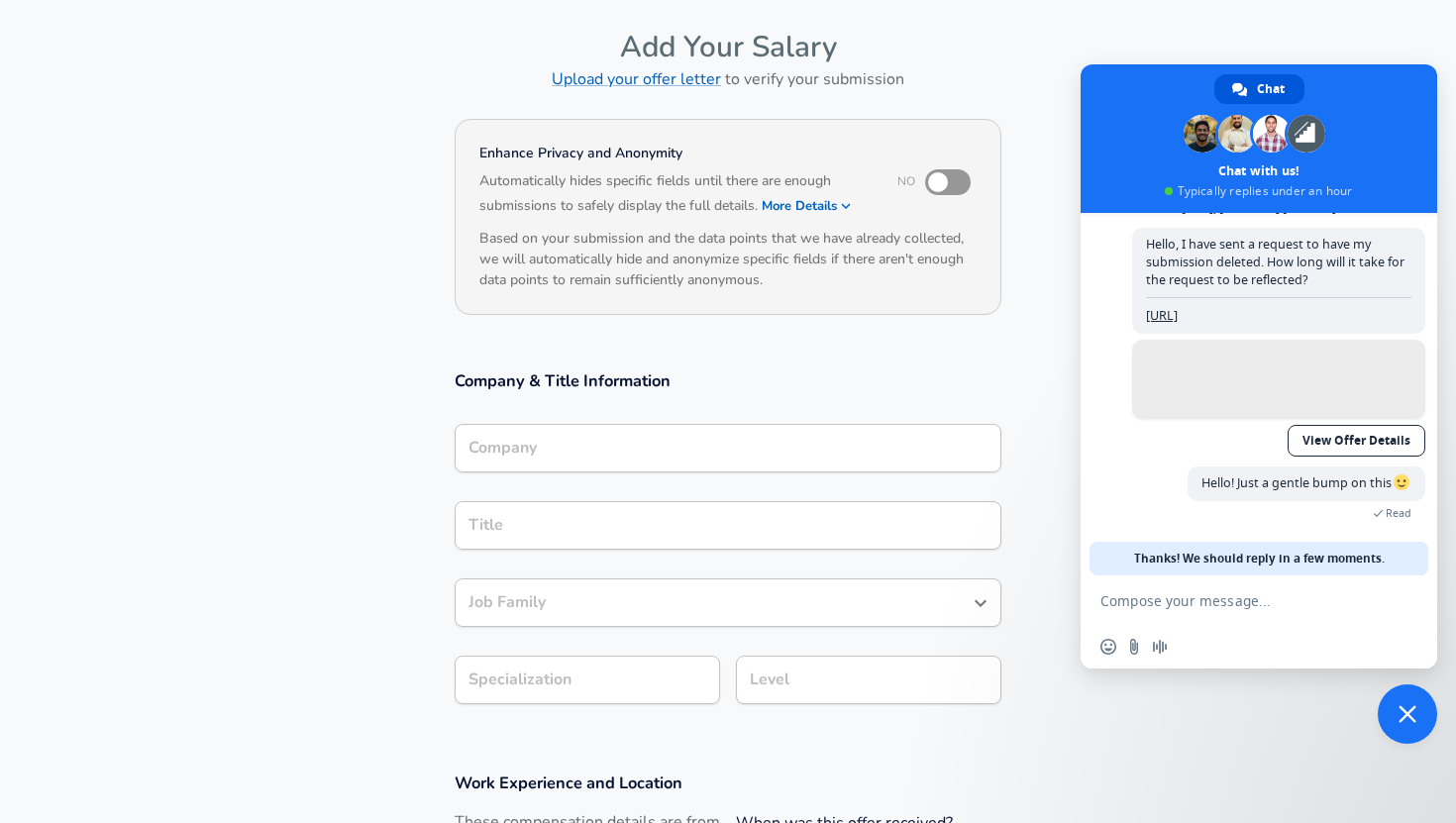 click on "More Details" at bounding box center (807, 206) 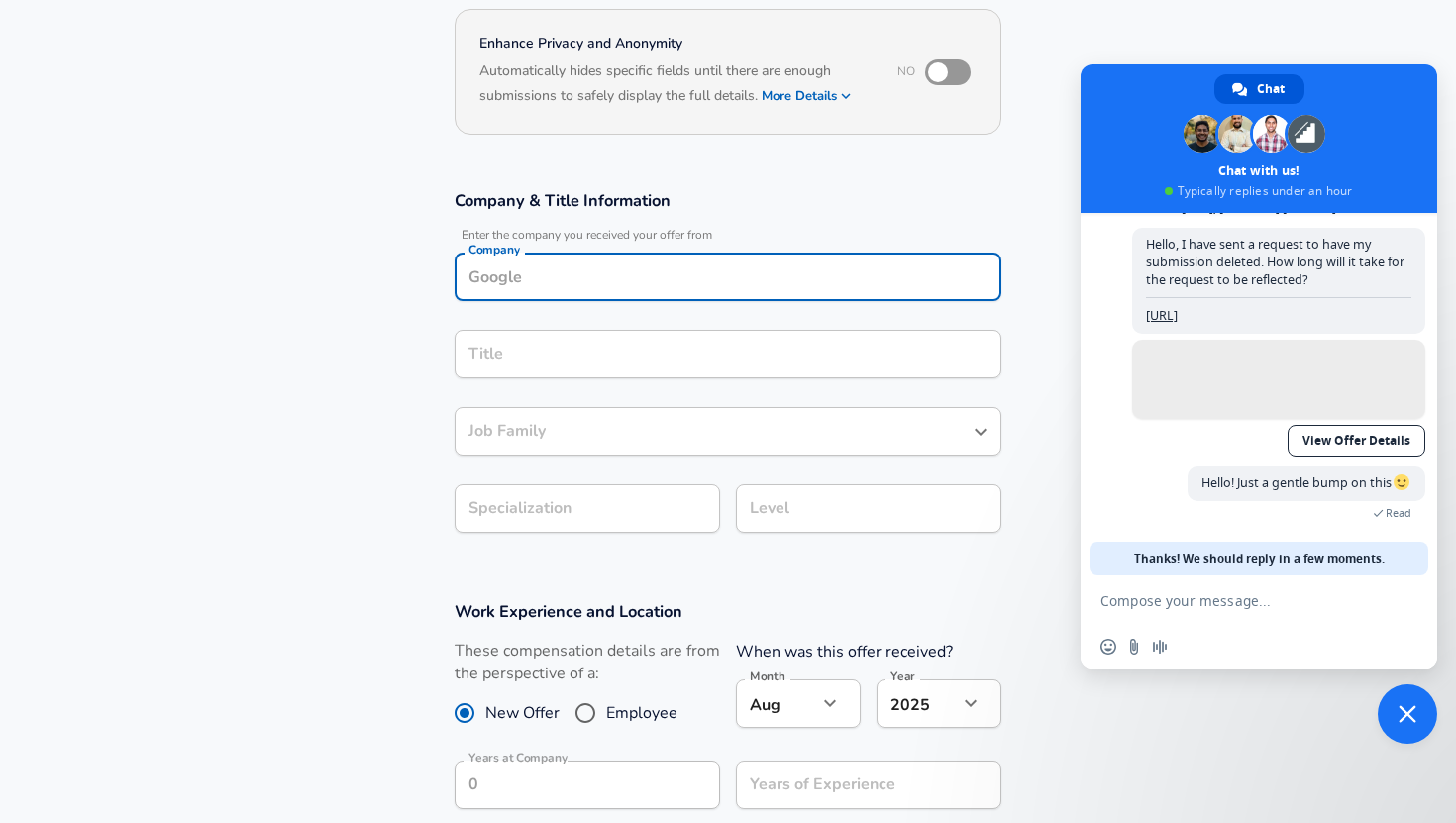scroll, scrollTop: 206, scrollLeft: 0, axis: vertical 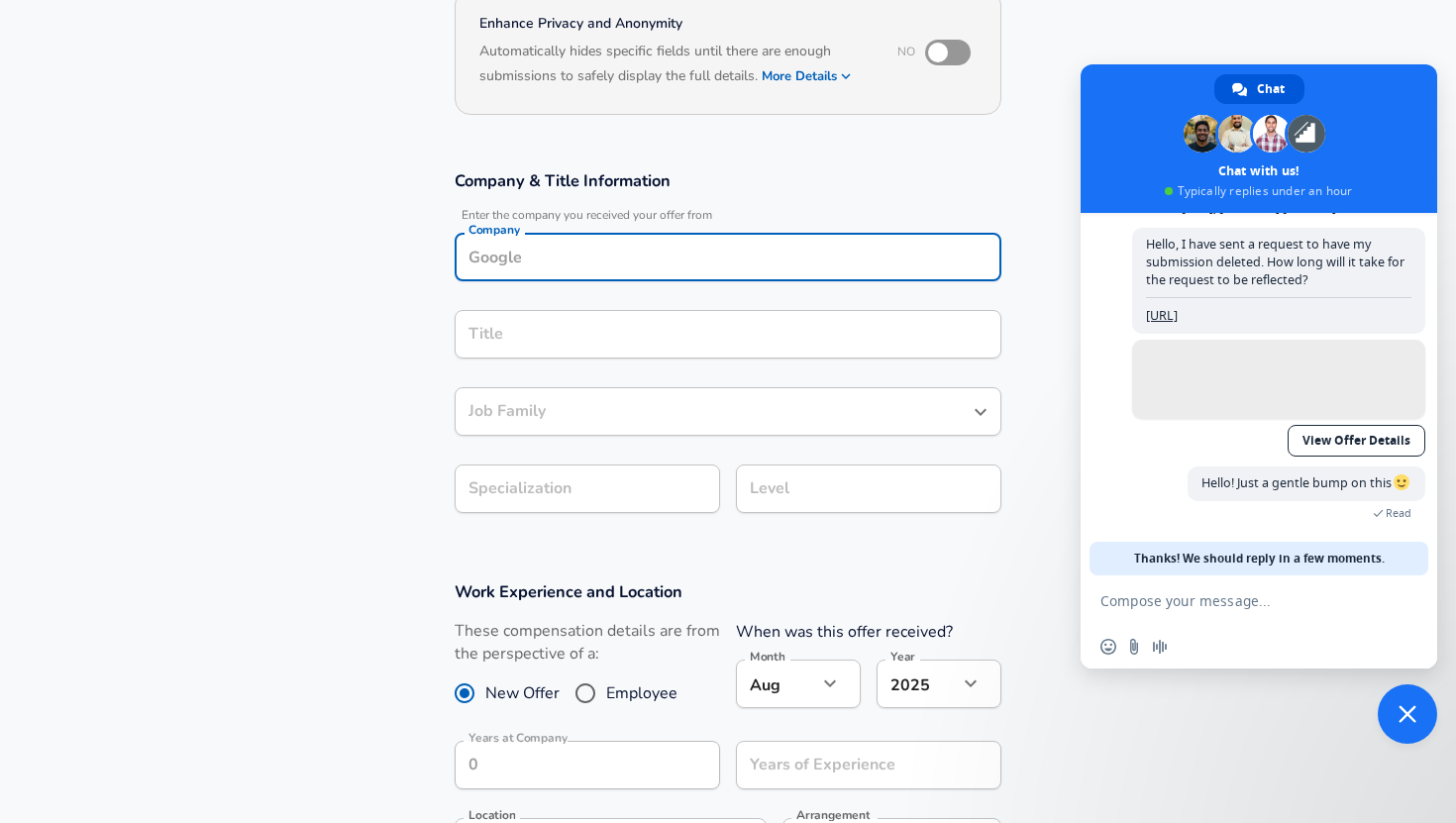 click on "Company" at bounding box center (728, 257) 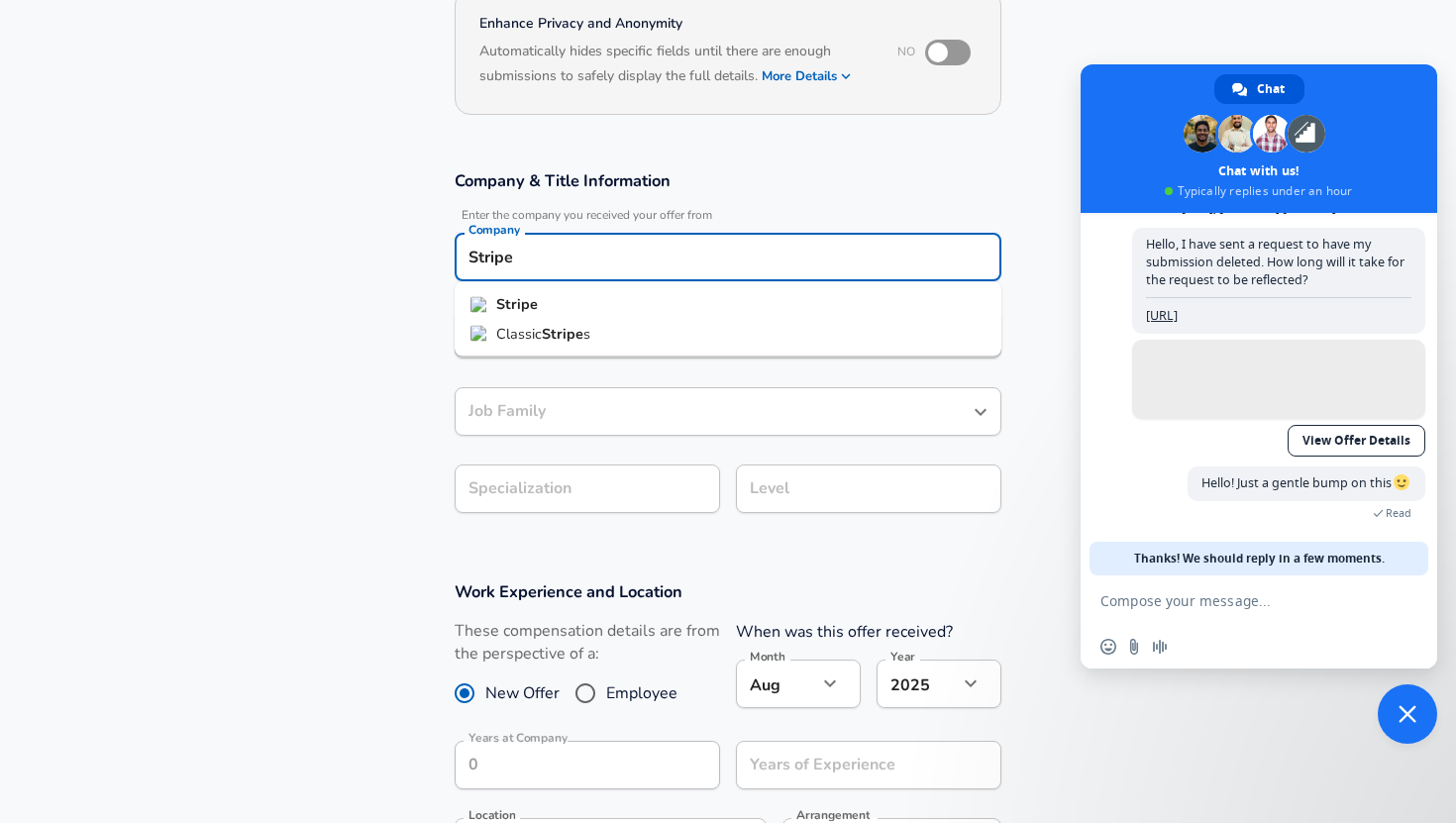 click on "Stripe" at bounding box center (728, 305) 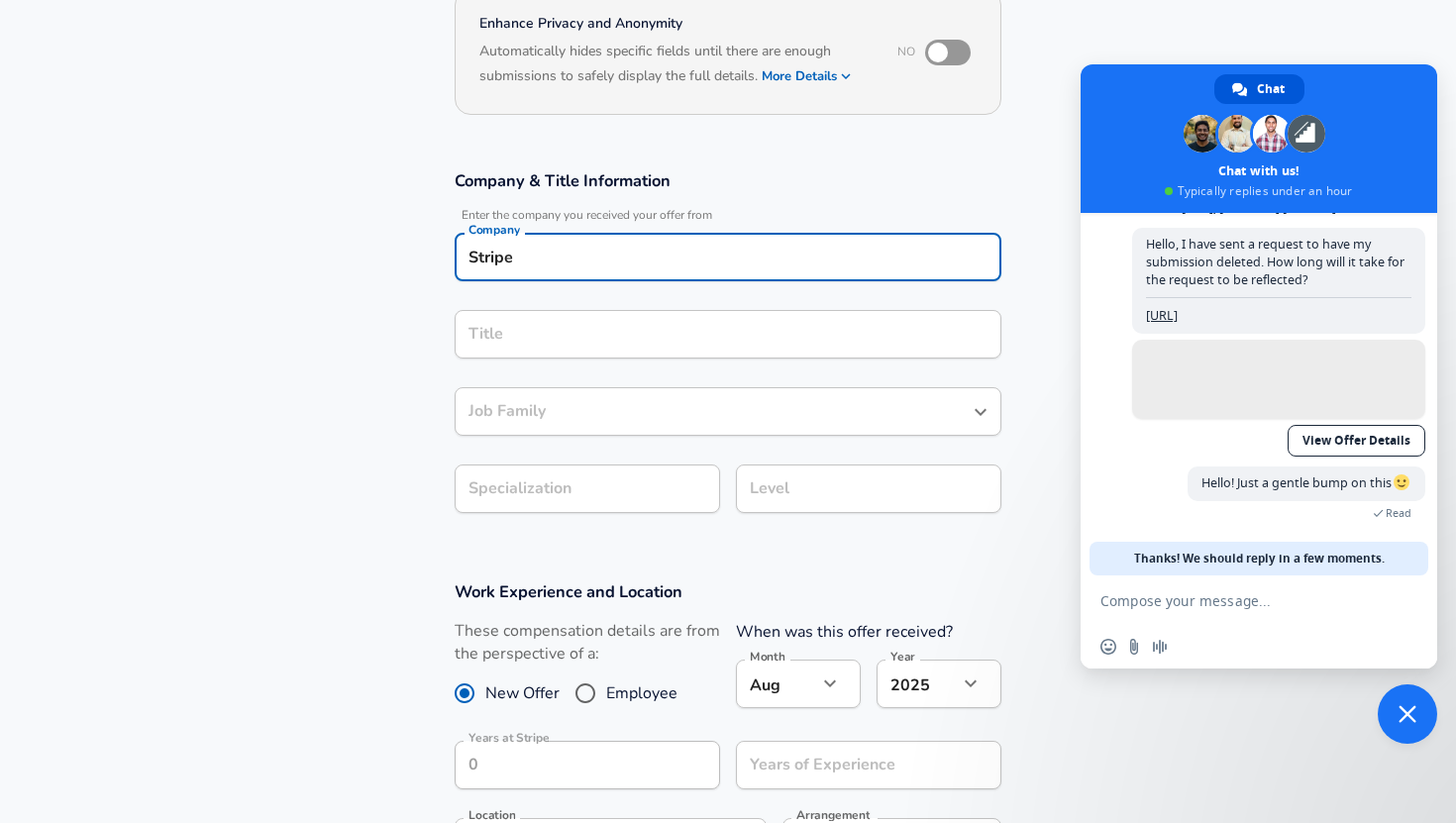 type on "Stripe" 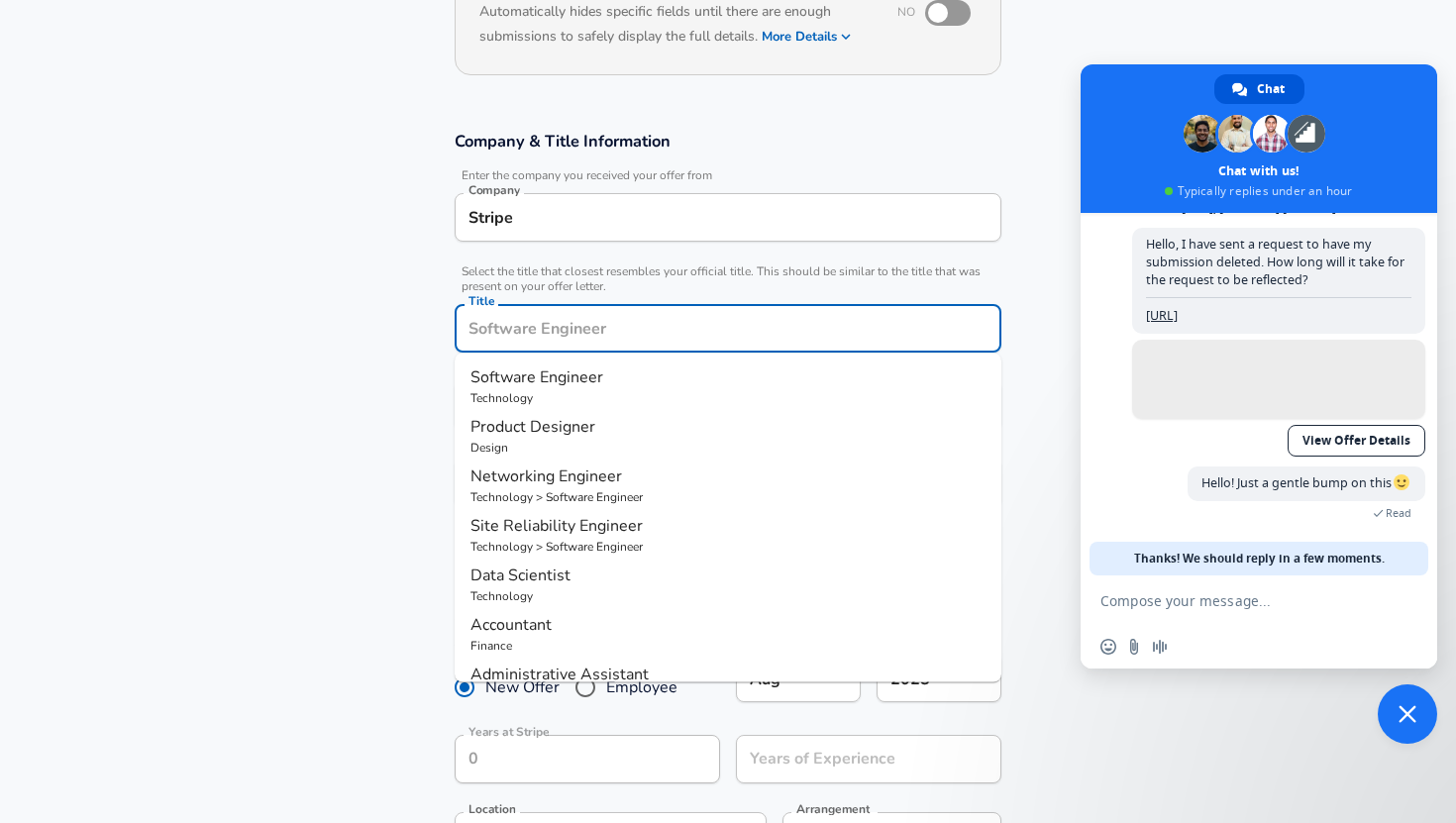 click on "Software Engineer" at bounding box center [728, 377] 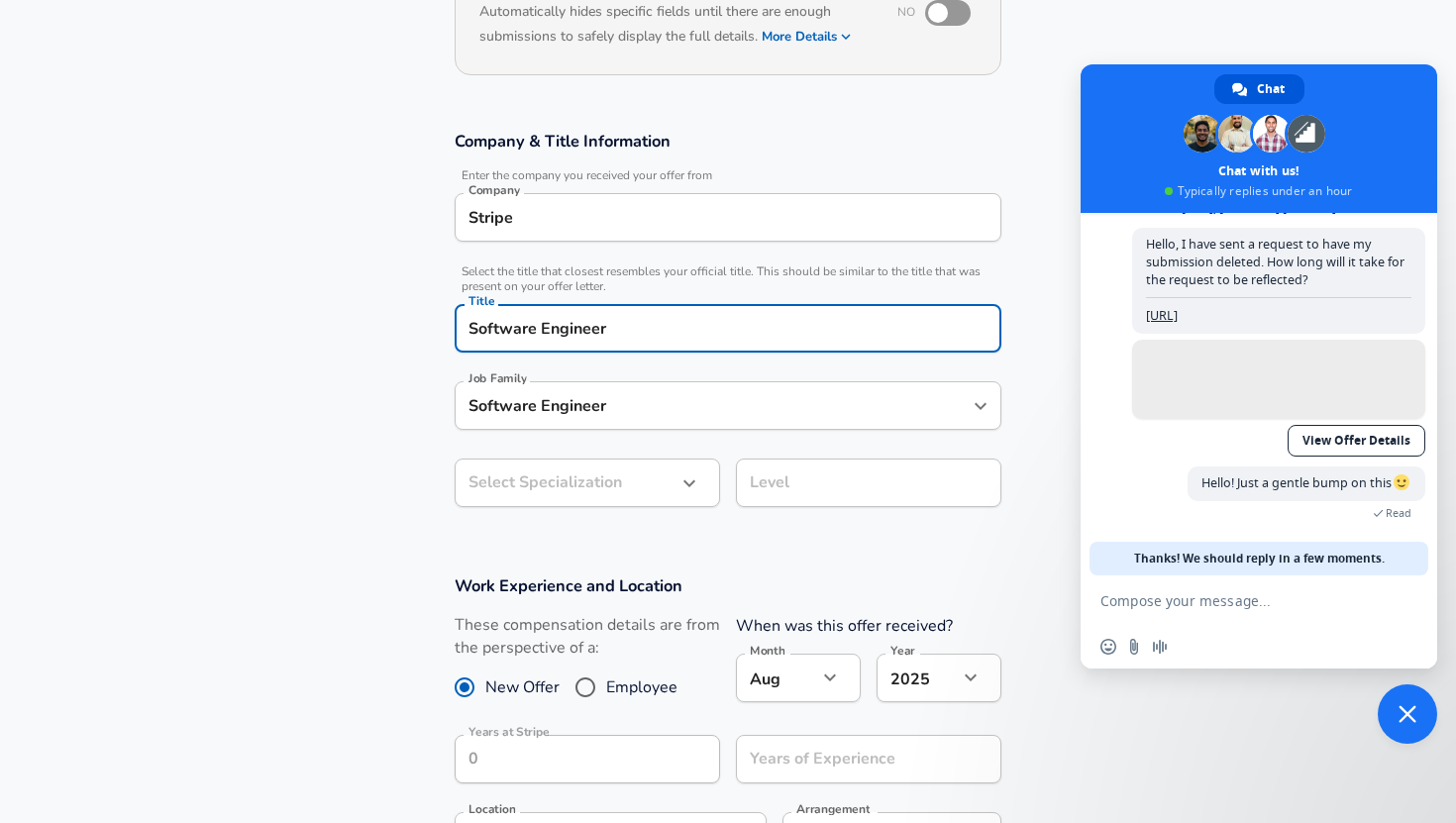 click on "We value your privacy We use cookies to enhance your browsing experience, serve personalized ads or content, and analyze our traffic. By clicking "Accept All", you consent to our use of cookies. Customize    Accept All   Customize Consent Preferences   We use cookies to help you navigate efficiently and perform certain functions. You will find detailed information about all cookies under each consent category below. The cookies that are categorized as "Necessary" are stored on your browser as they are essential for enabling the basic functionalities of the site. ...  Show more Necessary Always Active Necessary cookies are required to enable the basic features of this site, such as providing secure log-in or adjusting your consent preferences. These cookies do not store any personally identifiable data. Cookie _GRECAPTCHA Duration 5 months 27 days Description Google Recaptcha service sets this cookie to identify bots to protect the website against malicious spam attacks. Cookie __stripe_mid Duration 1 year MR" at bounding box center [728, 165] 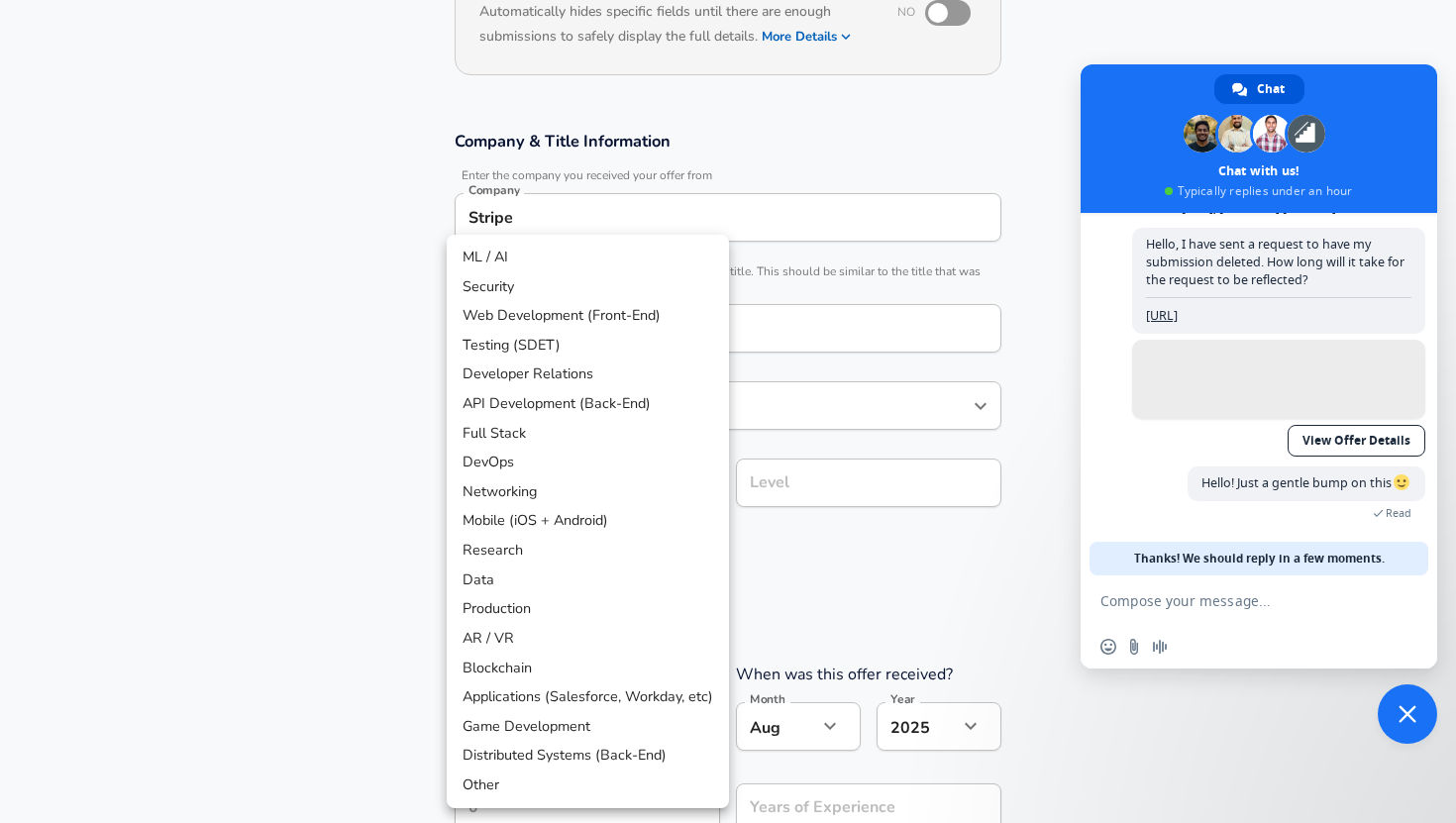 scroll, scrollTop: 305, scrollLeft: 0, axis: vertical 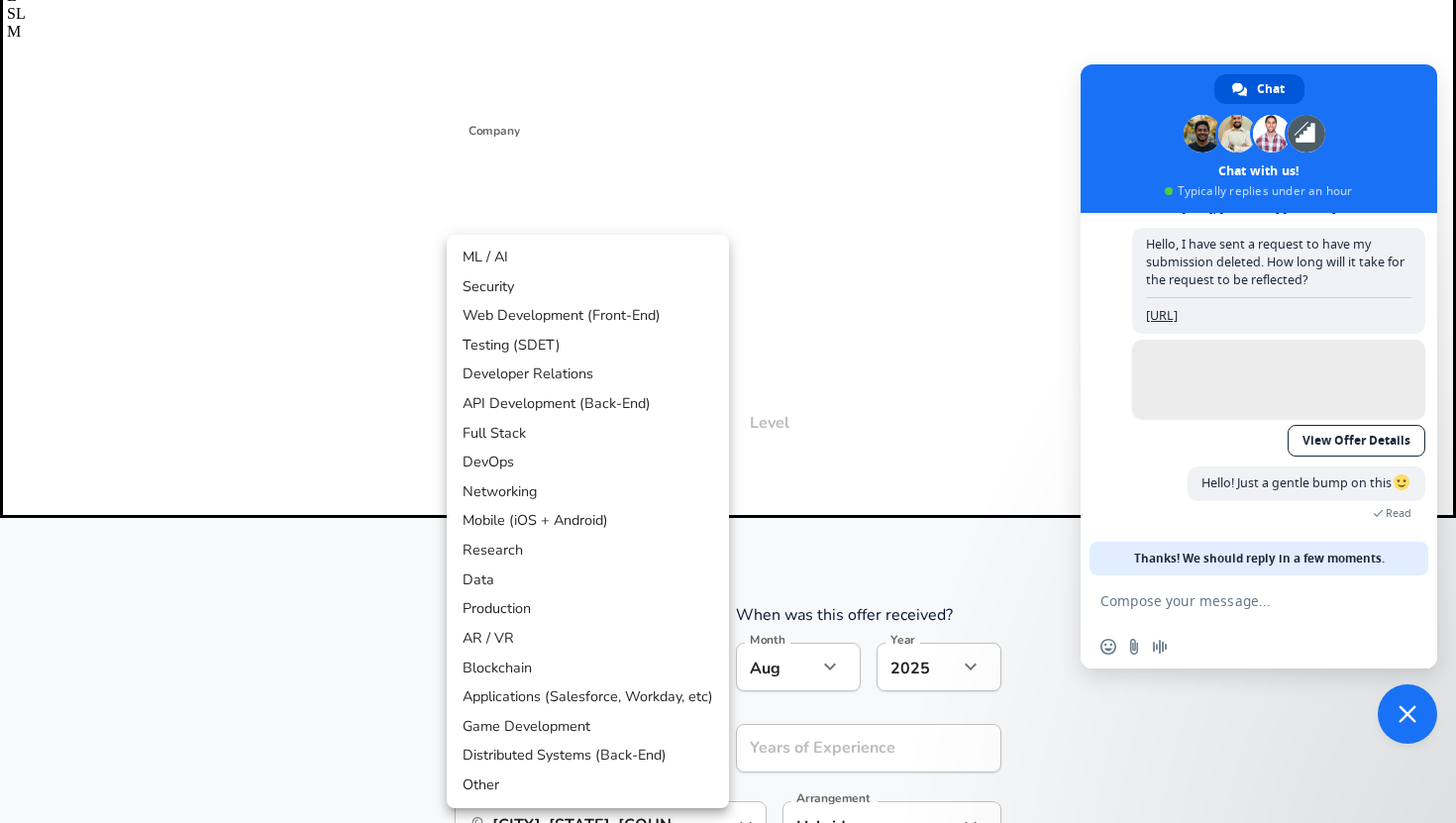 click on "Full Stack" at bounding box center [587, 434] 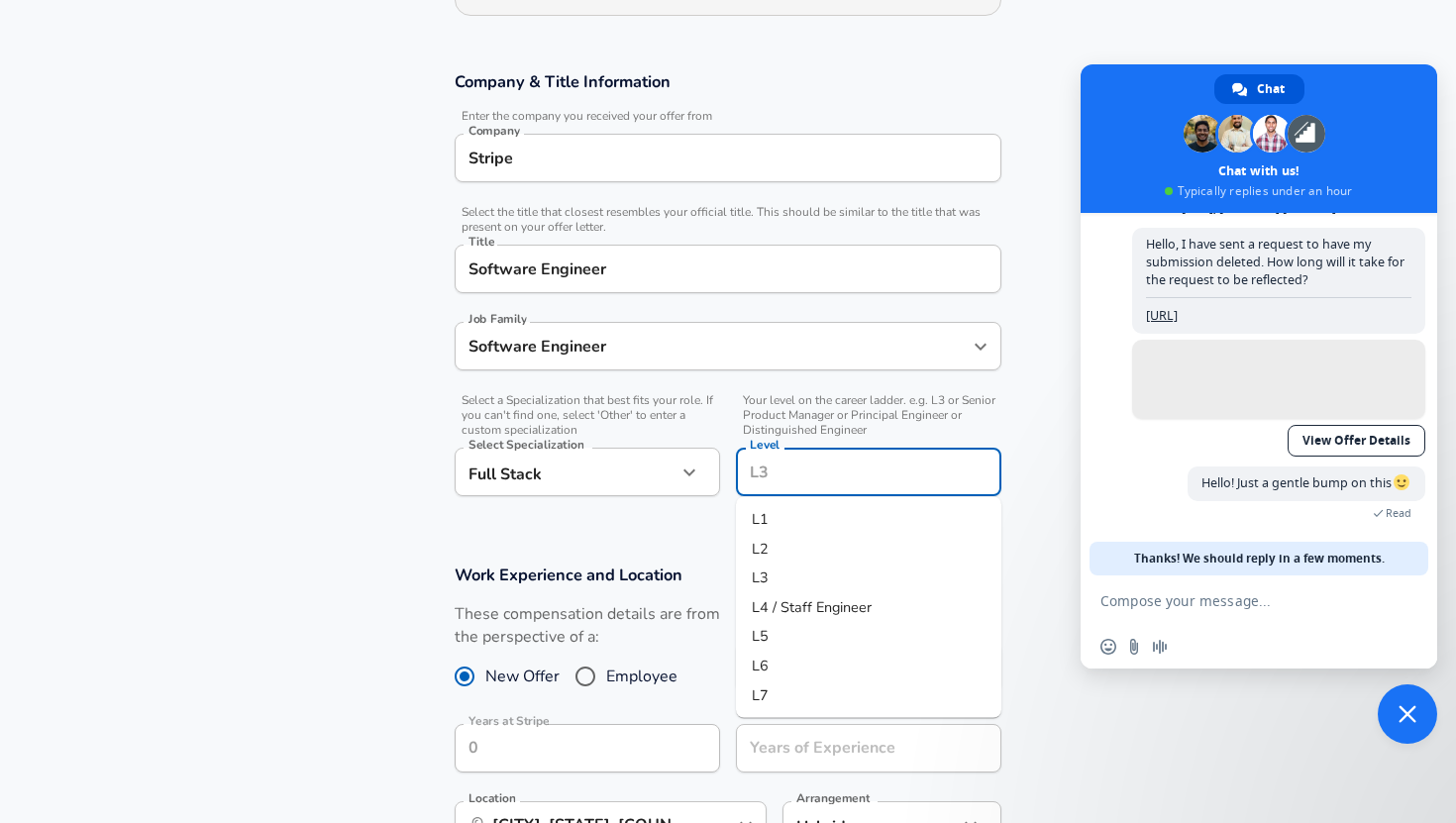 scroll, scrollTop: 345, scrollLeft: 0, axis: vertical 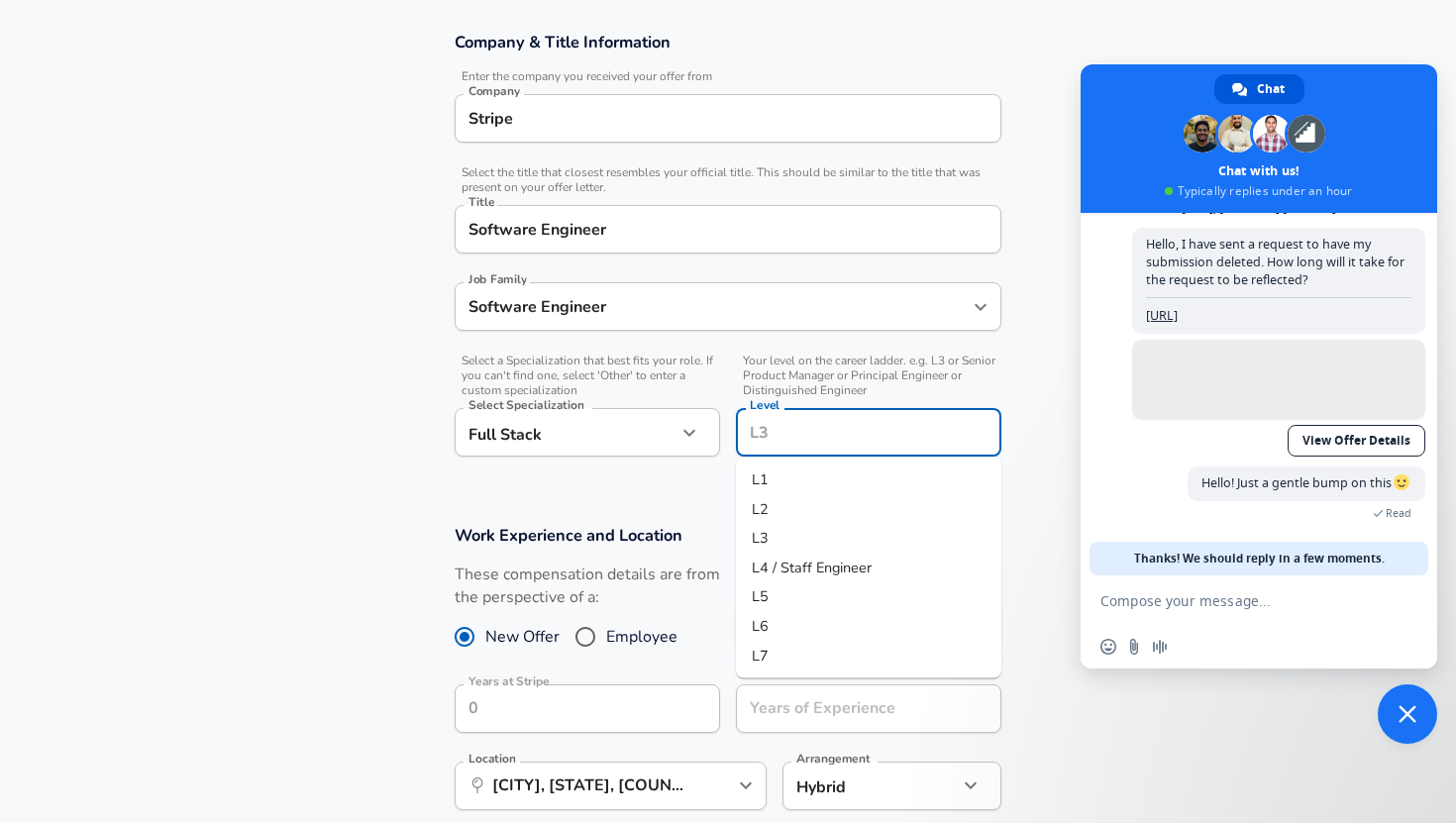 click on "Level" at bounding box center [869, 432] 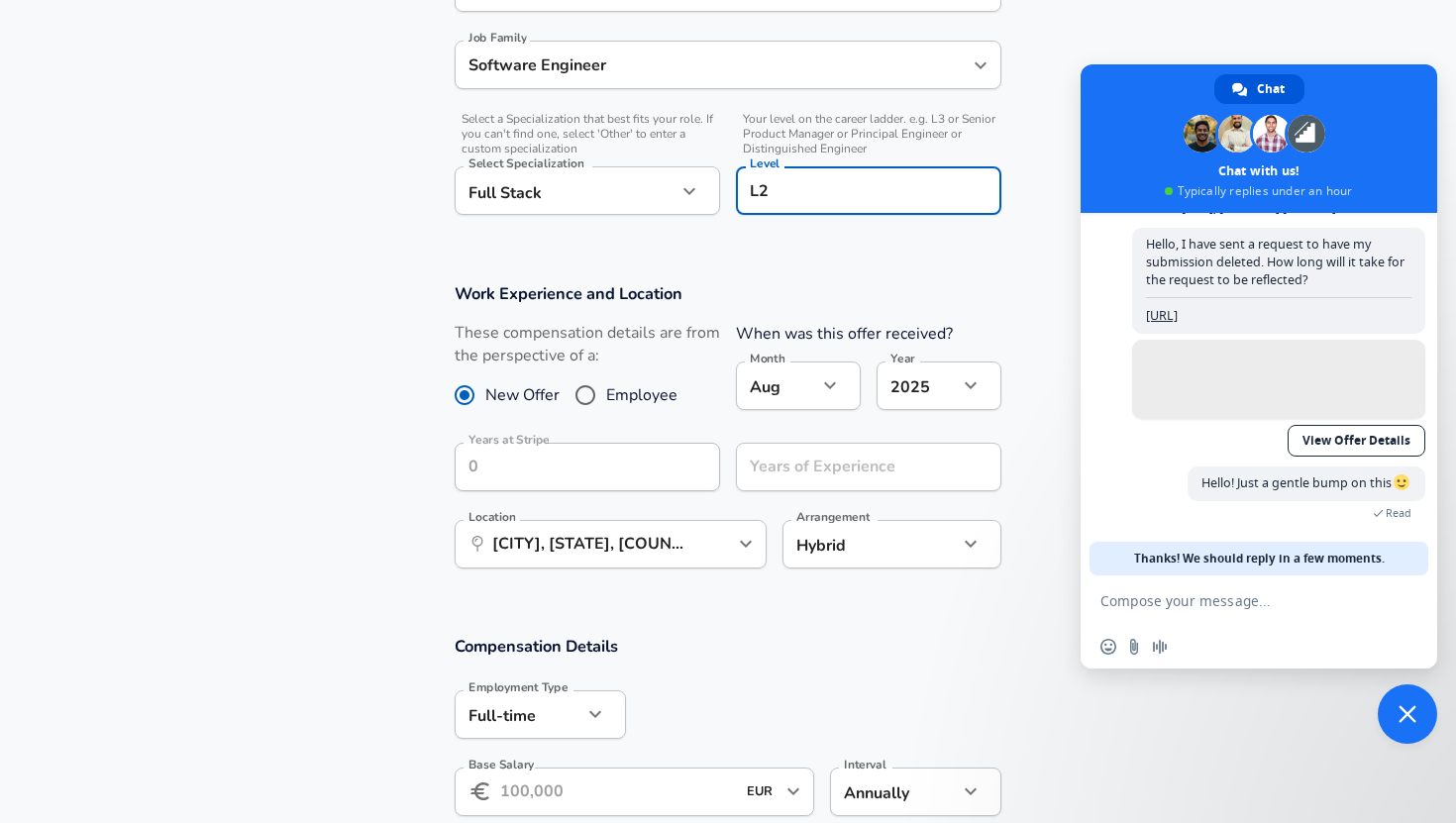 scroll, scrollTop: 605, scrollLeft: 0, axis: vertical 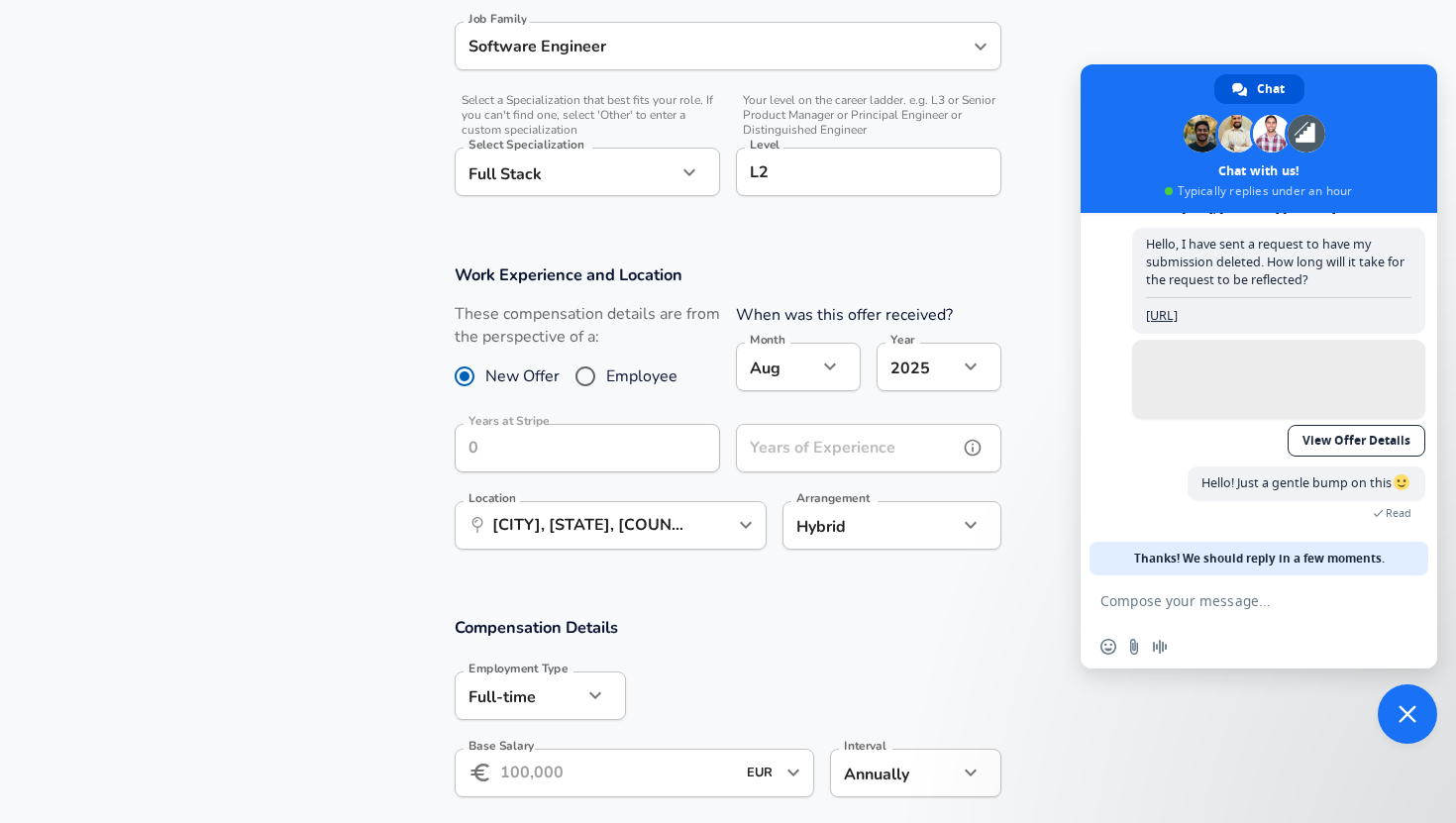 click on "Years of Experience Years of Experience" at bounding box center (869, 451) 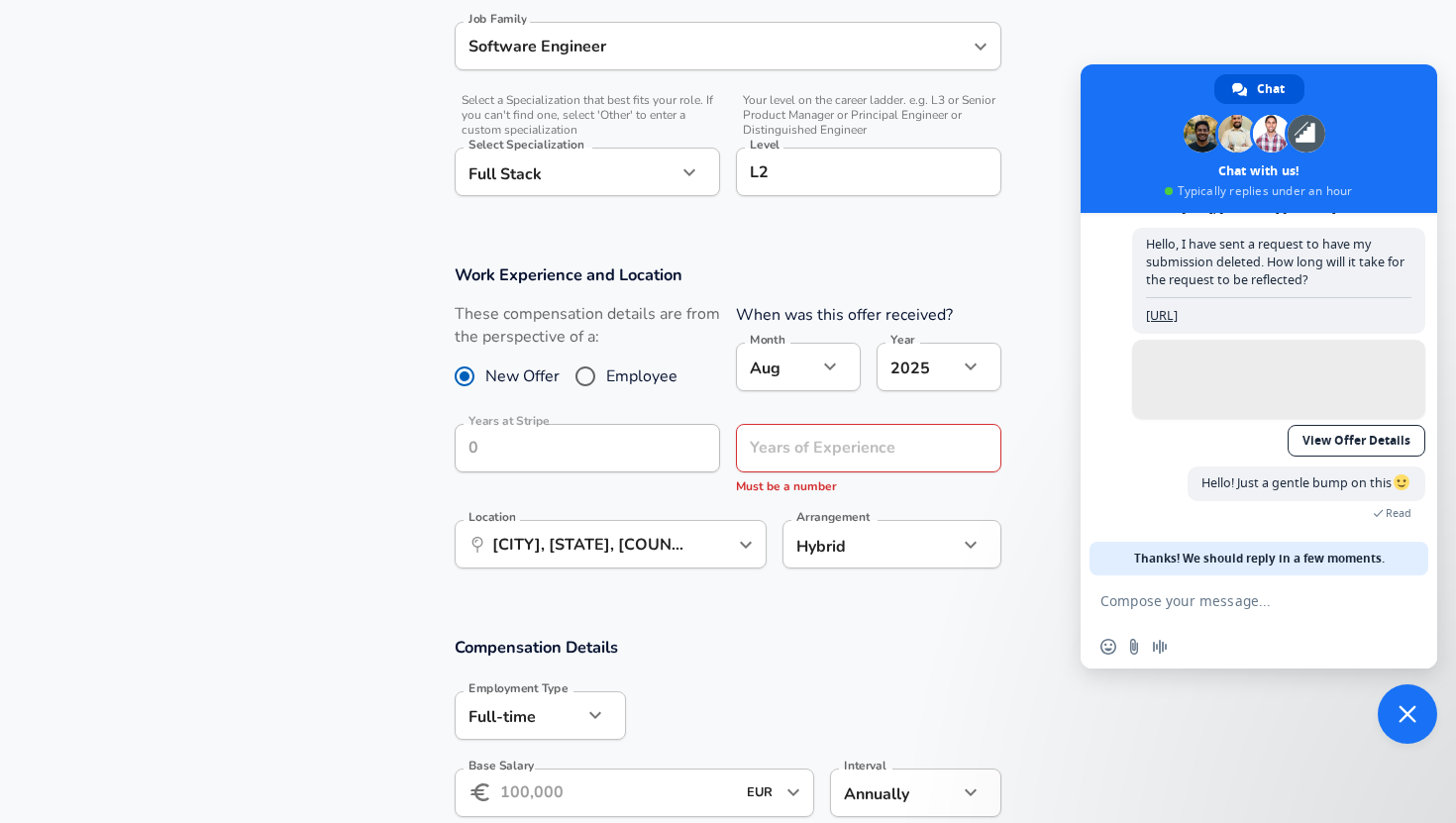 click on "Arrangement Hybrid hybrid Arrangement" at bounding box center [891, 547] 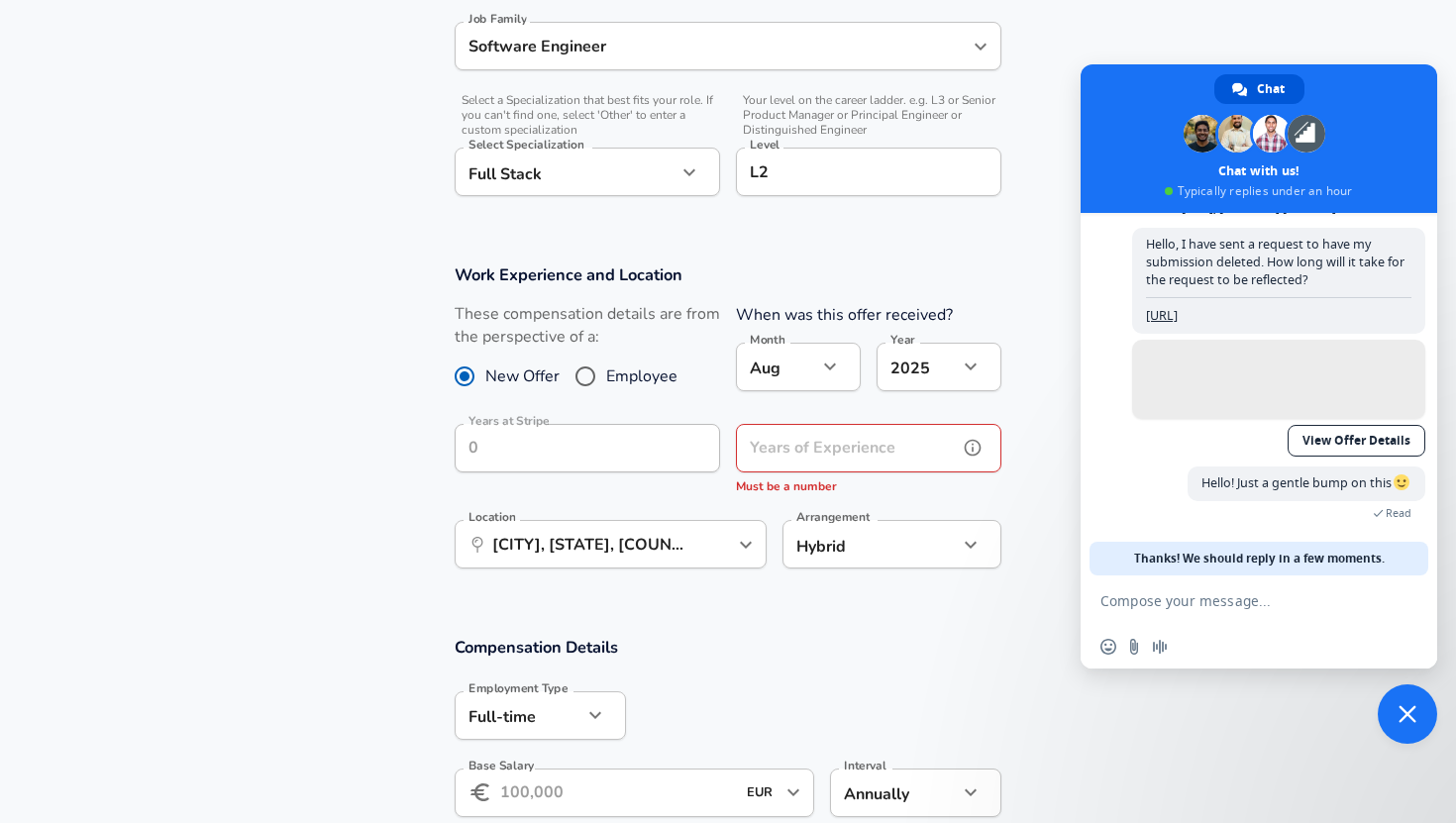 click on "Years of Experience" at bounding box center (847, 448) 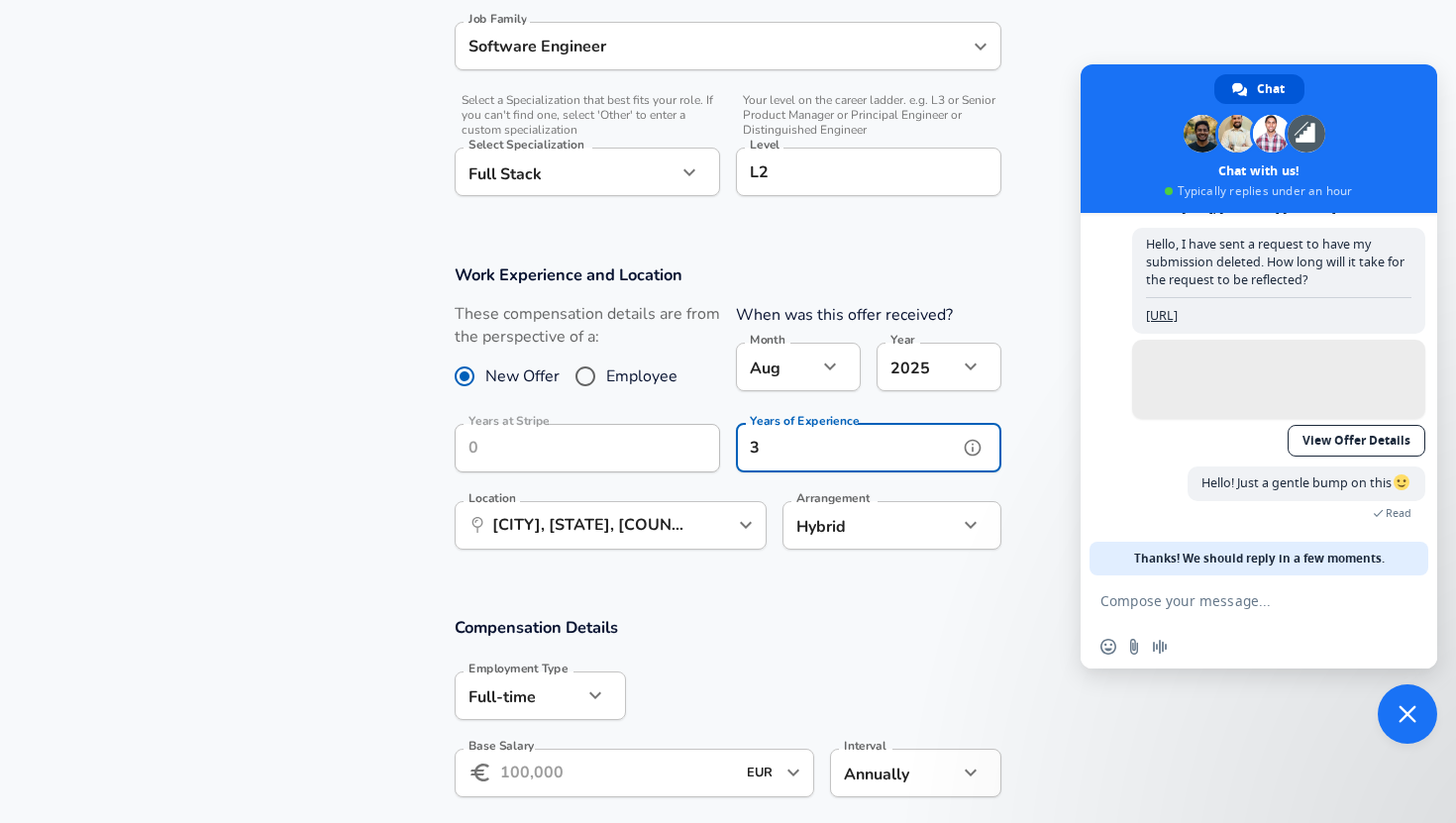 type on "3" 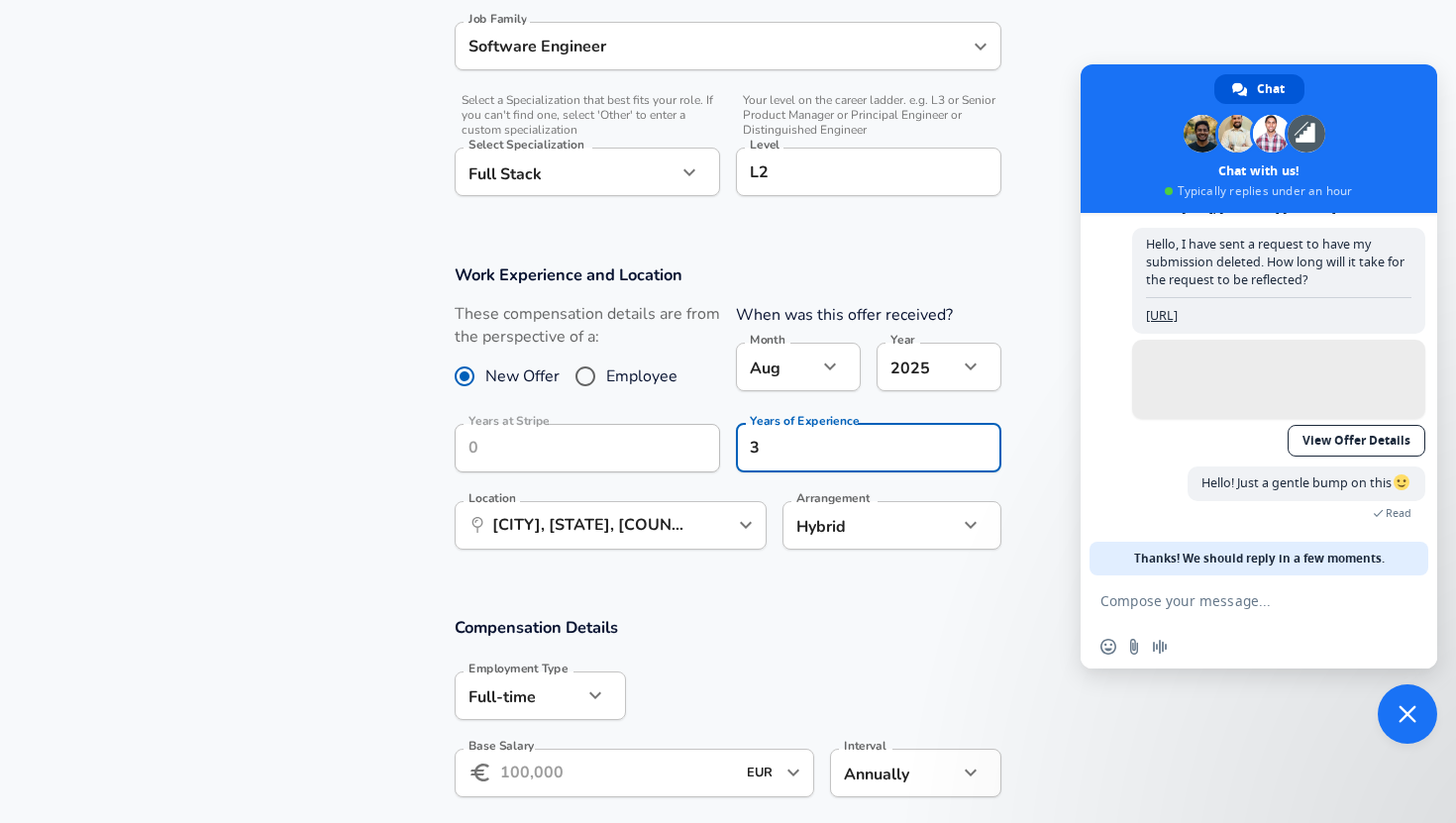 click on "Work Experience and Location These compensation details are from the perspective of a: New Offer Employee When was this offer received? Month Aug [YEAR] [YEAR] Year Years at Stripe 0 Years at Stripe Years of Experience 3 Years of Experience Location ​ [CITY], [STATE], [COUNTRY] Location Arrangement Hybrid hybrid Arrangement" at bounding box center [728, 417] 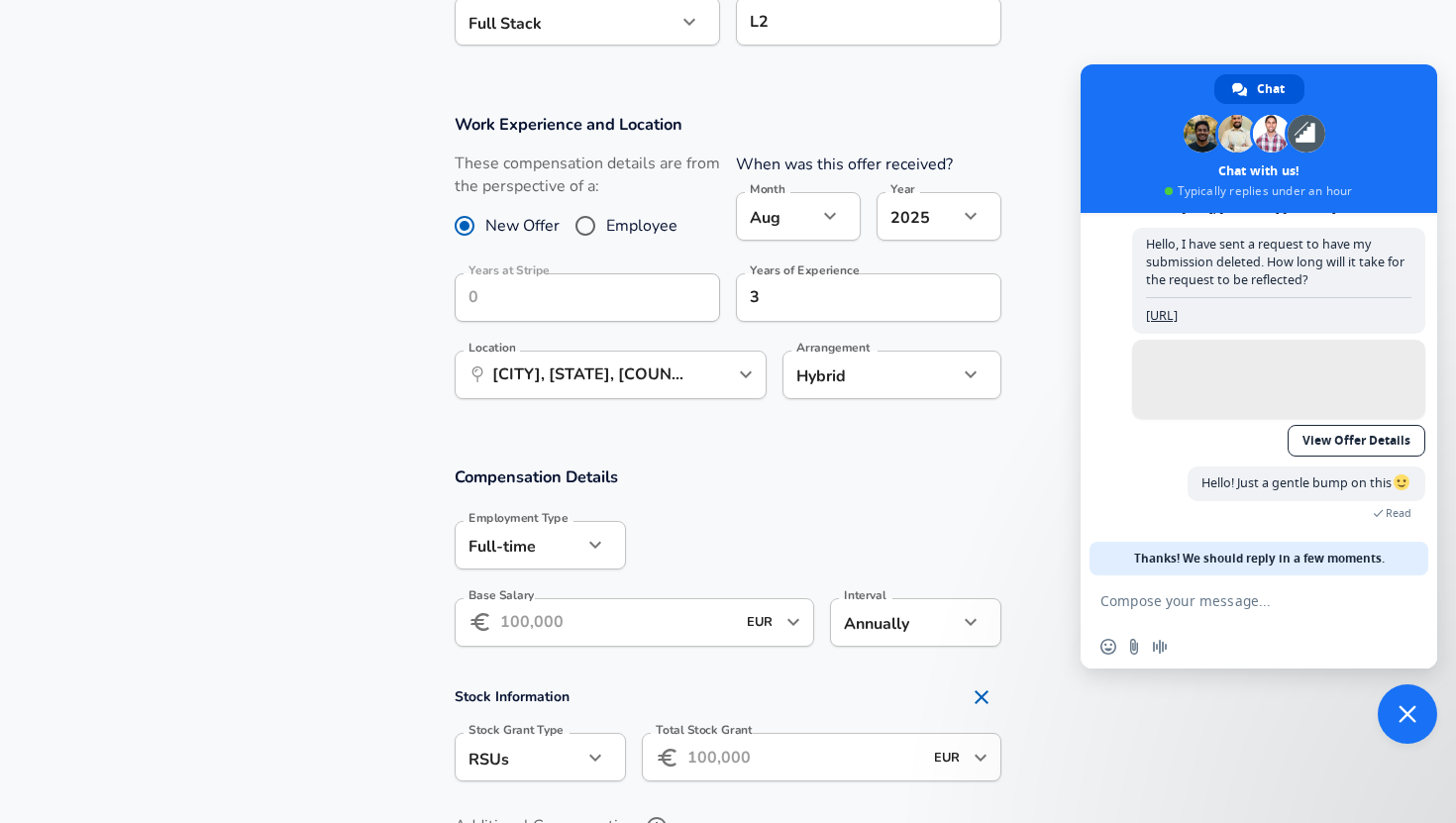 scroll, scrollTop: 783, scrollLeft: 0, axis: vertical 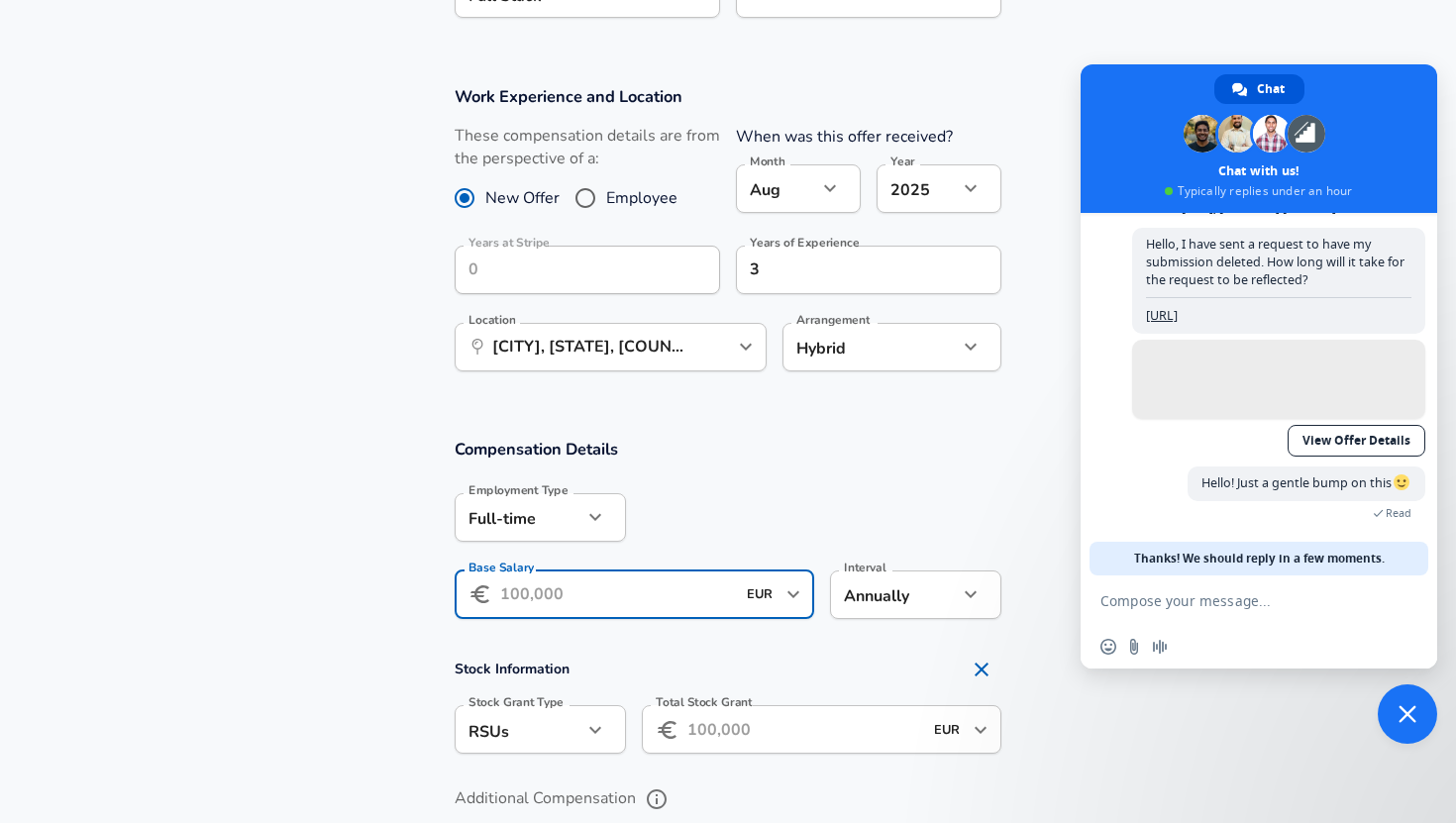 click on "Base Salary" at bounding box center (617, 594) 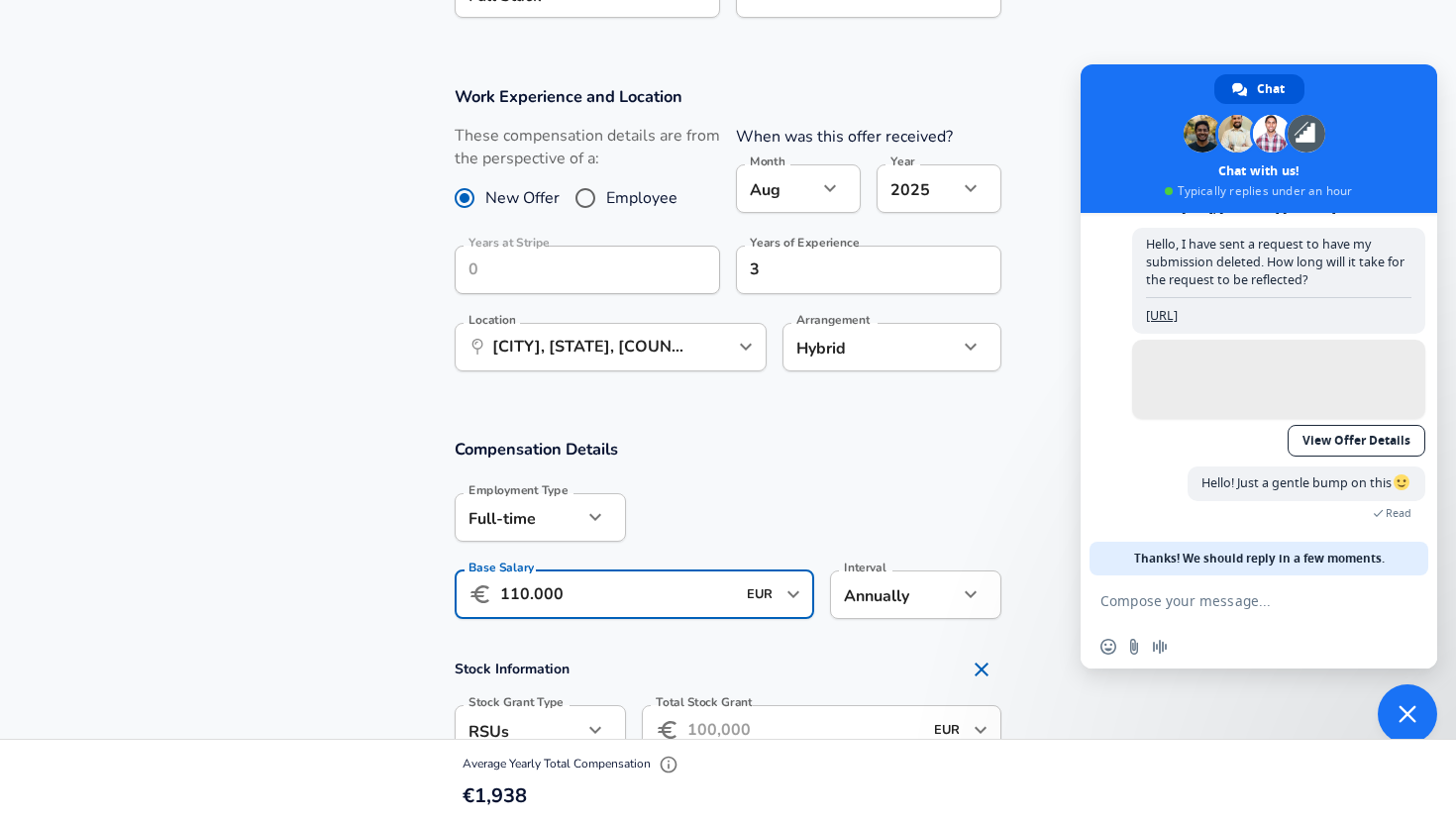 type on "110.000" 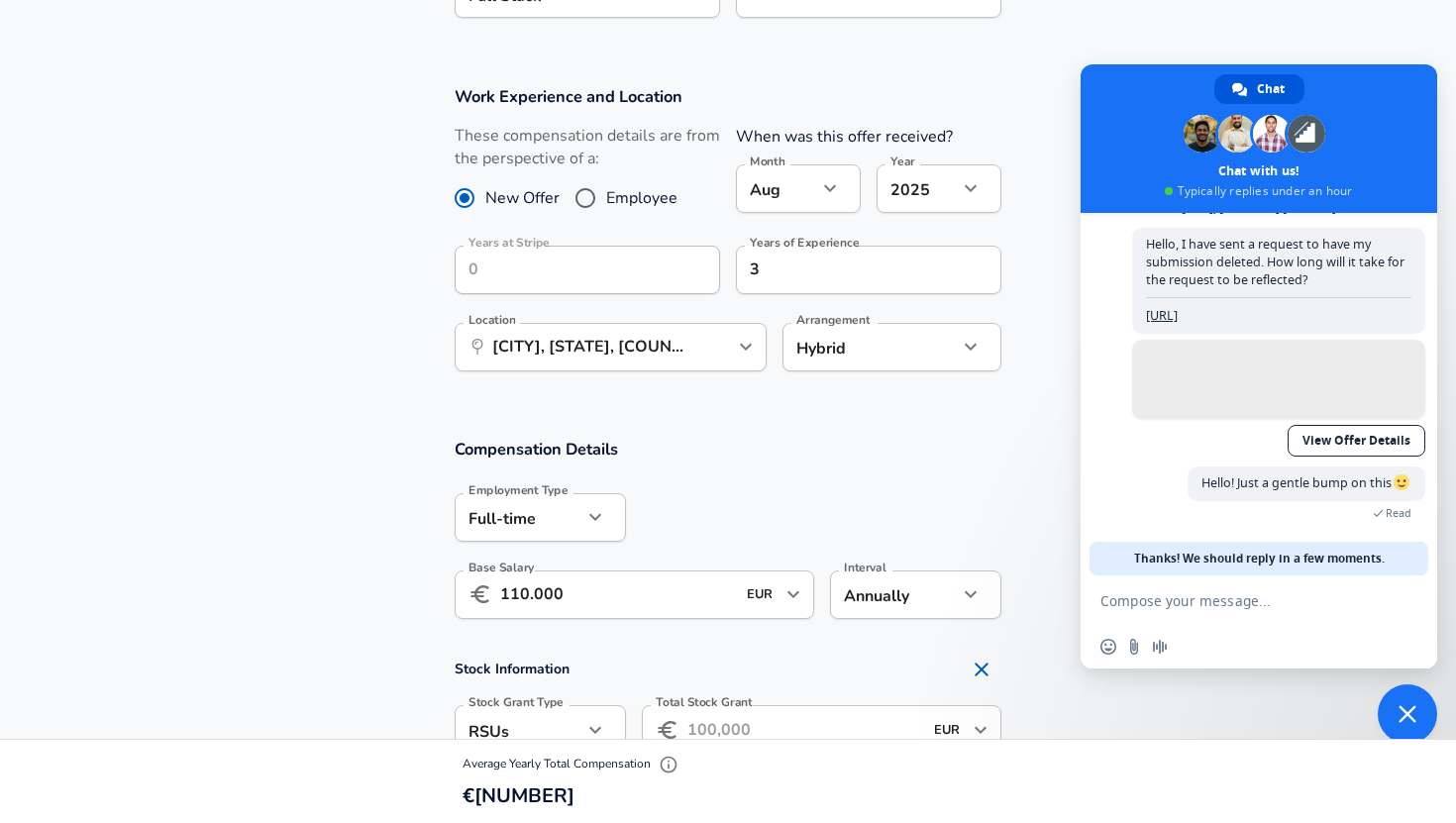 click on "Compensation Details" at bounding box center [728, 449] 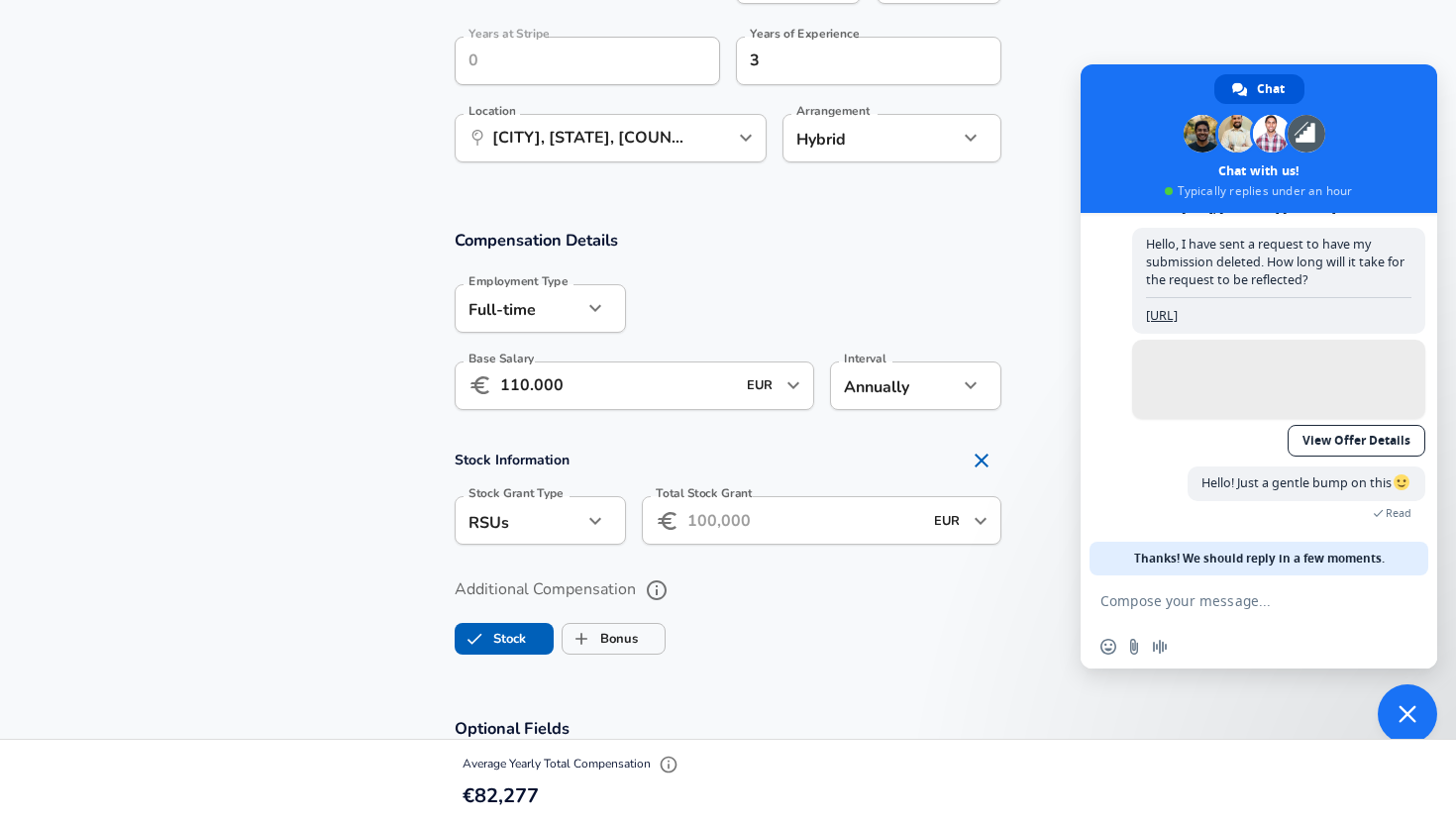 scroll, scrollTop: 996, scrollLeft: 0, axis: vertical 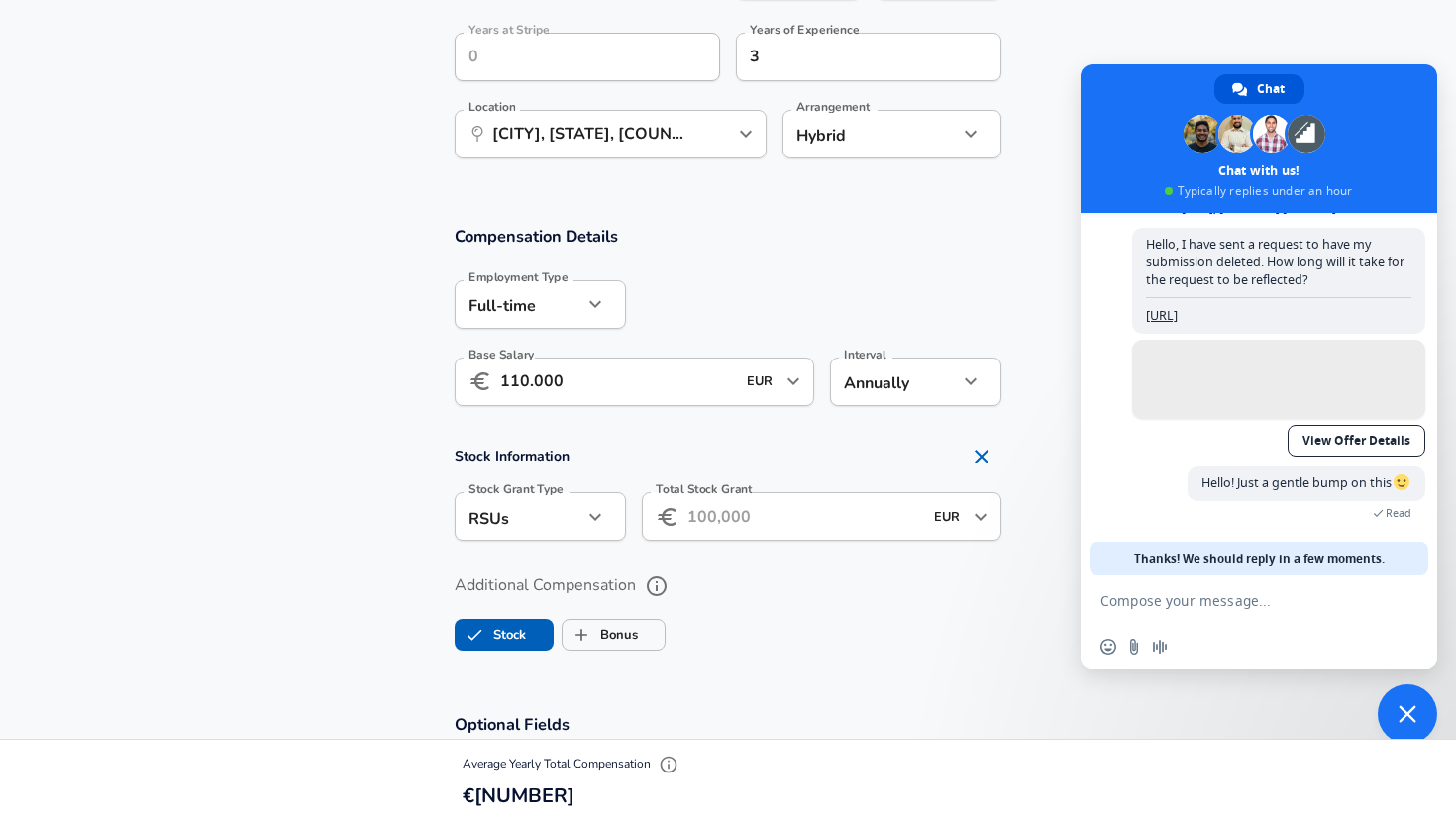 click on "EUR" at bounding box center [948, 516] 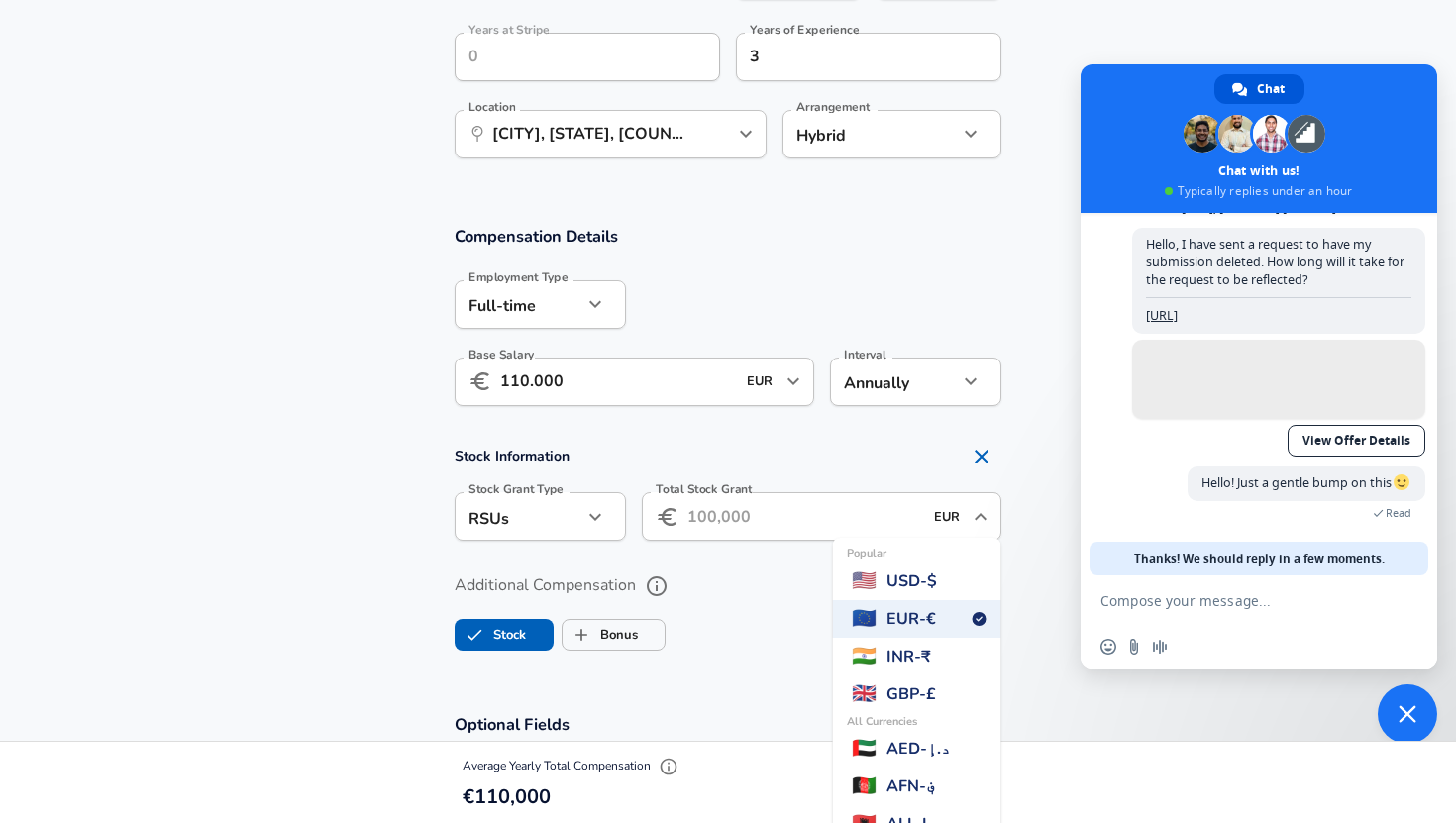 click on "USD  -  $" at bounding box center (911, 581) 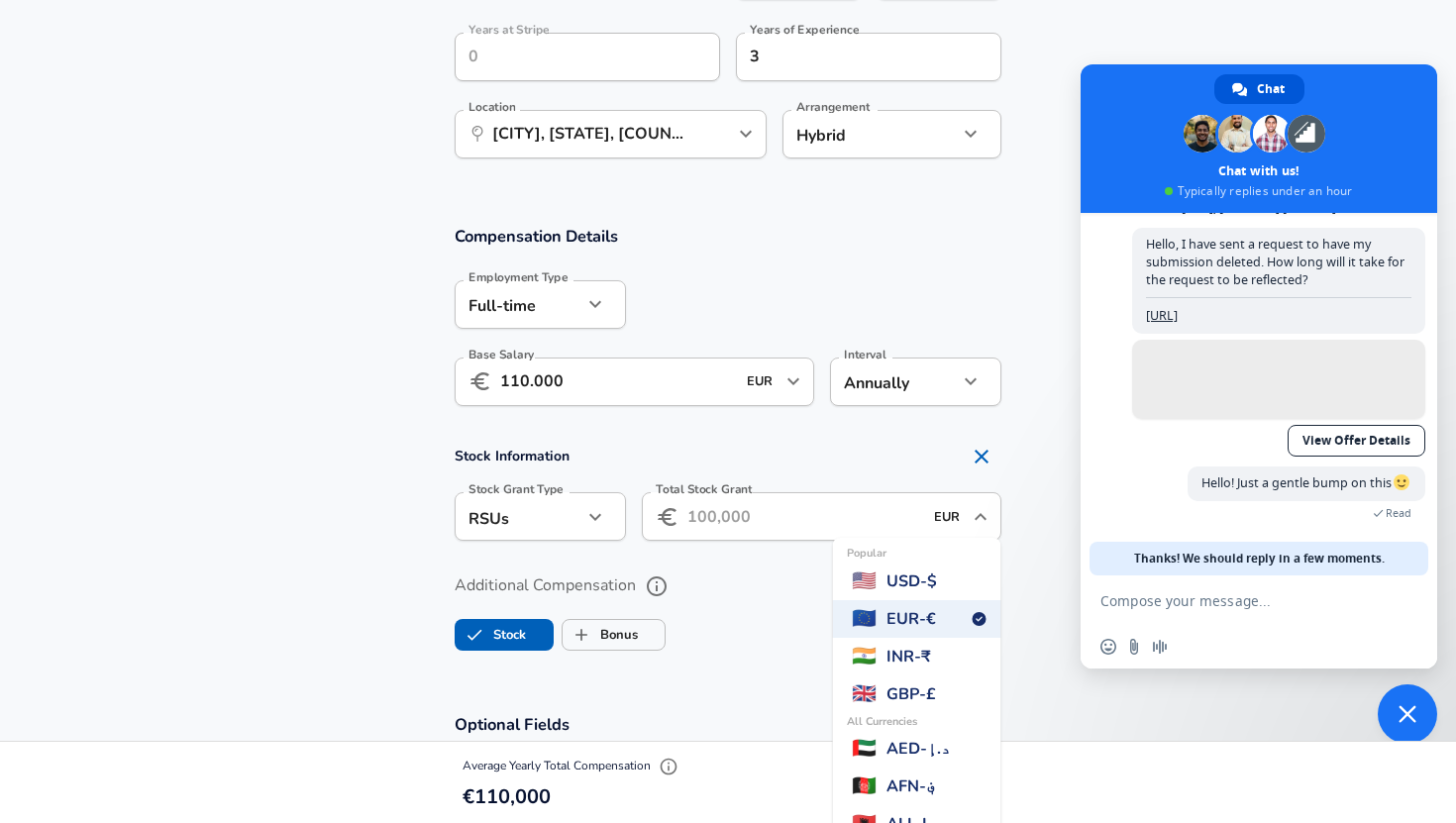 type on "USD" 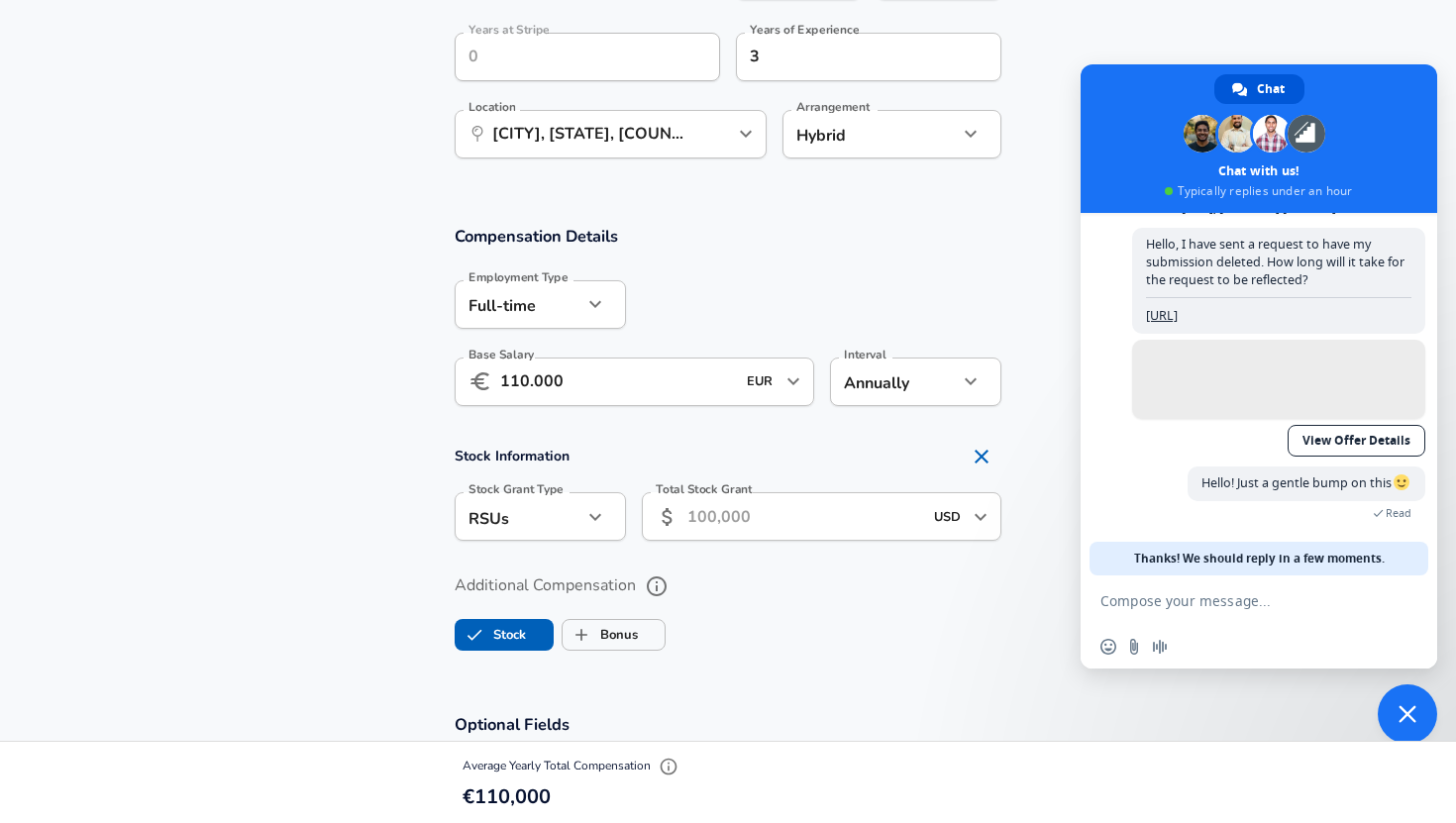 click on "Total Stock Grant" at bounding box center (804, 516) 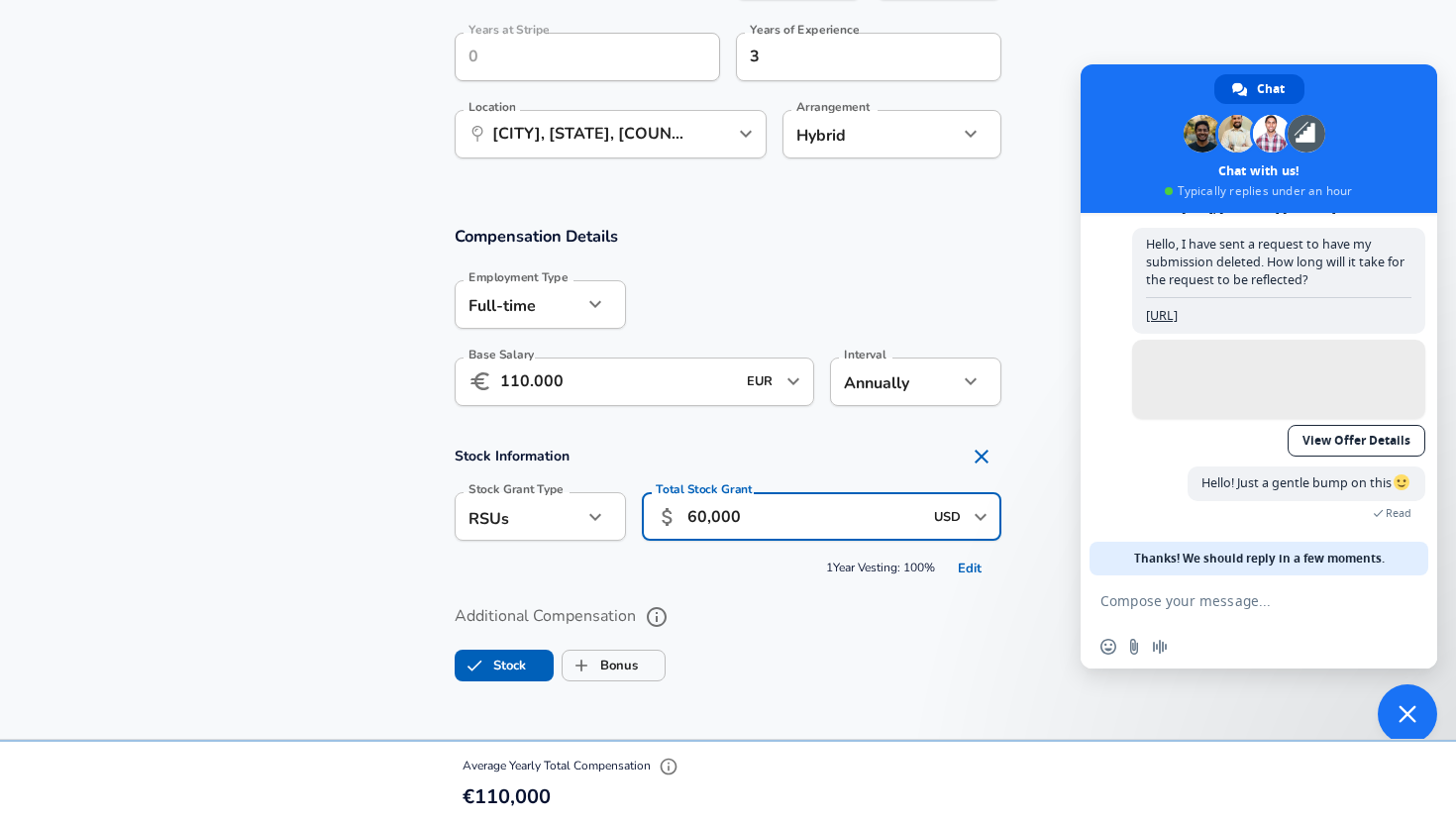 type on "60,000" 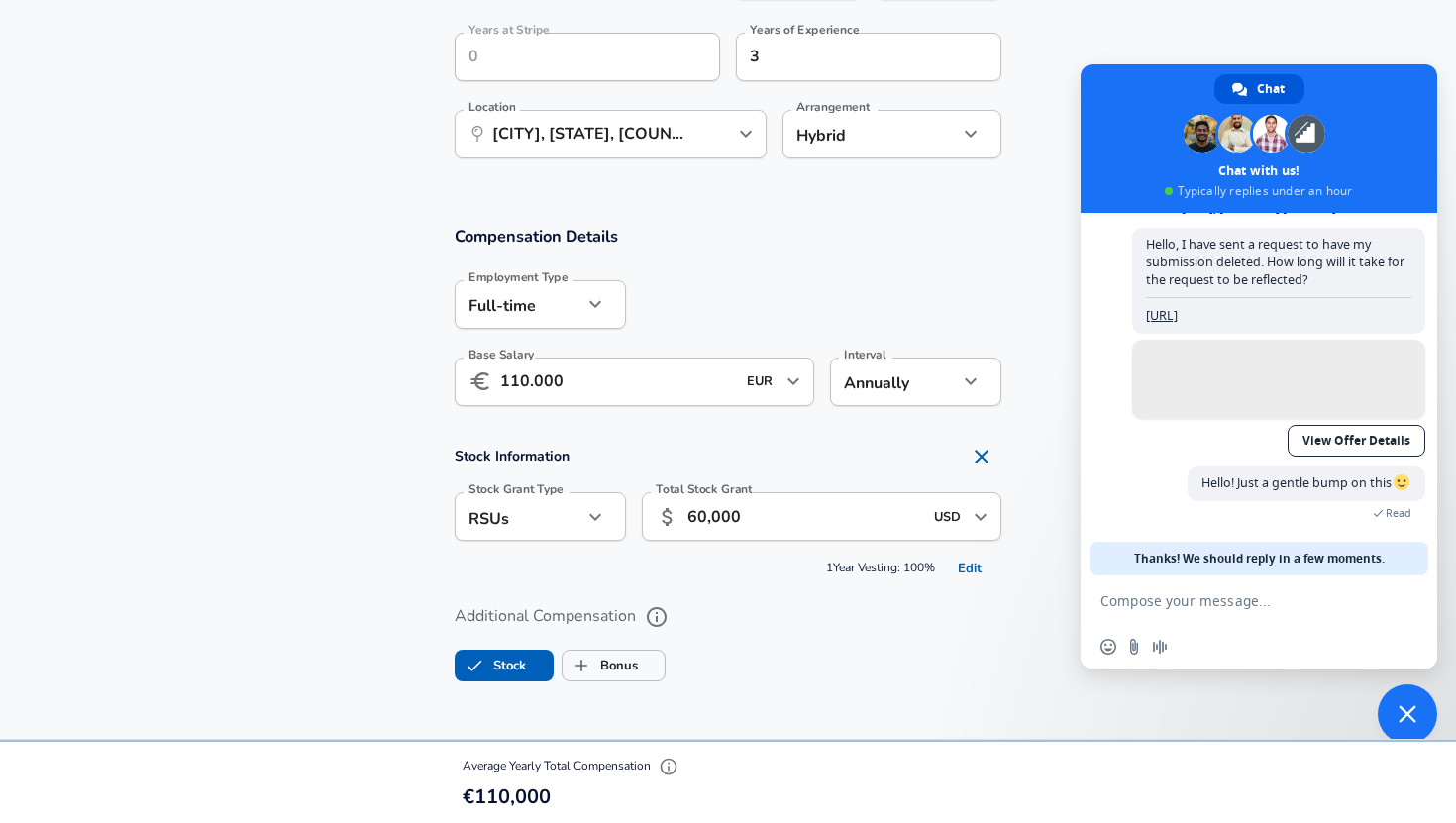 click on "Additional Compensation" at bounding box center (728, 617) 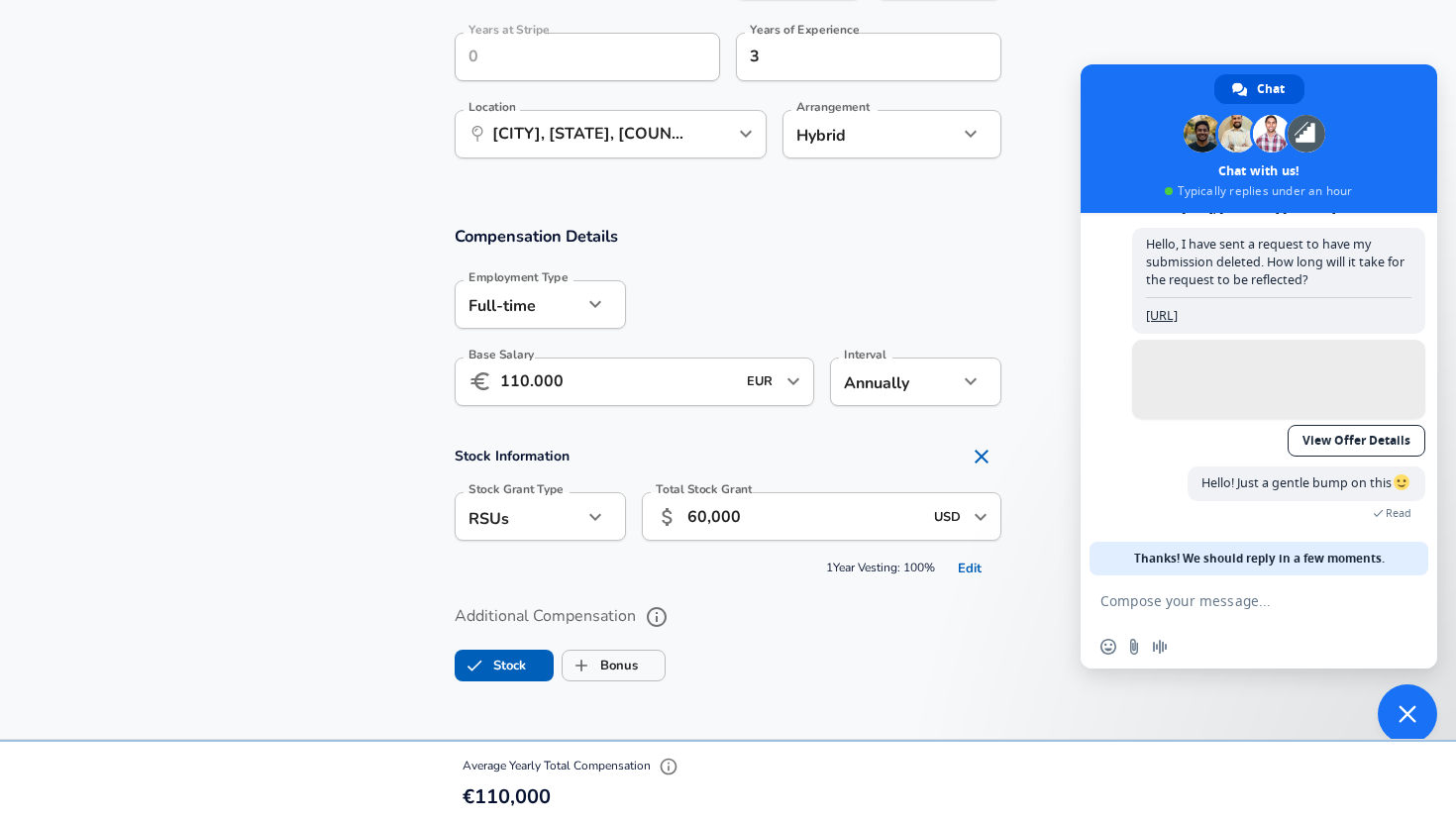click on "Additional Compensation" at bounding box center [657, 617] 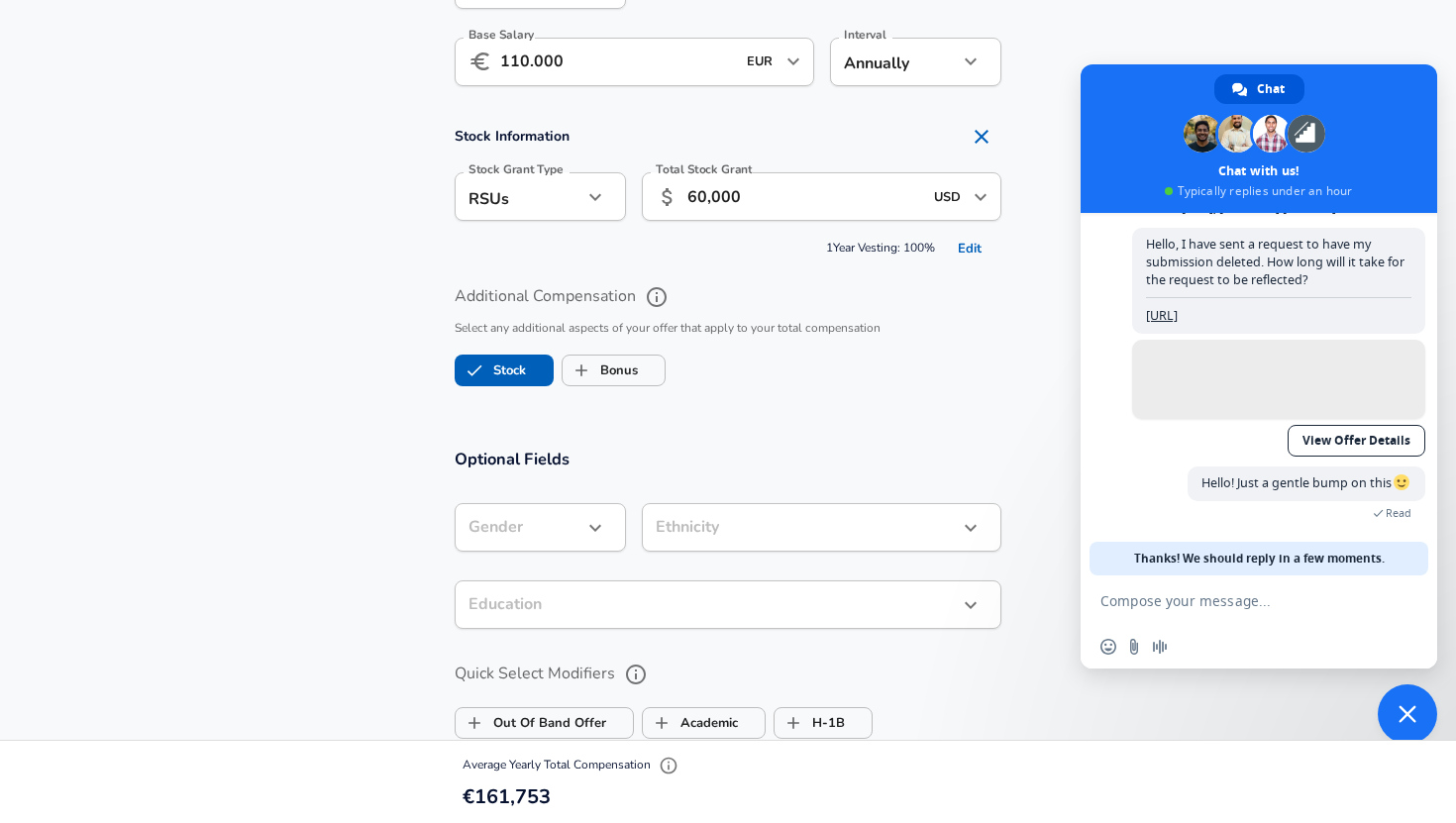 scroll, scrollTop: 1391, scrollLeft: 0, axis: vertical 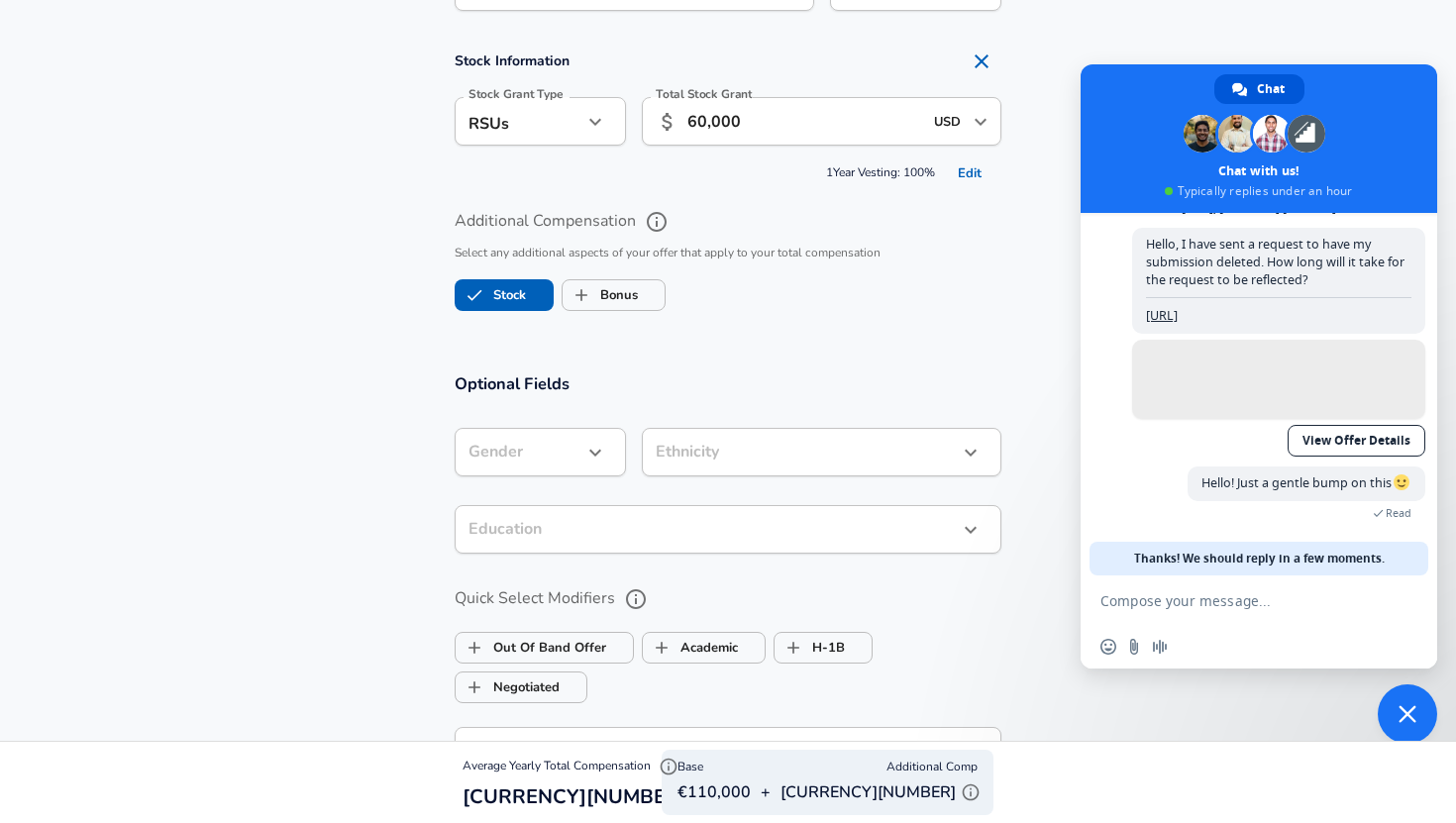 click on "We value your privacy We use cookies to enhance your browsing experience, serve personalized ads or content, and analyze our traffic. By clicking "Accept All", you consent to our use of cookies. Customize    Accept All   Customize Consent Preferences   We use cookies to help you navigate efficiently and perform certain functions. You will find detailed information about all cookies under each consent category below. The cookies that are categorized as "Necessary" are stored on your browser as they are essential for enabling the basic functionalities of the site. ...  Show more Necessary Always Active Necessary cookies are required to enable the basic features of this site, such as providing secure log-in or adjusting your consent preferences. These cookies do not store any personally identifiable data. Cookie _GRECAPTCHA Duration 5 months 27 days Description Google Recaptcha service sets this cookie to identify bots to protect the website against malicious spam attacks. Cookie __stripe_mid Duration 1 year MR" at bounding box center [728, -980] 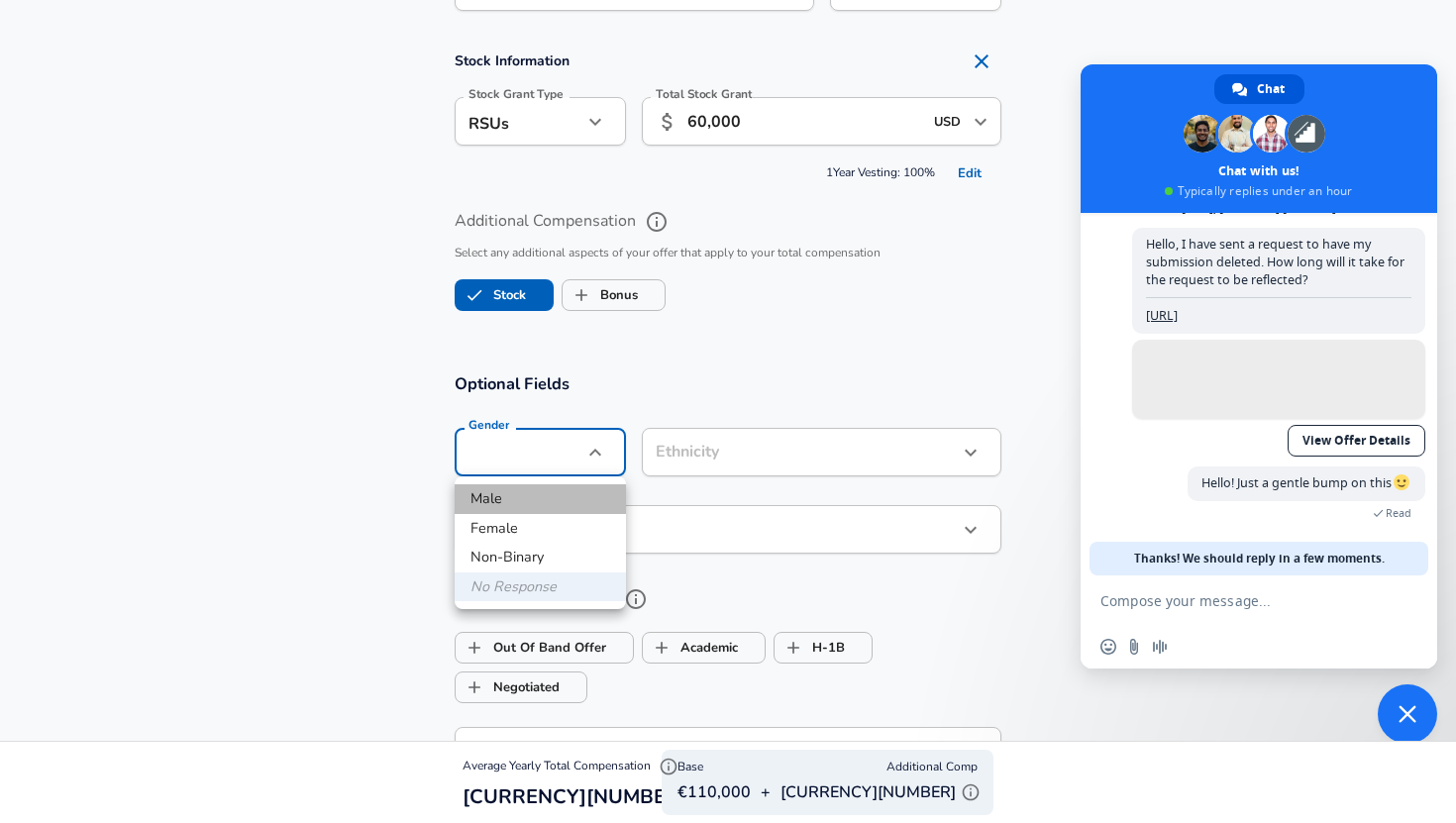 click on "Male" at bounding box center [540, 499] 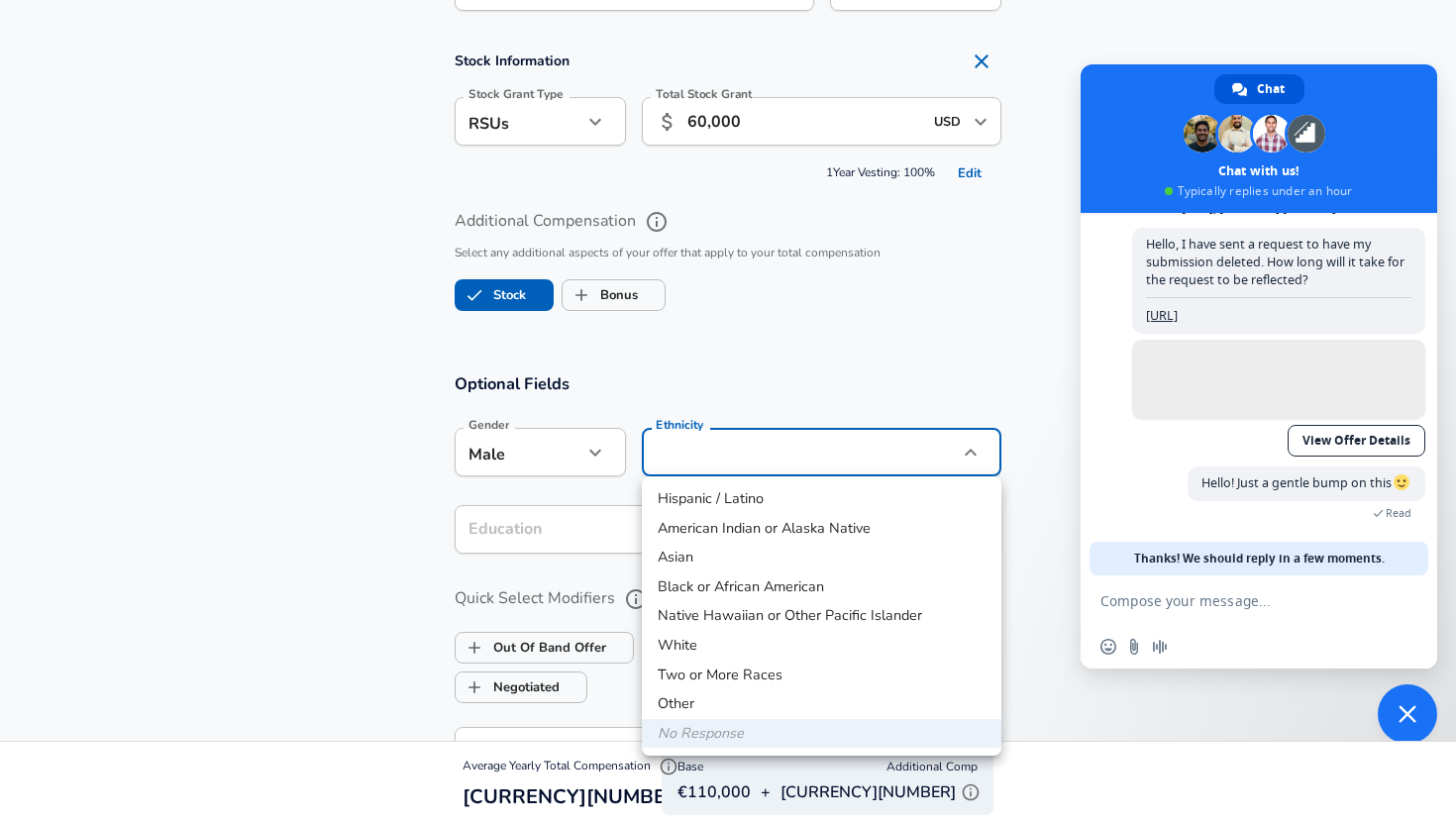 click on "We value your privacy We use cookies to enhance your browsing experience, serve personalized ads or content, and analyze our traffic. By clicking "Accept All", you consent to our use of cookies. Customize    Accept All   Customize Consent Preferences   We use cookies to help you navigate efficiently and perform certain functions. You will find detailed information about all cookies under each consent category below. The cookies that are categorized as "Necessary" are stored on your browser as they are essential for enabling the basic functionalities of the site. ...  Show more Necessary Always Active Necessary cookies are required to enable the basic features of this site, such as providing secure log-in or adjusting your consent preferences. These cookies do not store any personally identifiable data. Cookie _GRECAPTCHA Duration 5 months 27 days Description Google Recaptcha service sets this cookie to identify bots to protect the website against malicious spam attacks. Cookie __stripe_mid Duration 1 year MR" at bounding box center [728, -980] 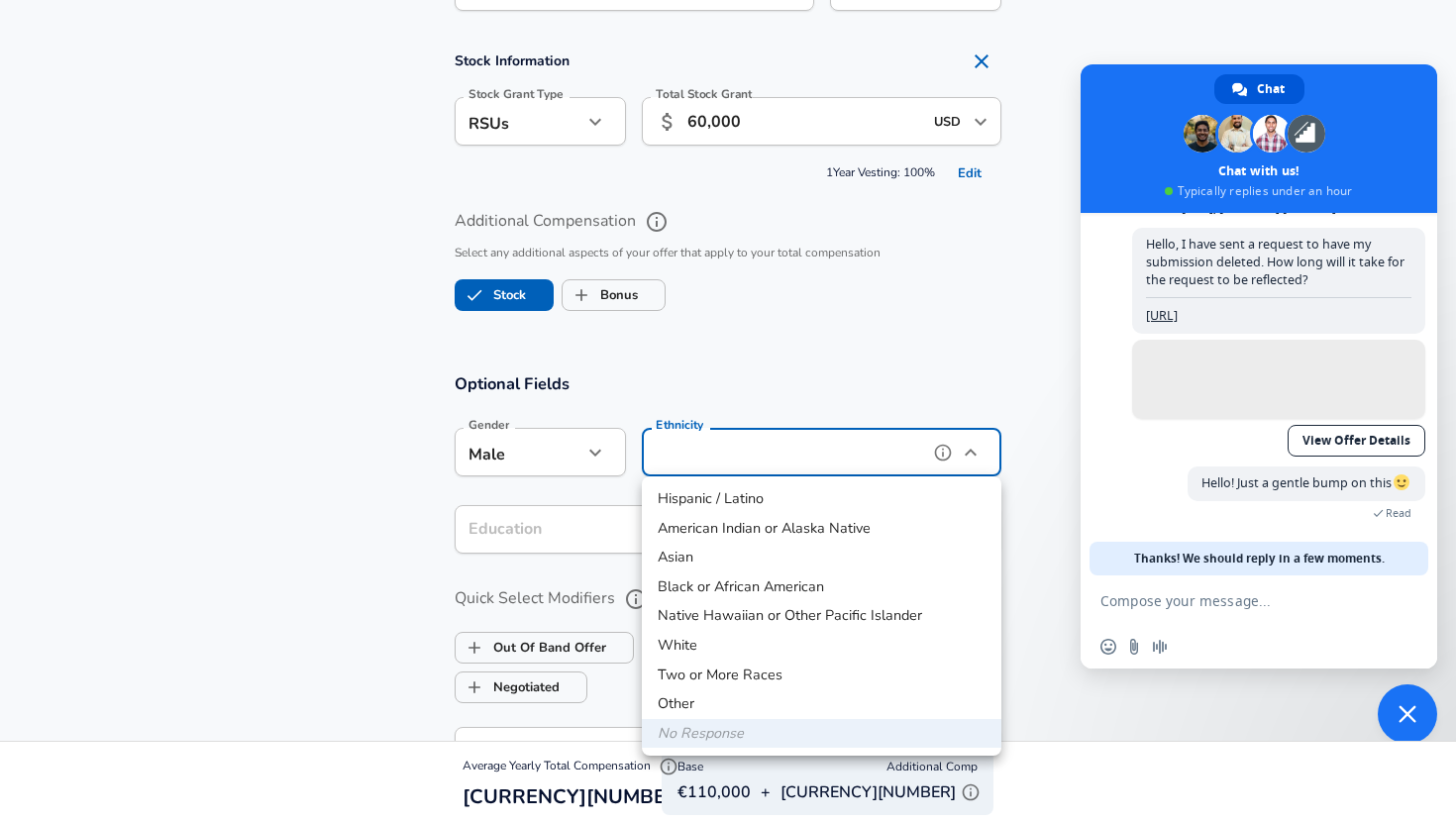 type on "Asian" 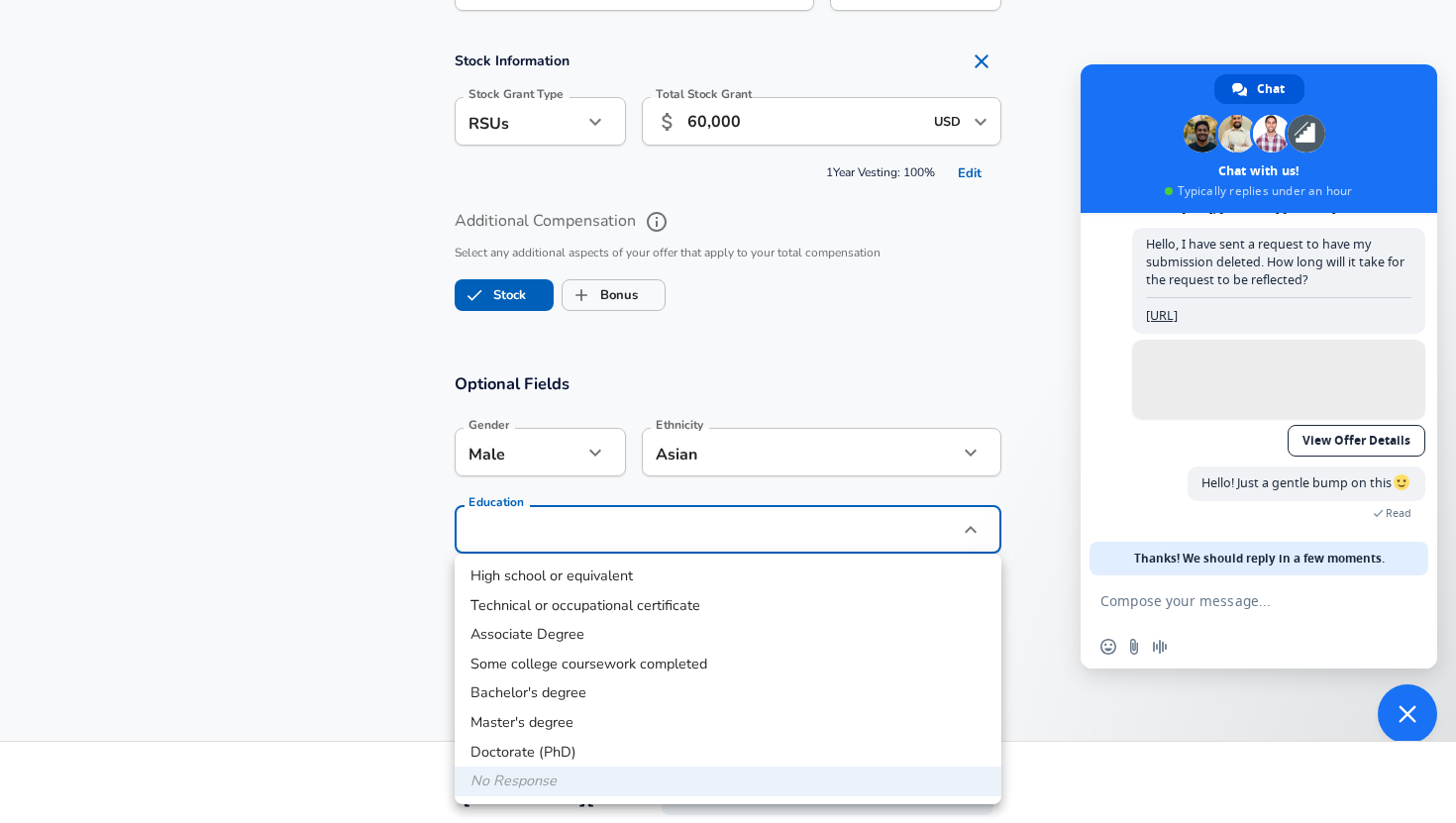 click on "We value your privacy We use cookies to enhance your browsing experience, serve personalized ads or content, and analyze our traffic. By clicking "Accept All", you consent to our use of cookies. Customize    Accept All   Customize Consent Preferences   We use cookies to help you navigate efficiently and perform certain functions. You will find detailed information about all cookies under each consent category below. The cookies that are categorized as "Necessary" are stored on your browser as they are essential for enabling the basic functionalities of the site. ...  Show more Necessary Always Active Necessary cookies are required to enable the basic features of this site, such as providing secure log-in or adjusting your consent preferences. These cookies do not store any personally identifiable data. Cookie _GRECAPTCHA Duration 5 months 27 days Description Google Recaptcha service sets this cookie to identify bots to protect the website against malicious spam attacks. Cookie __stripe_mid Duration 1 year MR" at bounding box center (728, -980) 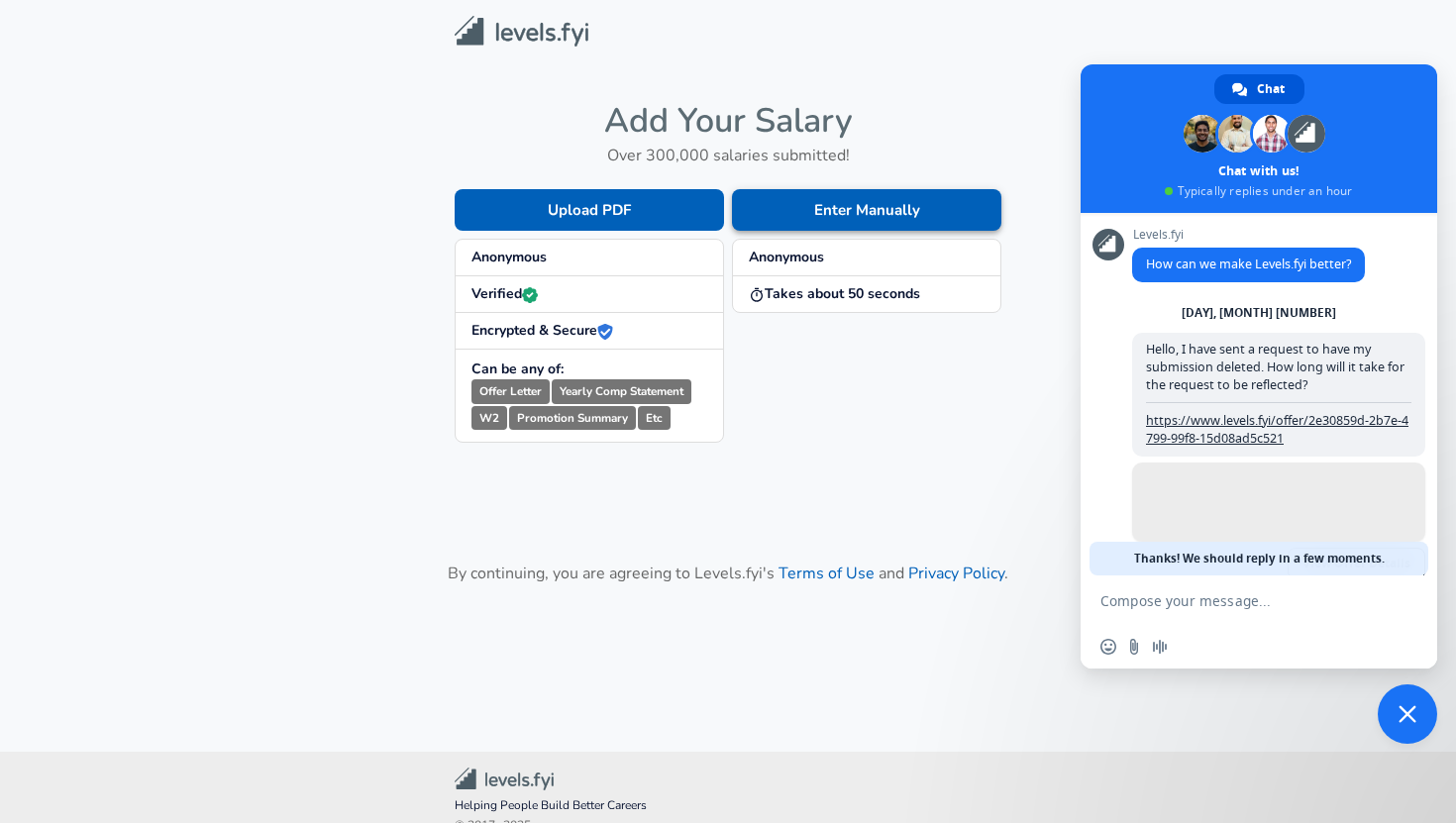 scroll, scrollTop: 0, scrollLeft: 0, axis: both 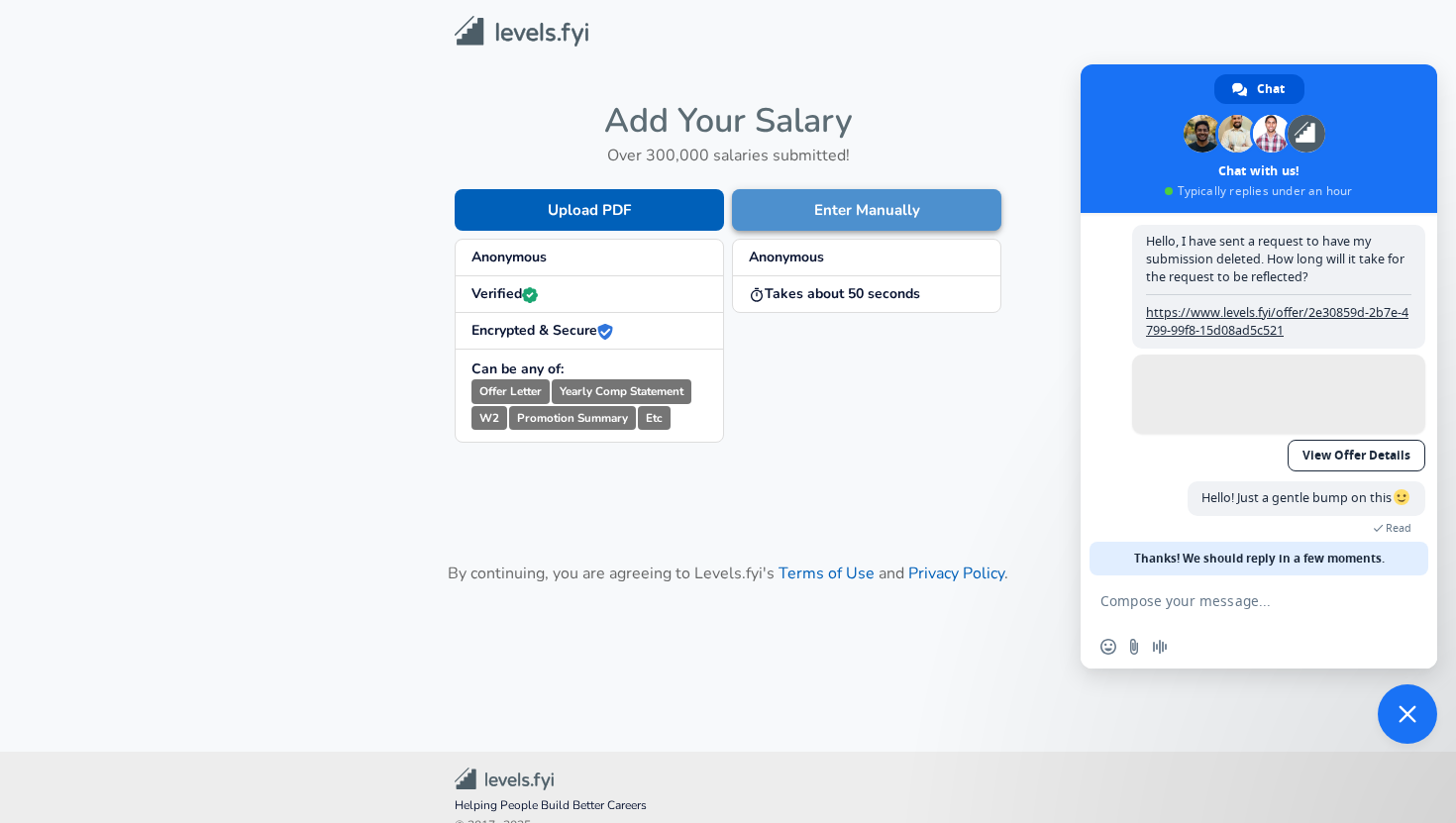 click on "Enter Manually" at bounding box center (867, 210) 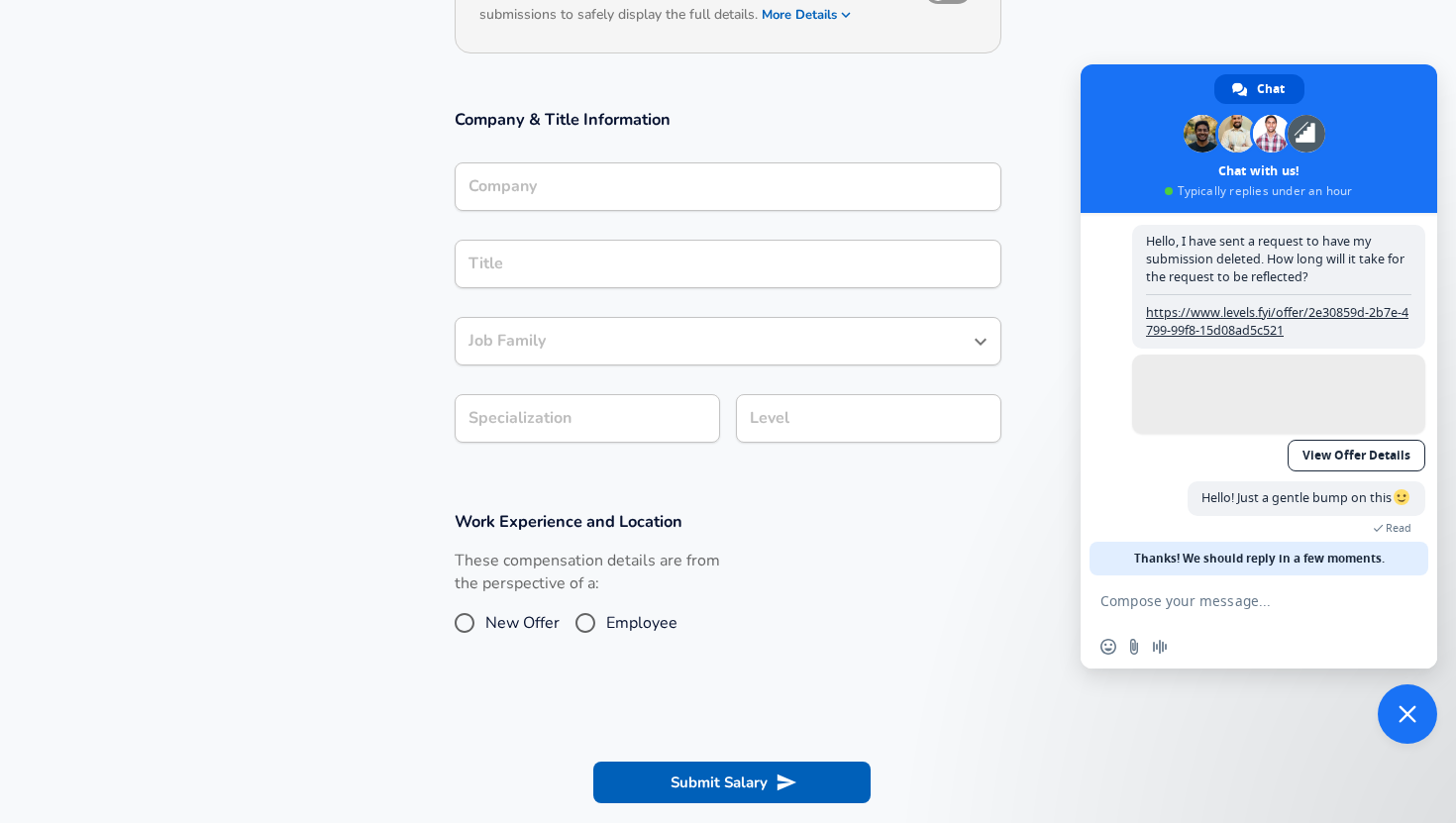 scroll, scrollTop: 261, scrollLeft: 0, axis: vertical 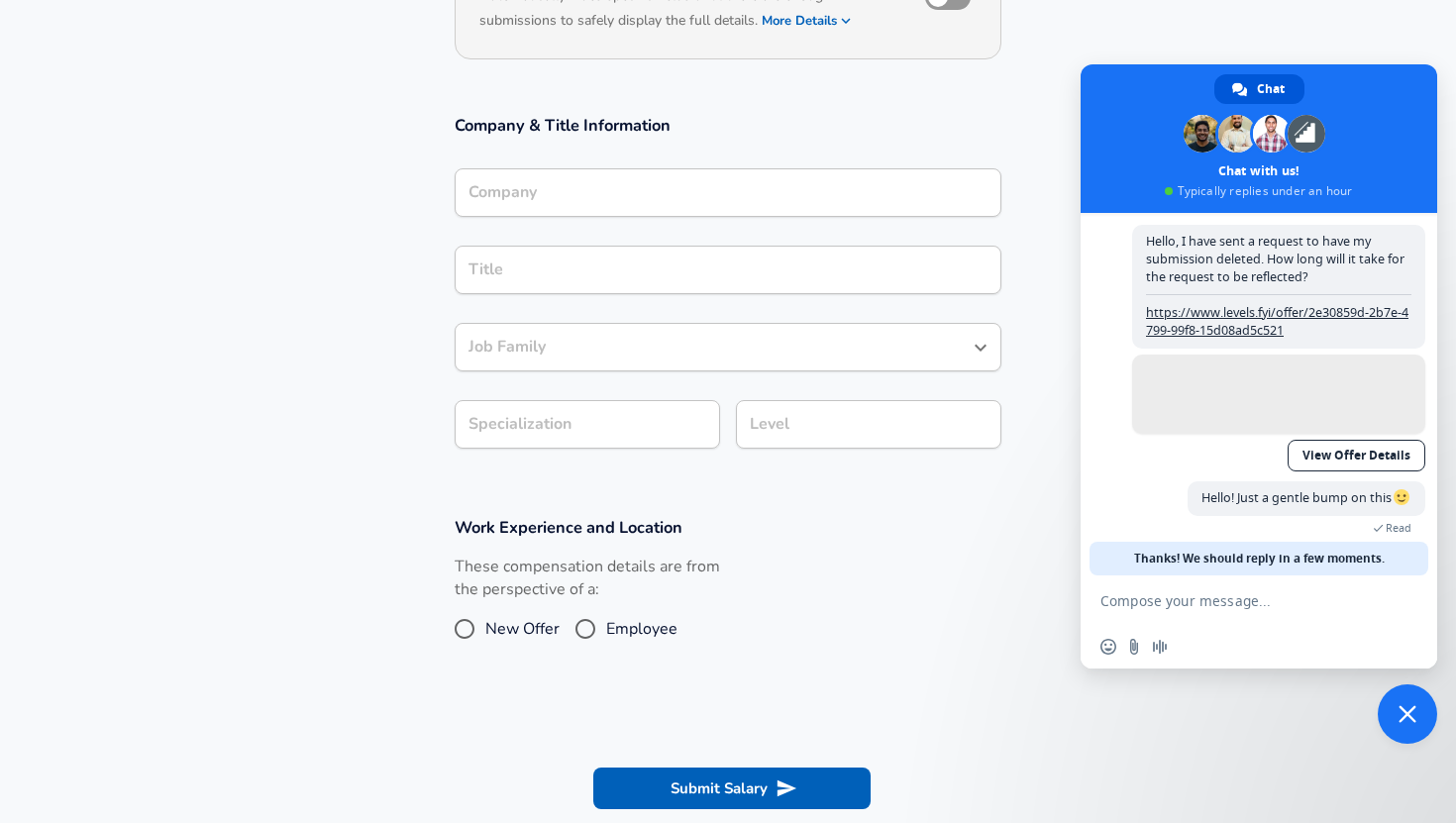 click on "New Offer" at bounding box center (522, 629) 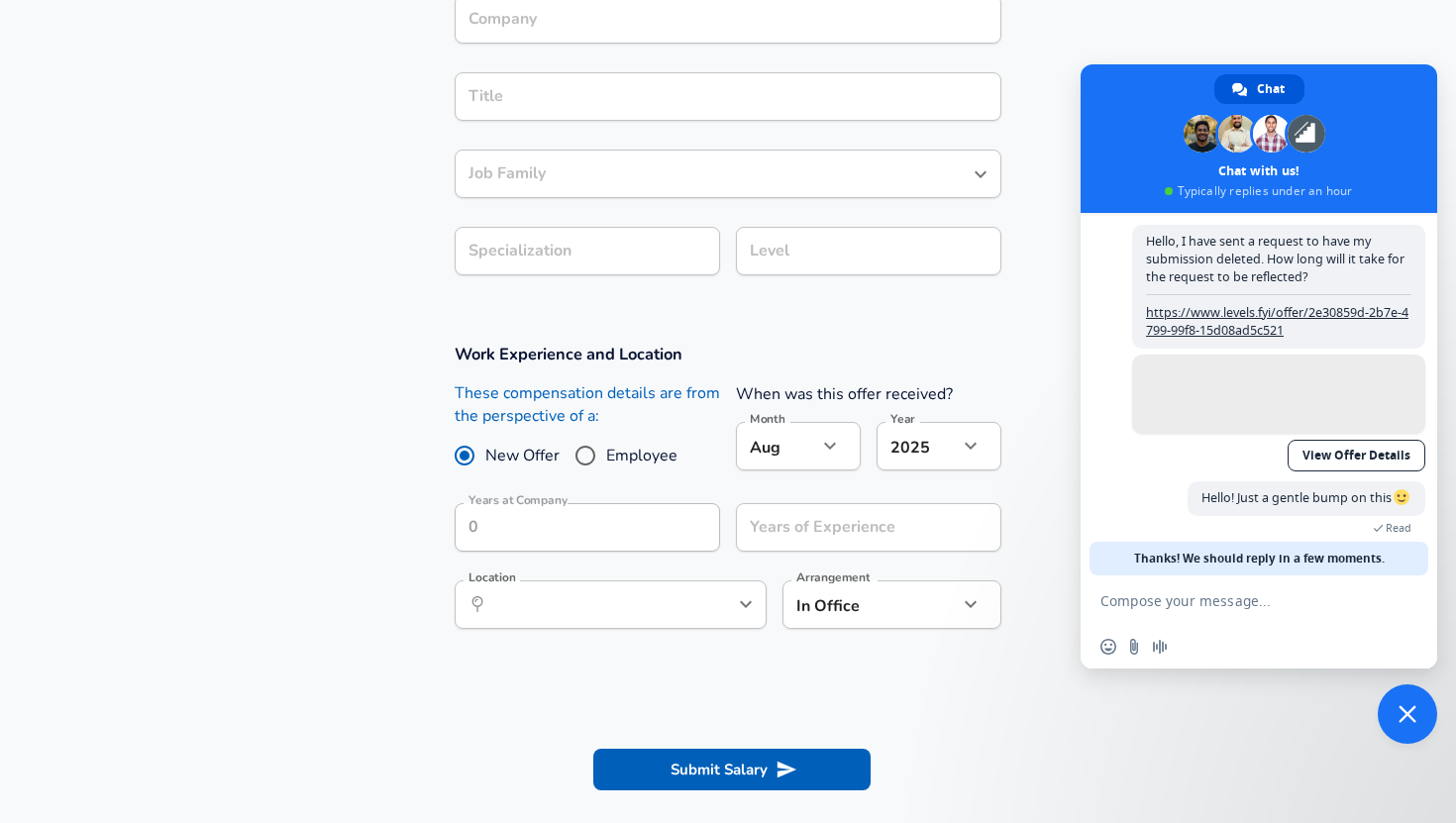 scroll, scrollTop: 458, scrollLeft: 0, axis: vertical 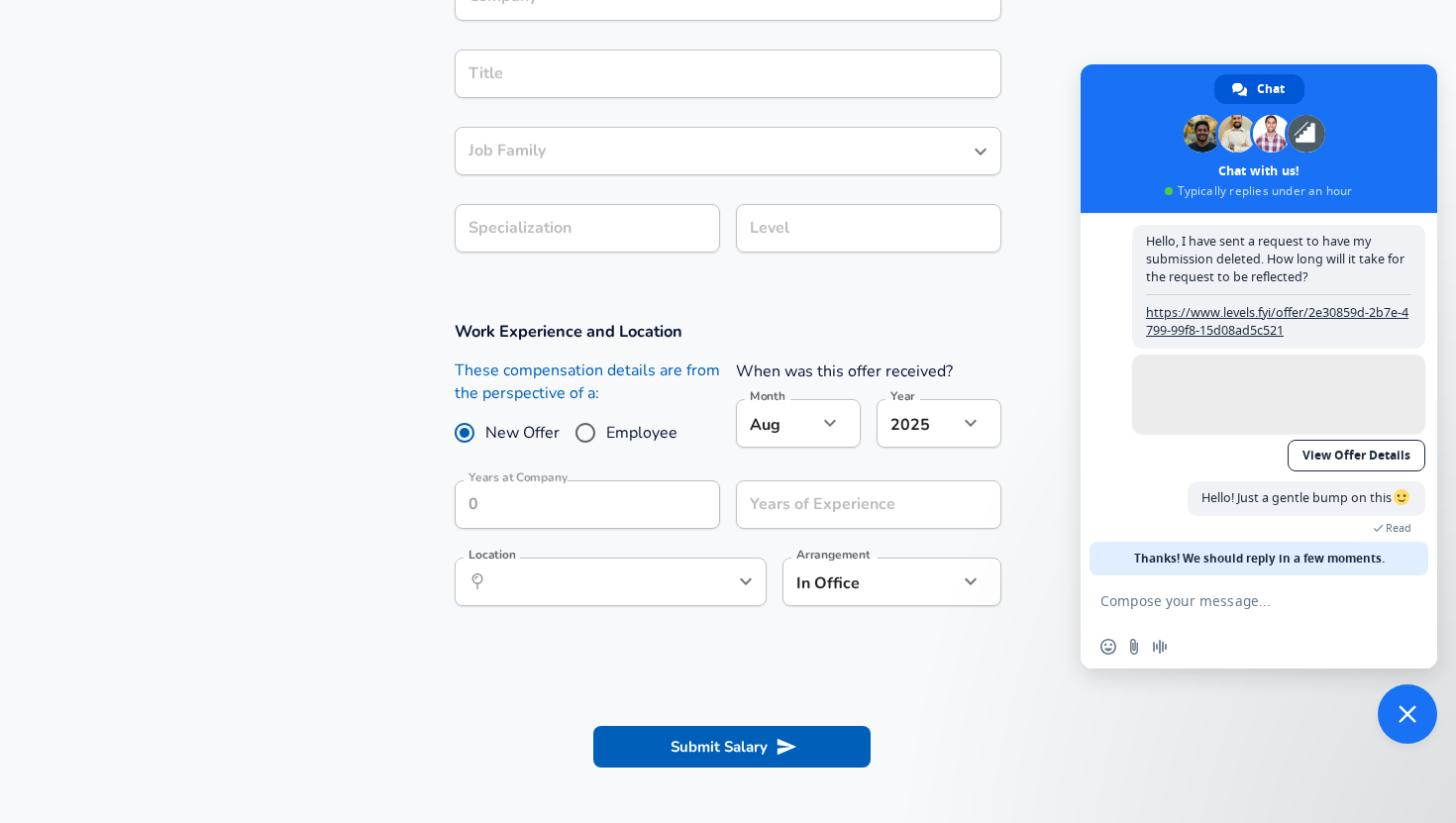 click on "We value your privacy We use cookies to enhance your browsing experience, serve personalized ads or content, and analyze our traffic. By clicking "Accept All", you consent to our use of cookies. Customize    Accept All   Customize Consent Preferences   We use cookies to help you navigate efficiently and perform certain functions. You will find detailed information about all cookies under each consent category below. The cookies that are categorized as "Necessary" are stored on your browser as they are essential for enabling the basic functionalities of the site. ...  Show more Necessary Always Active Necessary cookies are required to enable the basic features of this site, such as providing secure log-in or adjusting your consent preferences. These cookies do not store any personally identifiable data. Cookie _GRECAPTCHA Duration 5 months 27 days Description Google Recaptcha service sets this cookie to identify bots to protect the website against malicious spam attacks. Cookie __stripe_mid Duration 1 year MR" at bounding box center [728, -47] 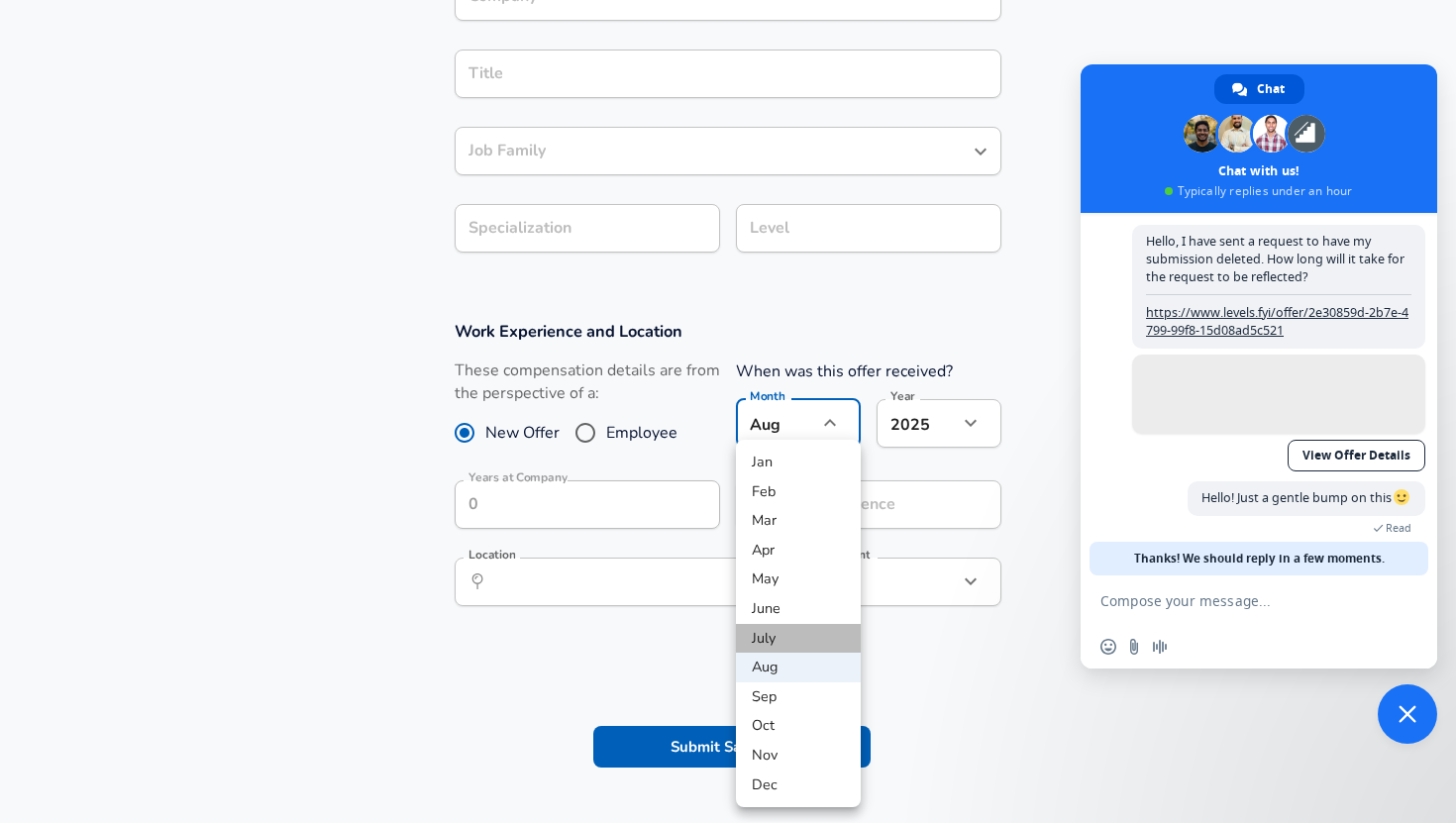 click on "July" at bounding box center (798, 639) 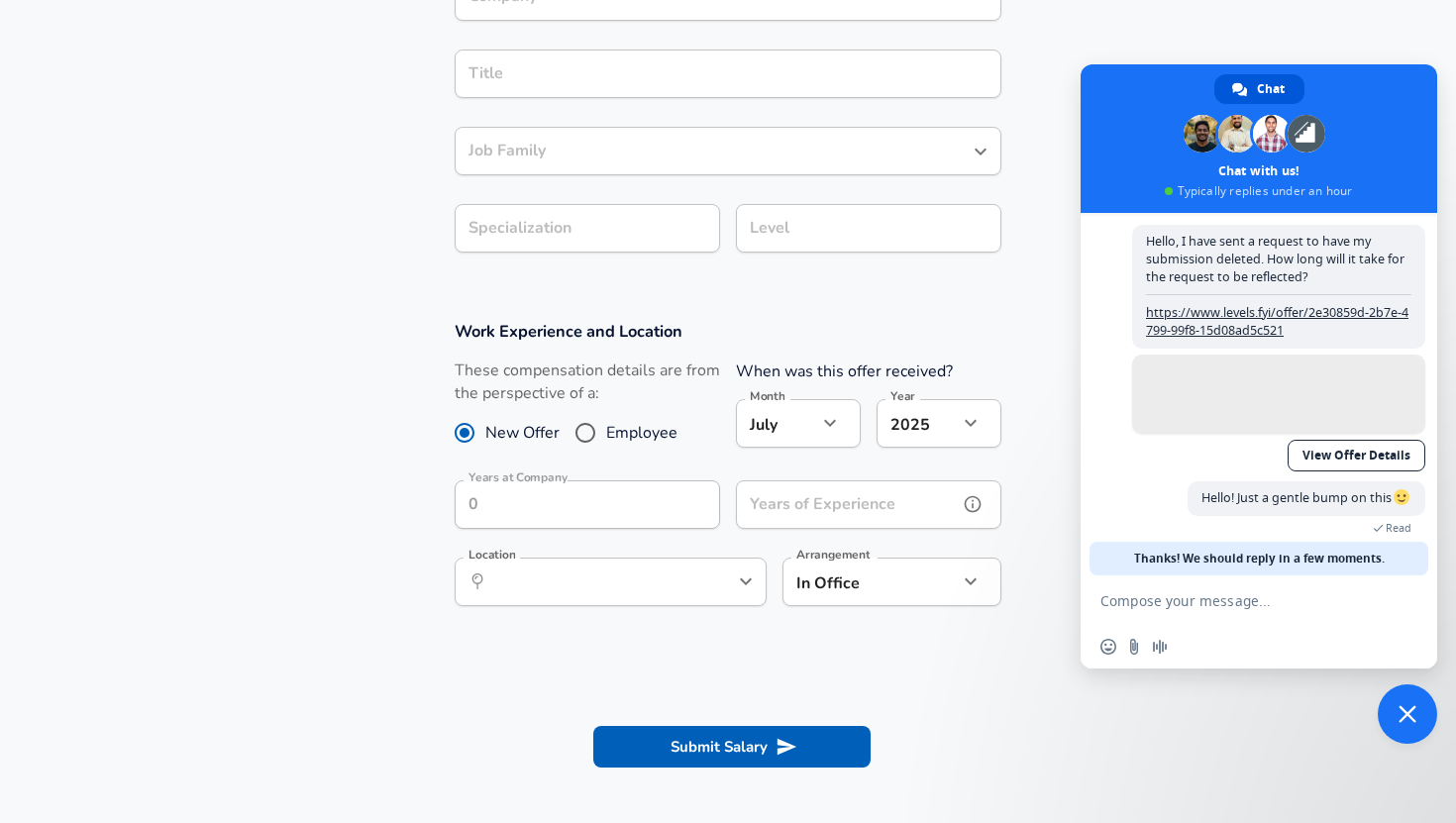 click on "Years of Experience" at bounding box center [847, 504] 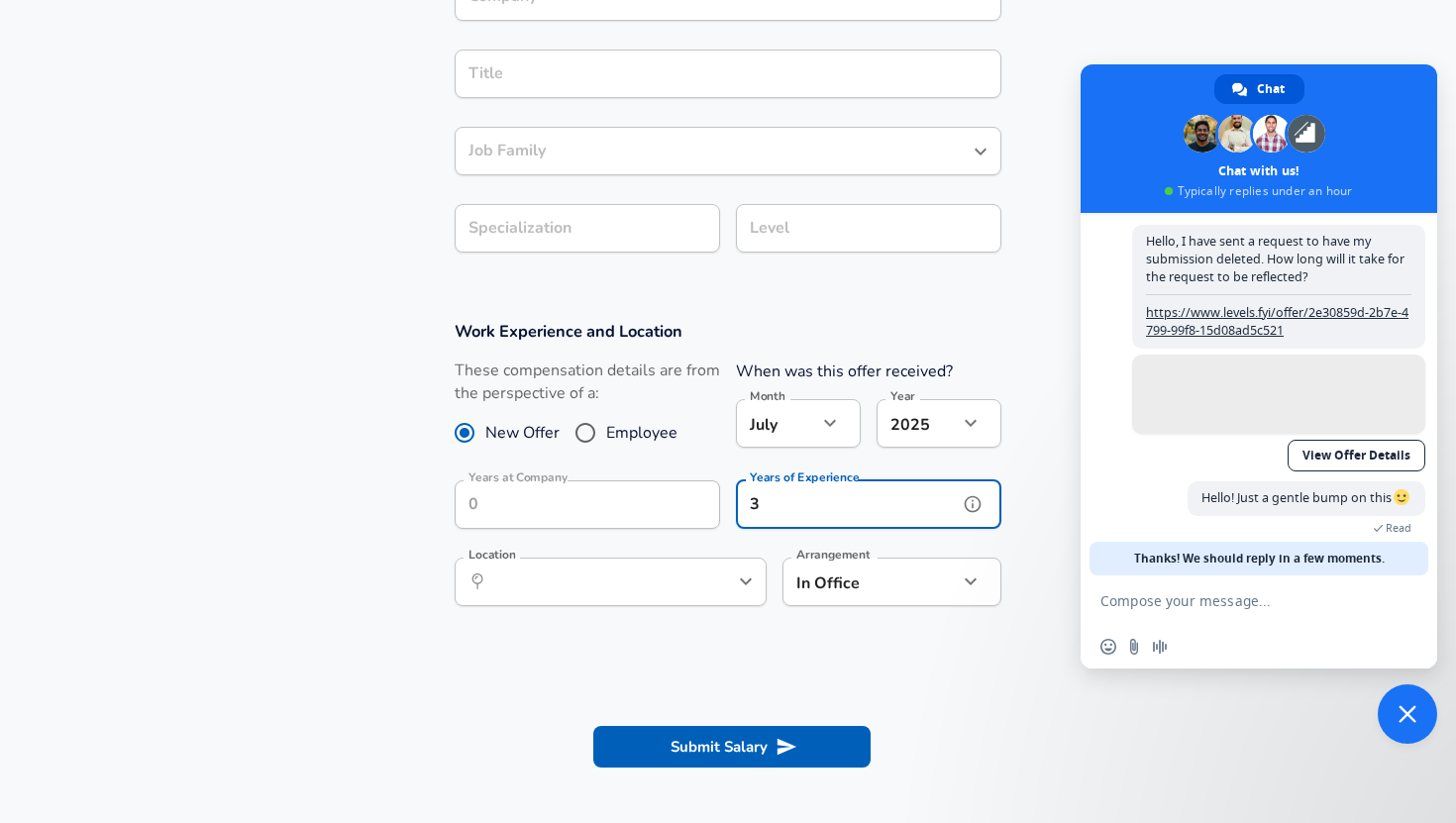 click on "​ Location" at bounding box center [610, 581] 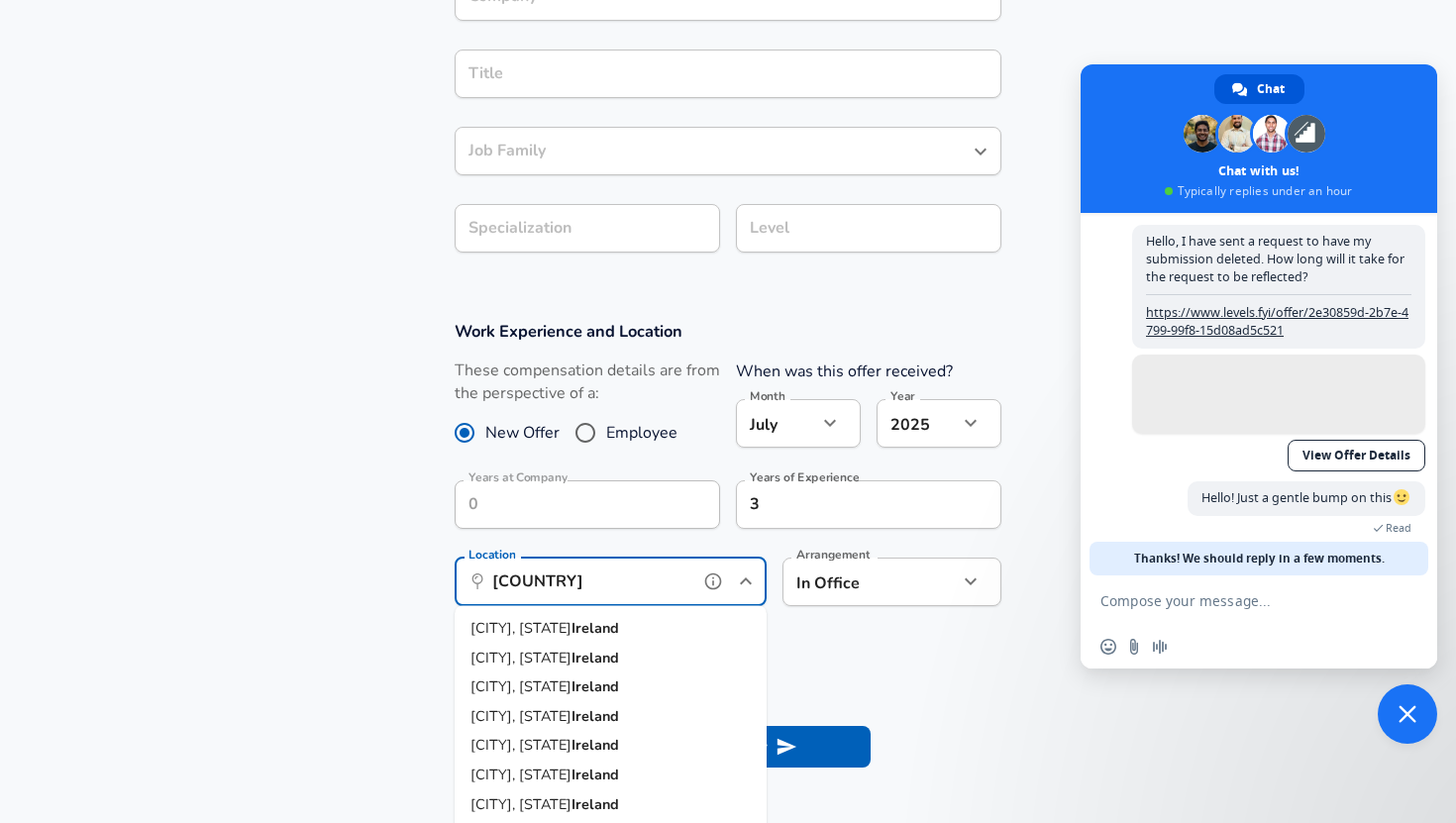 click on "Dublin, DN,  Ireland" at bounding box center [610, 629] 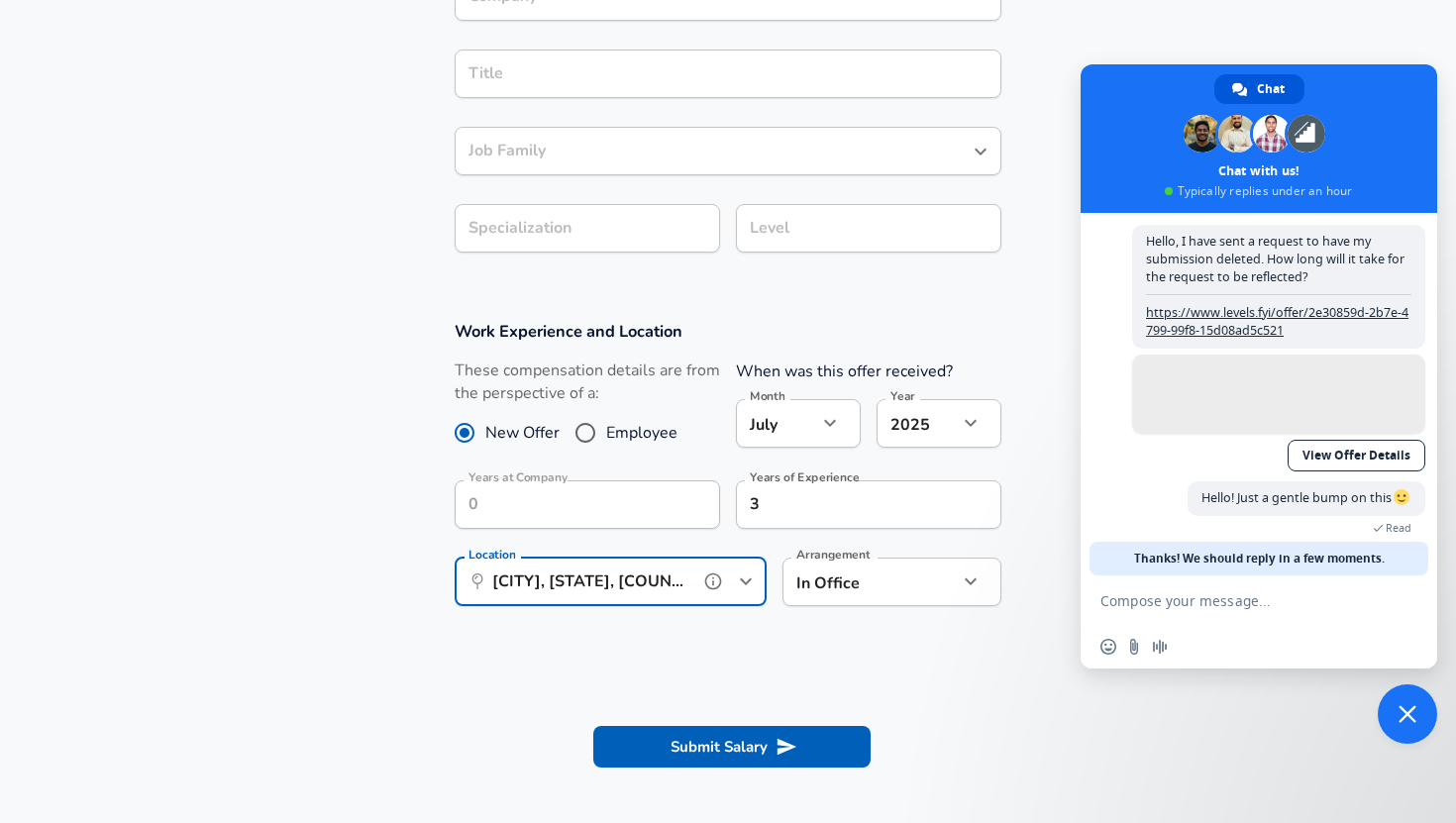 type on "[CITY], [STATE], [COUNTRY]" 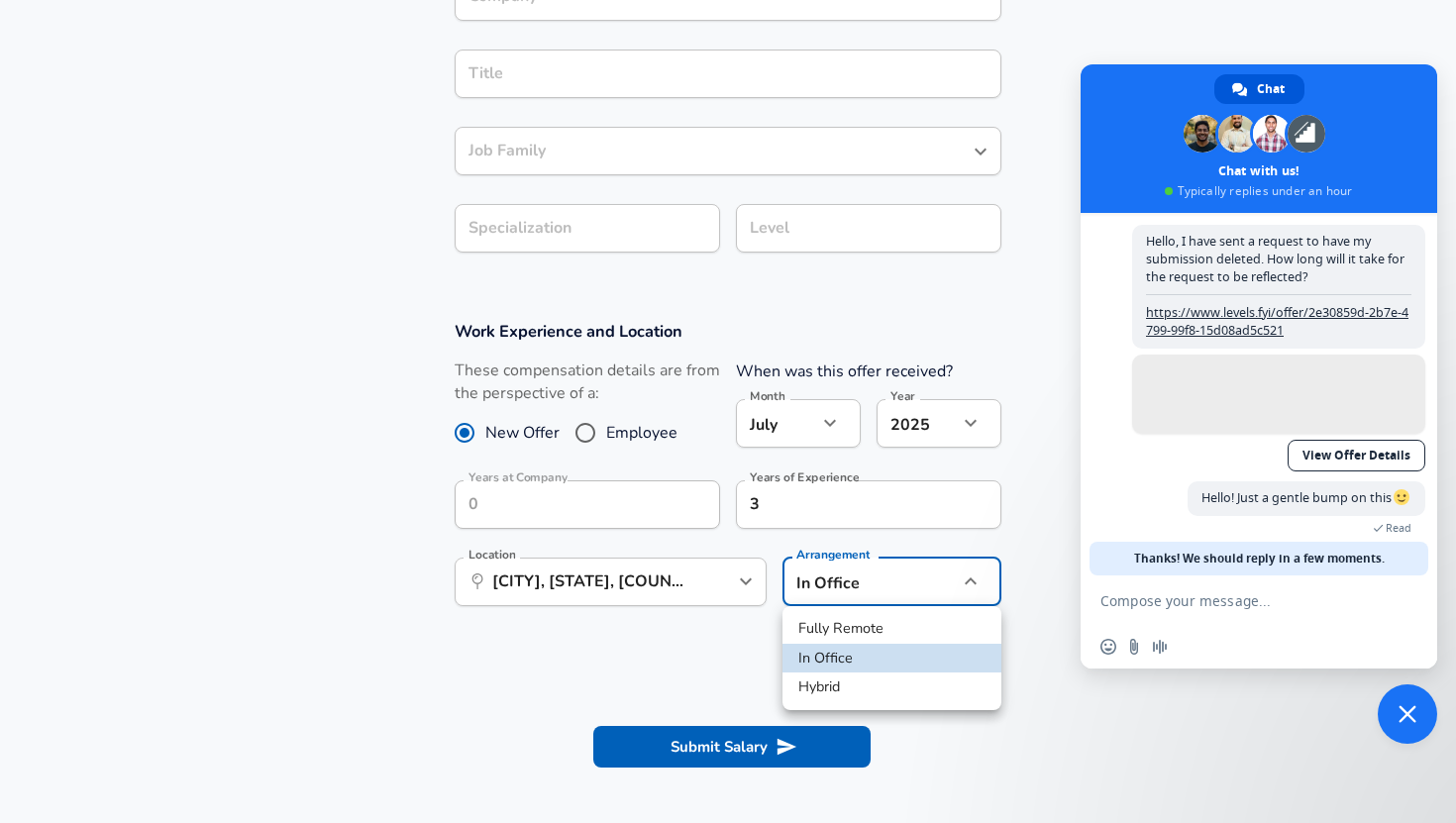 click on "We value your privacy We use cookies to enhance your browsing experience, serve personalized ads or content, and analyze our traffic. By clicking "Accept All", you consent to our use of cookies. Customize    Accept All   Customize Consent Preferences   We use cookies to help you navigate efficiently and perform certain functions. You will find detailed information about all cookies under each consent category below. The cookies that are categorized as "Necessary" are stored on your browser as they are essential for enabling the basic functionalities of the site. ...  Show more Necessary Always Active Necessary cookies are required to enable the basic features of this site, such as providing secure log-in or adjusting your consent preferences. These cookies do not store any personally identifiable data. Cookie _GRECAPTCHA Duration 5 months 27 days Description Google Recaptcha service sets this cookie to identify bots to protect the website against malicious spam attacks. Cookie __stripe_mid Duration 1 year MR" at bounding box center (728, -47) 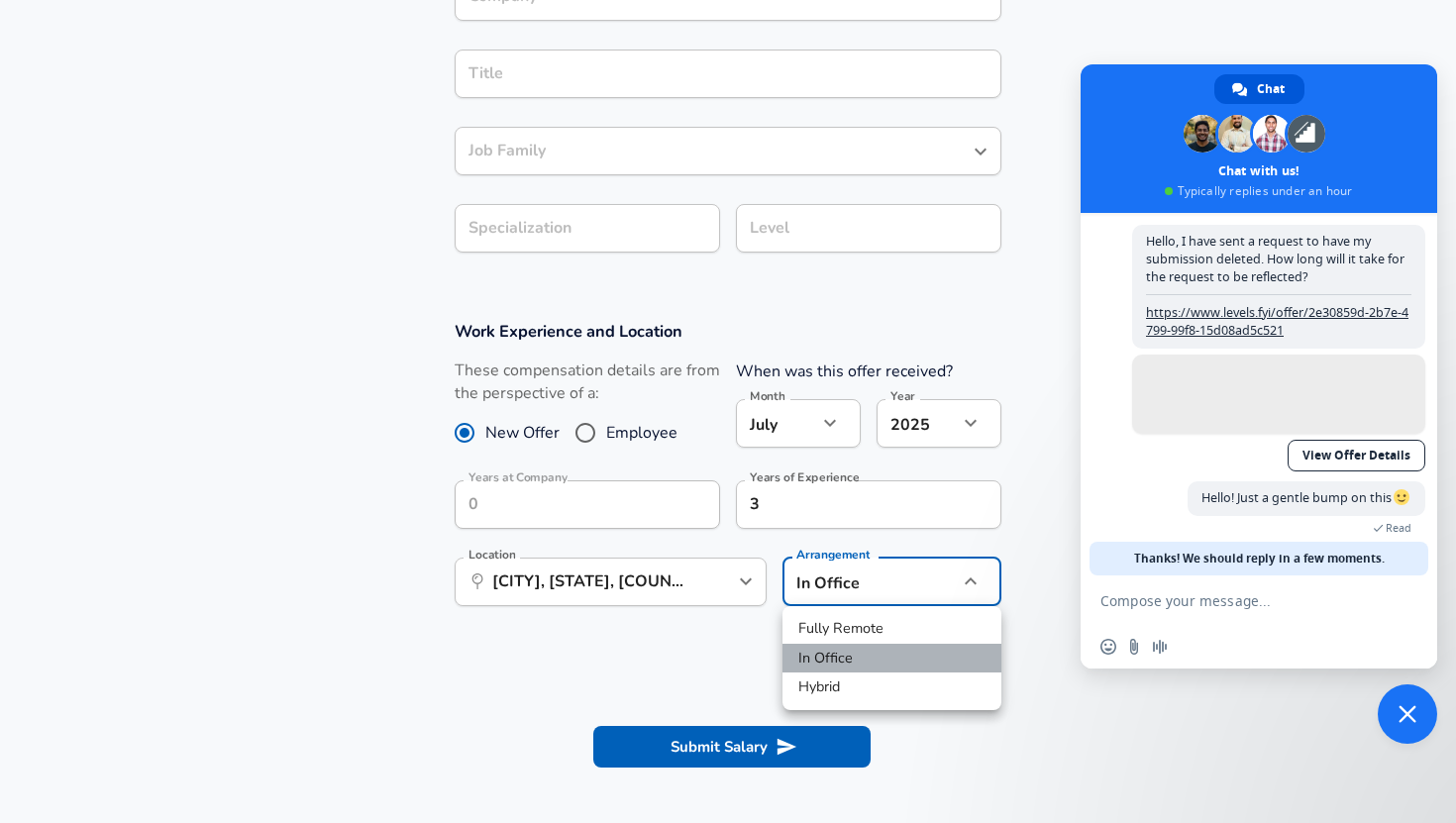 click on "In Office" at bounding box center [891, 659] 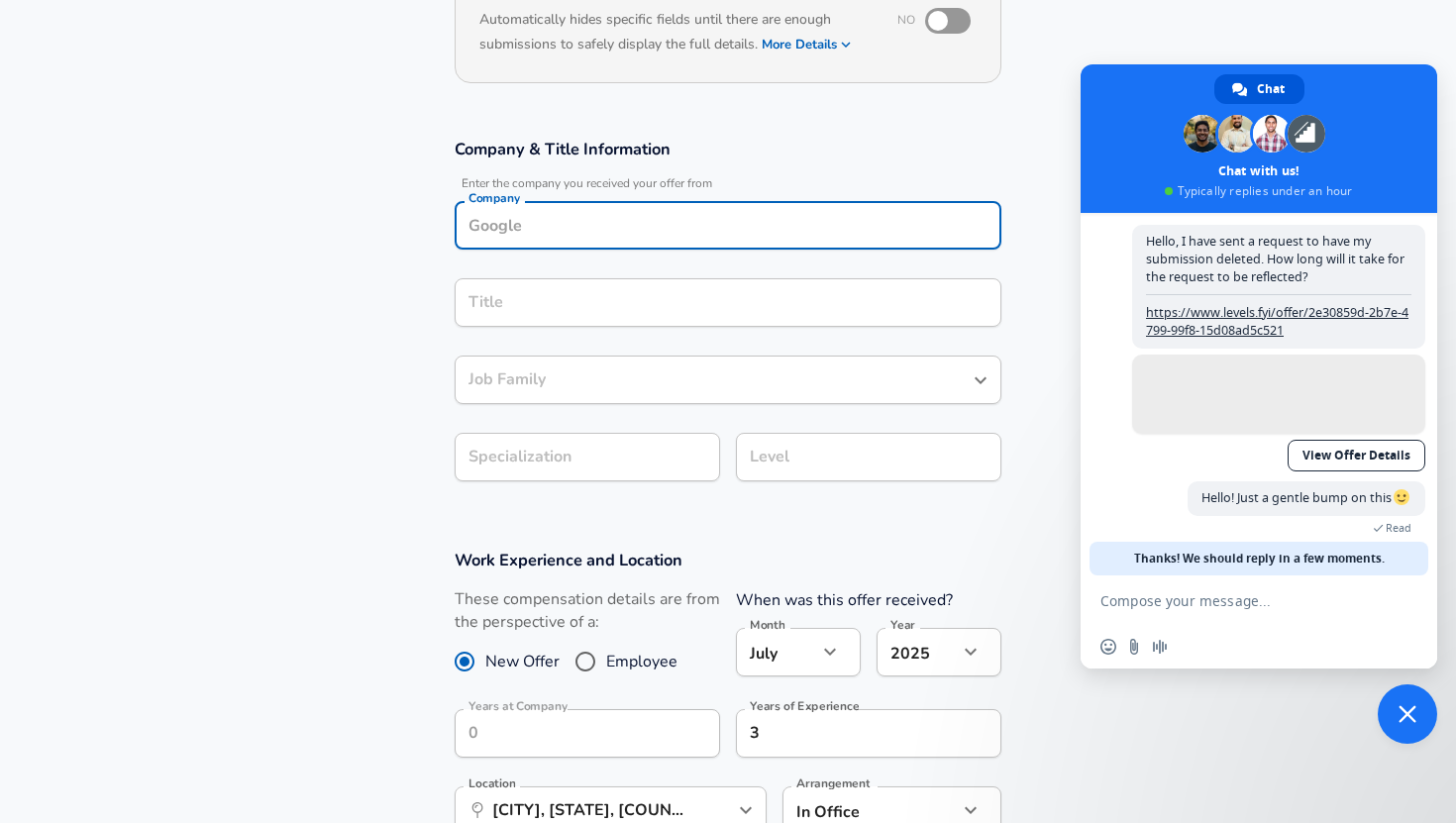 click on "Company" at bounding box center [728, 225] 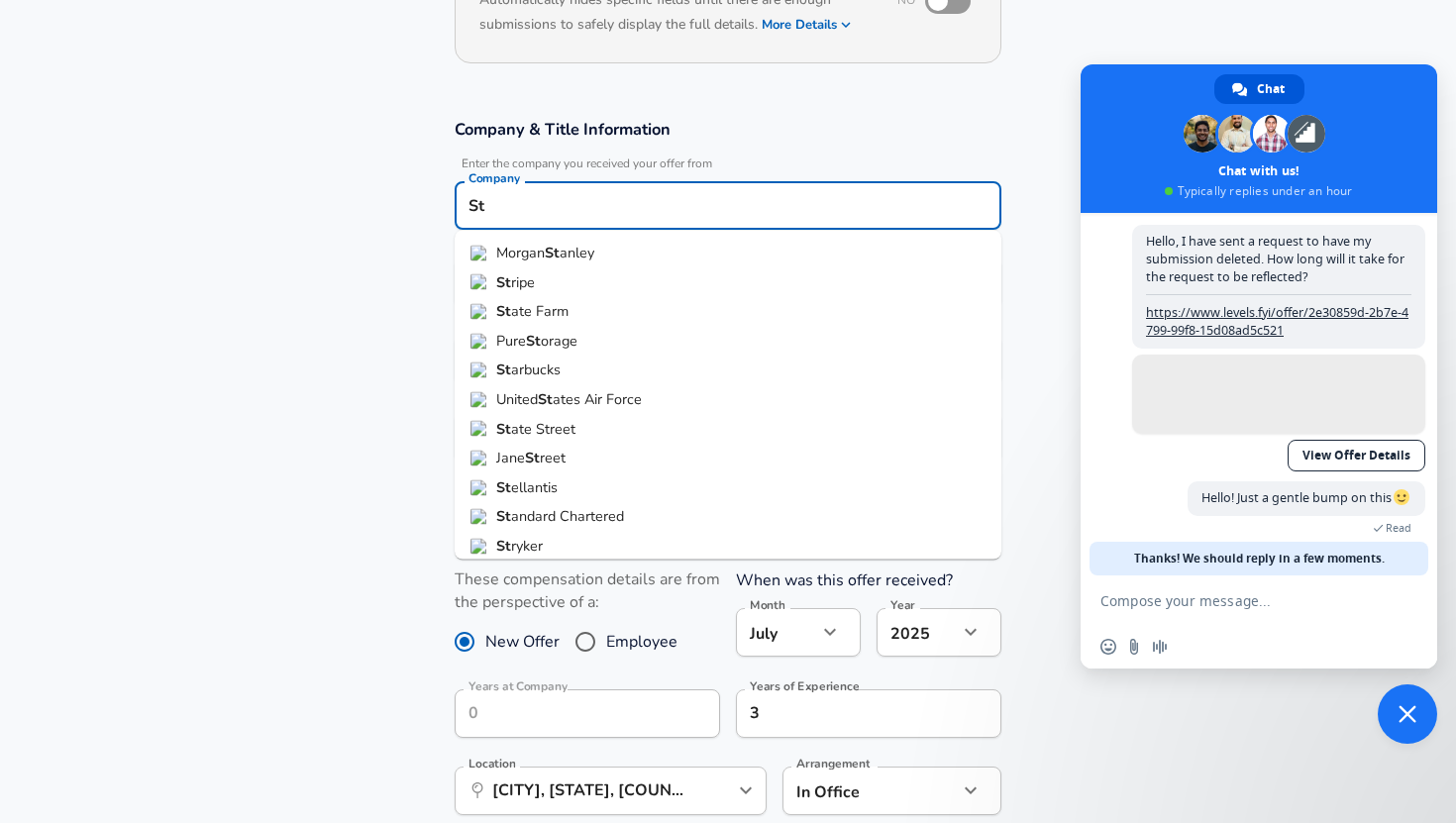 click on "St ripe" at bounding box center [728, 282] 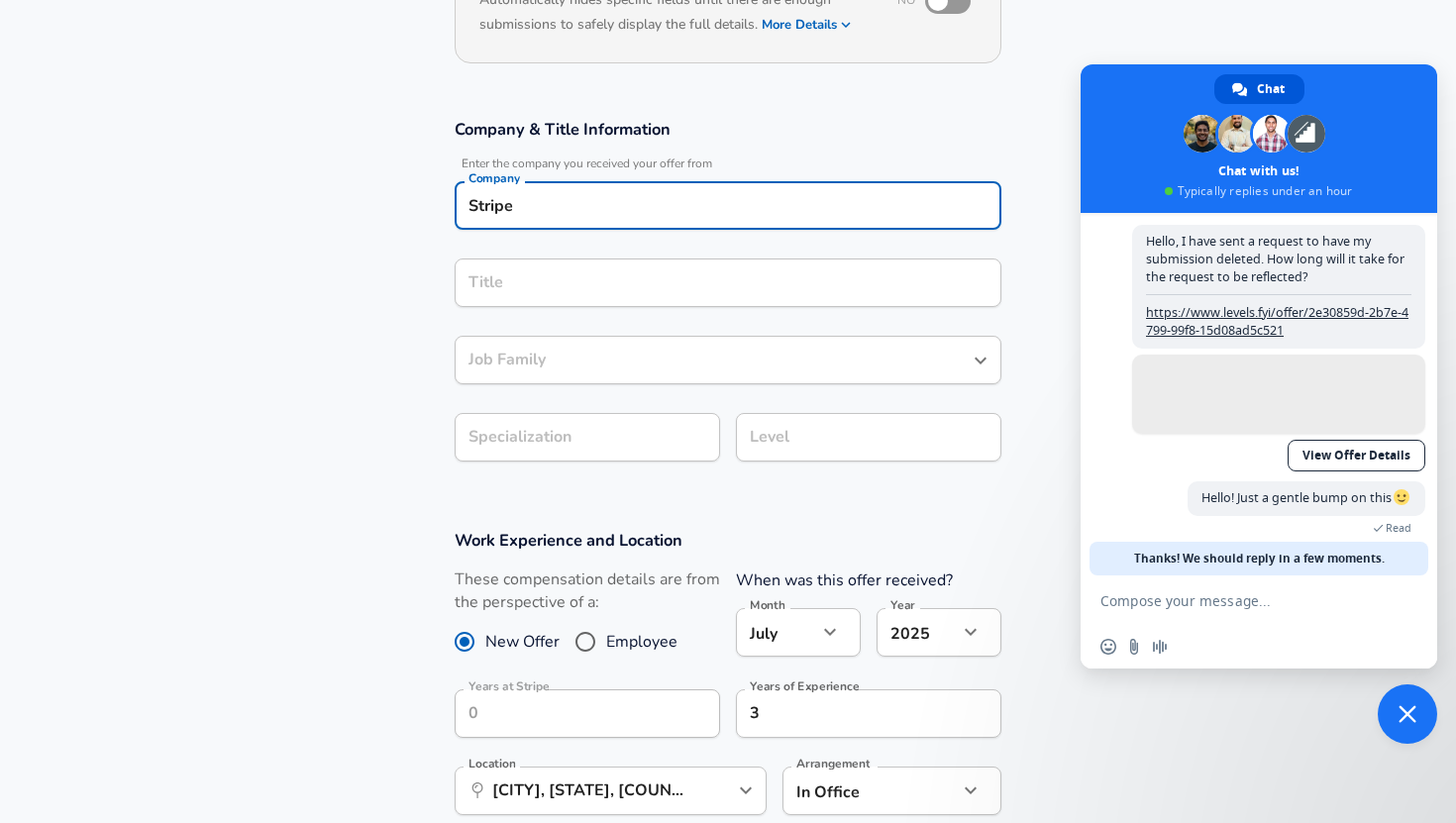 type on "Stripe" 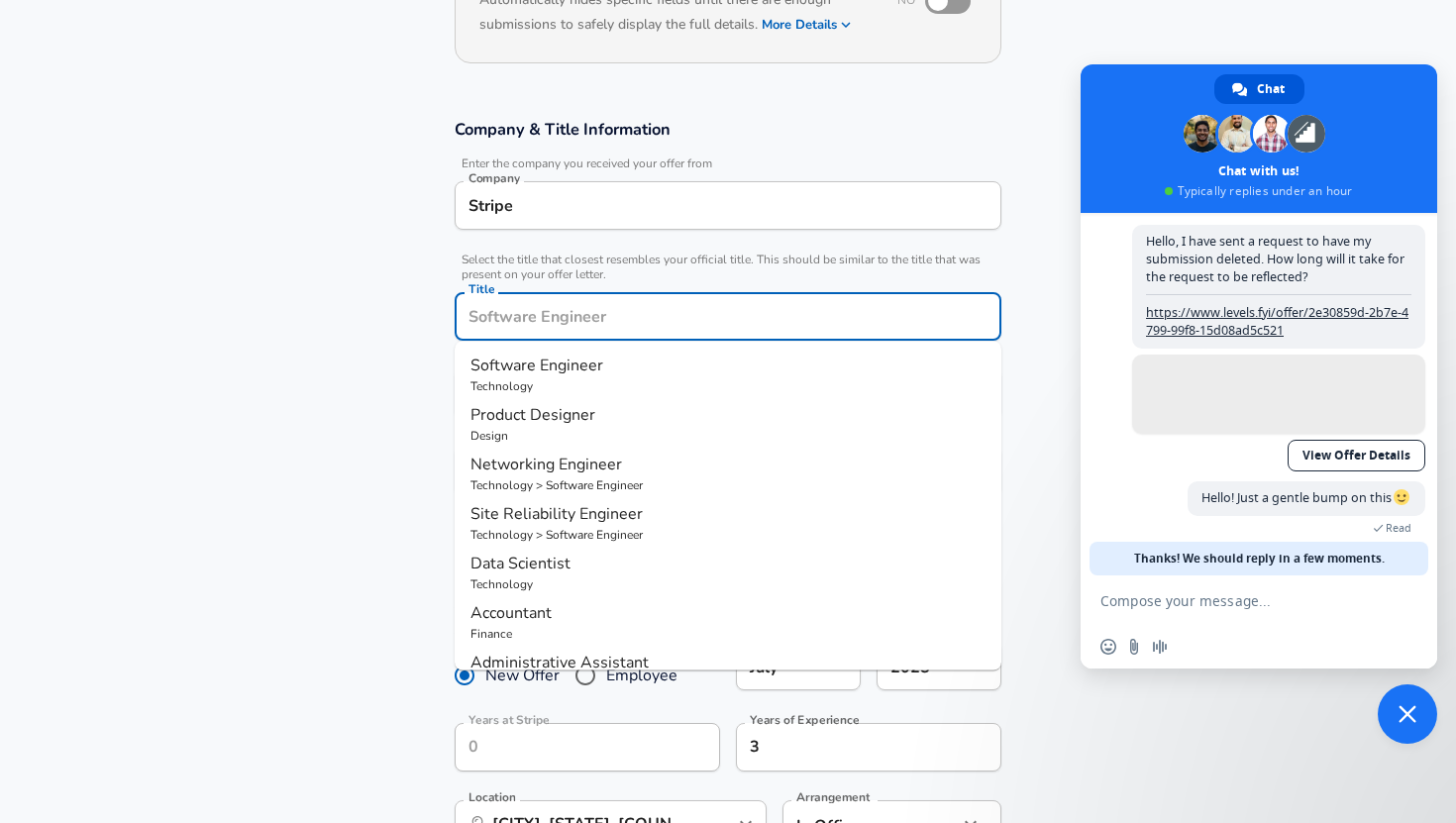 scroll, scrollTop: 297, scrollLeft: 0, axis: vertical 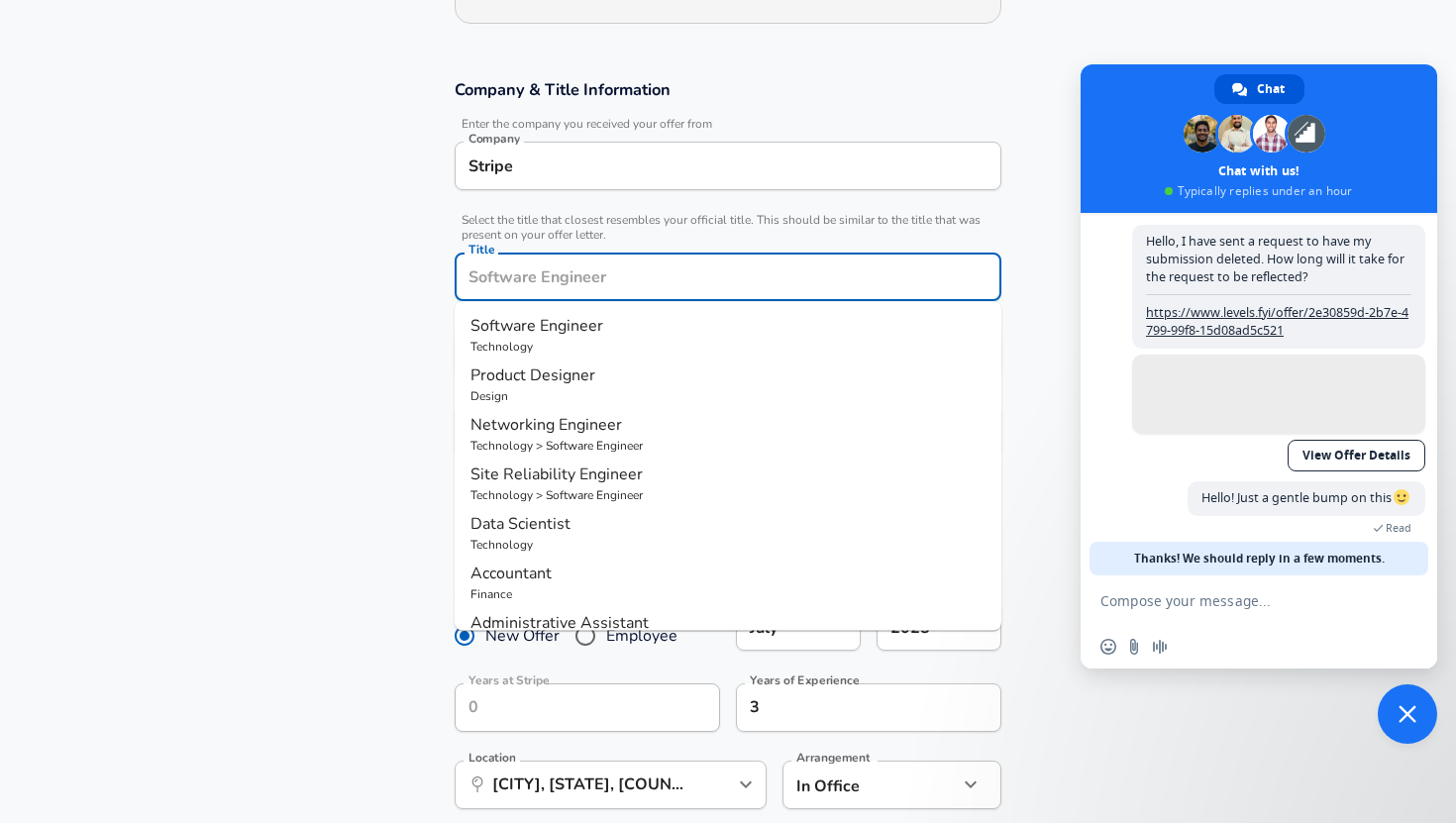 click on "Software Engineer" at bounding box center (537, 326) 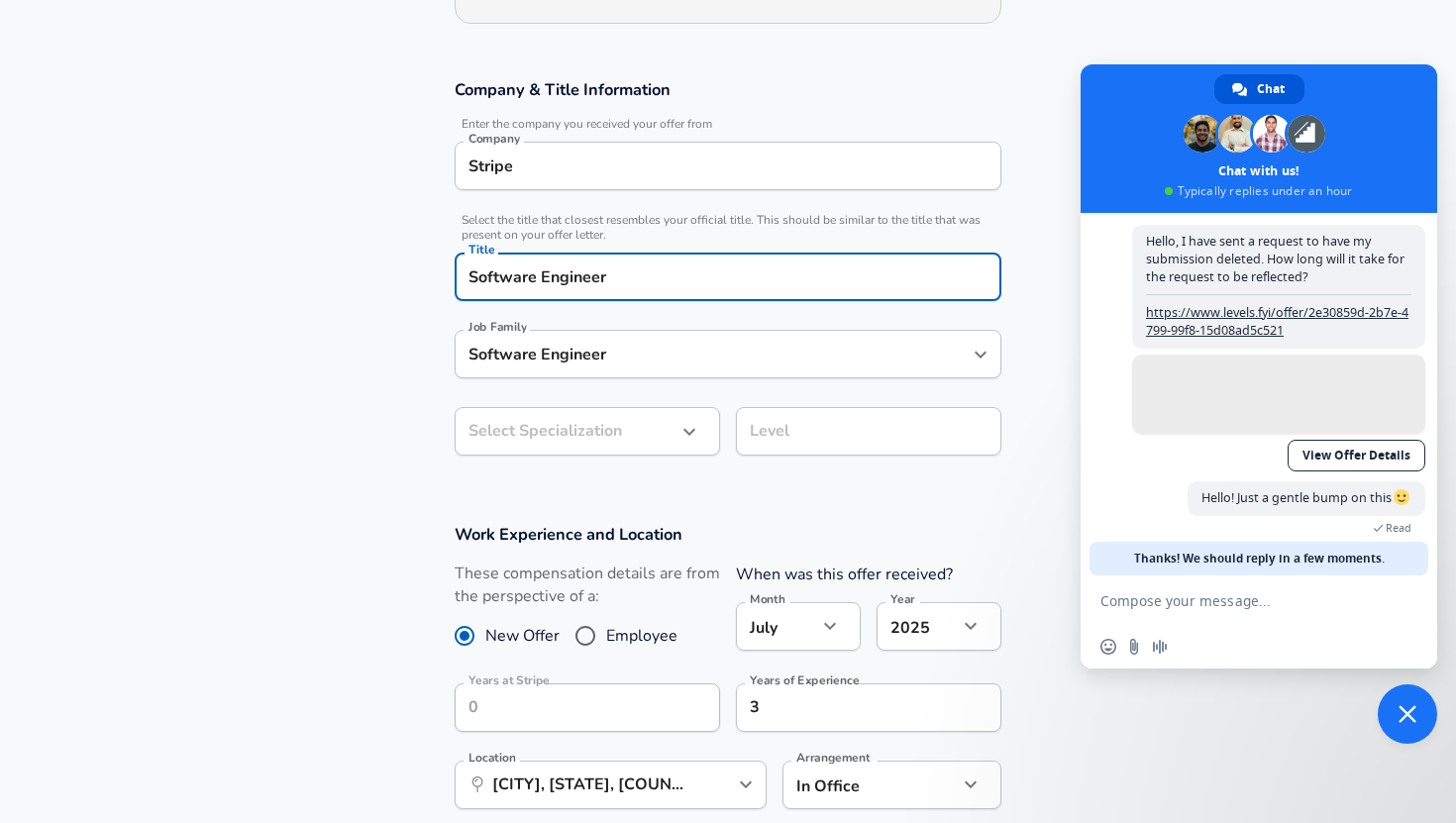 click on "Software Engineer" at bounding box center (713, 354) 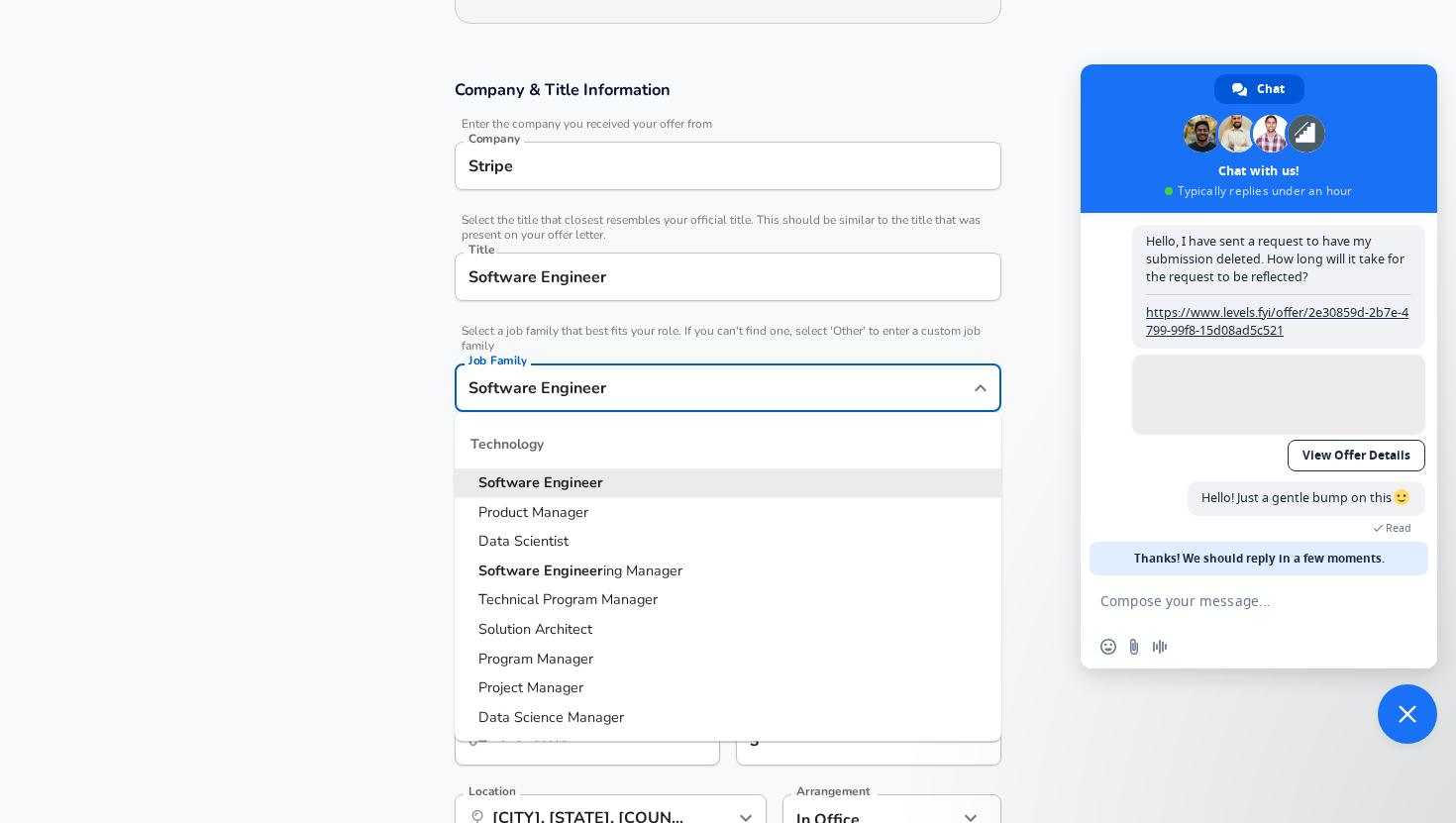 scroll, scrollTop: 337, scrollLeft: 0, axis: vertical 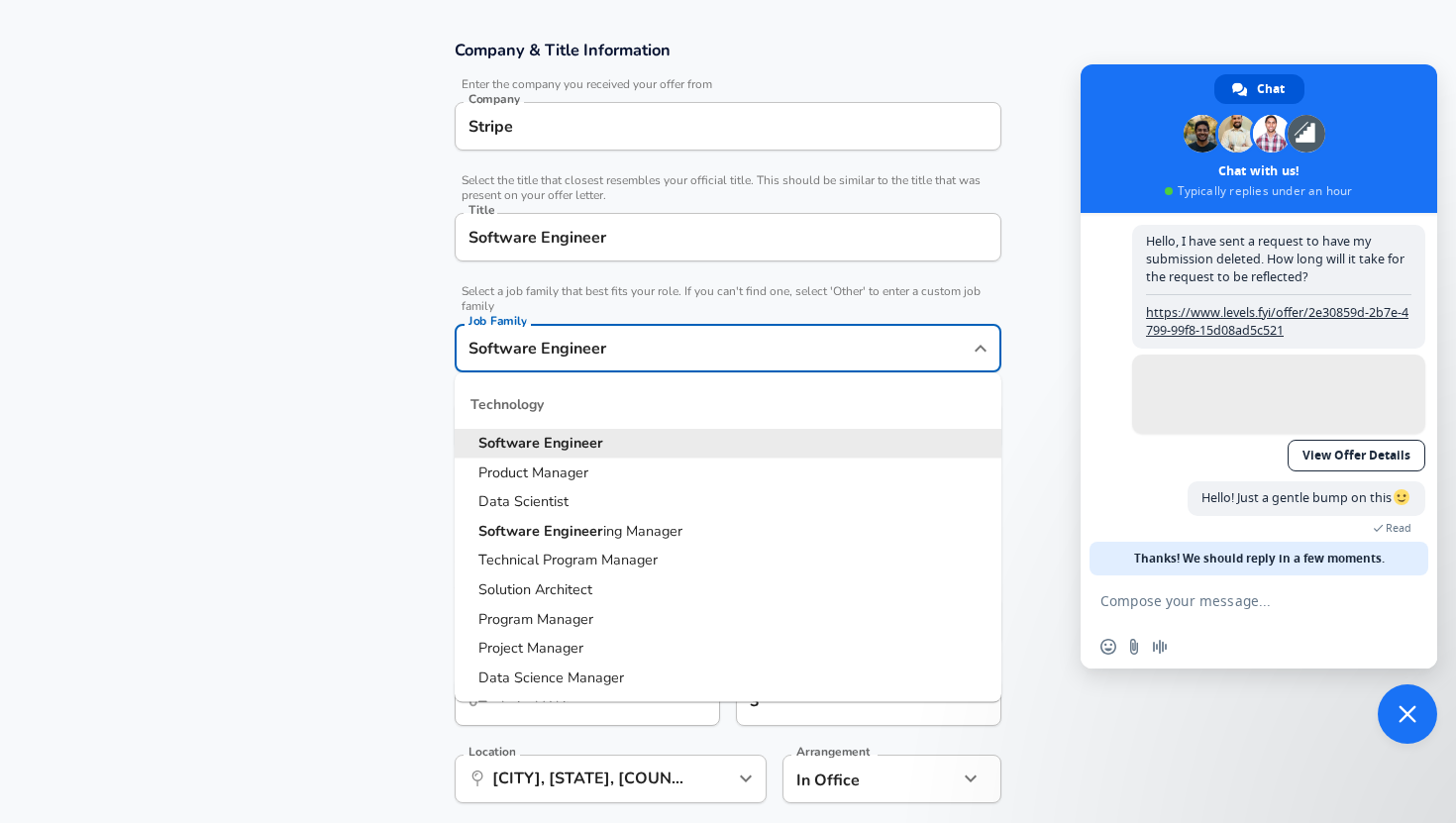 click on "Engineer" at bounding box center (573, 443) 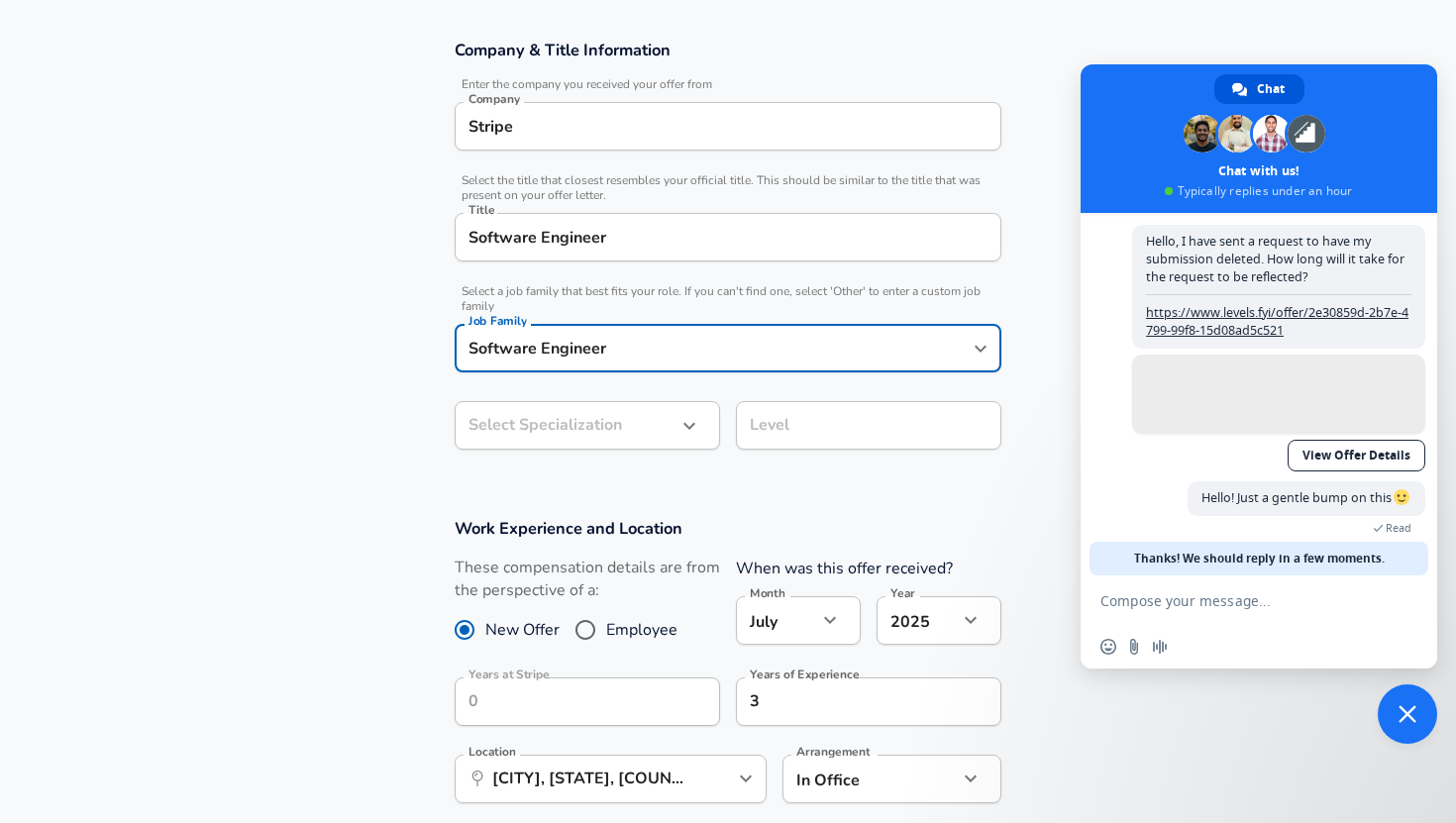 click on "We value your privacy We use cookies to enhance your browsing experience, serve personalized ads or content, and analyze our traffic. By clicking "Accept All", you consent to our use of cookies. Customize    Accept All   Customize Consent Preferences   We use cookies to help you navigate efficiently and perform certain functions. You will find detailed information about all cookies under each consent category below. The cookies that are categorized as "Necessary" are stored on your browser as they are essential for enabling the basic functionalities of the site. ...  Show more Necessary Always Active Necessary cookies are required to enable the basic features of this site, such as providing secure log-in or adjusting your consent preferences. These cookies do not store any personally identifiable data. Cookie _GRECAPTCHA Duration 5 months 27 days Description Google Recaptcha service sets this cookie to identify bots to protect the website against malicious spam attacks. Cookie __stripe_mid Duration 1 year MR" at bounding box center (728, 74) 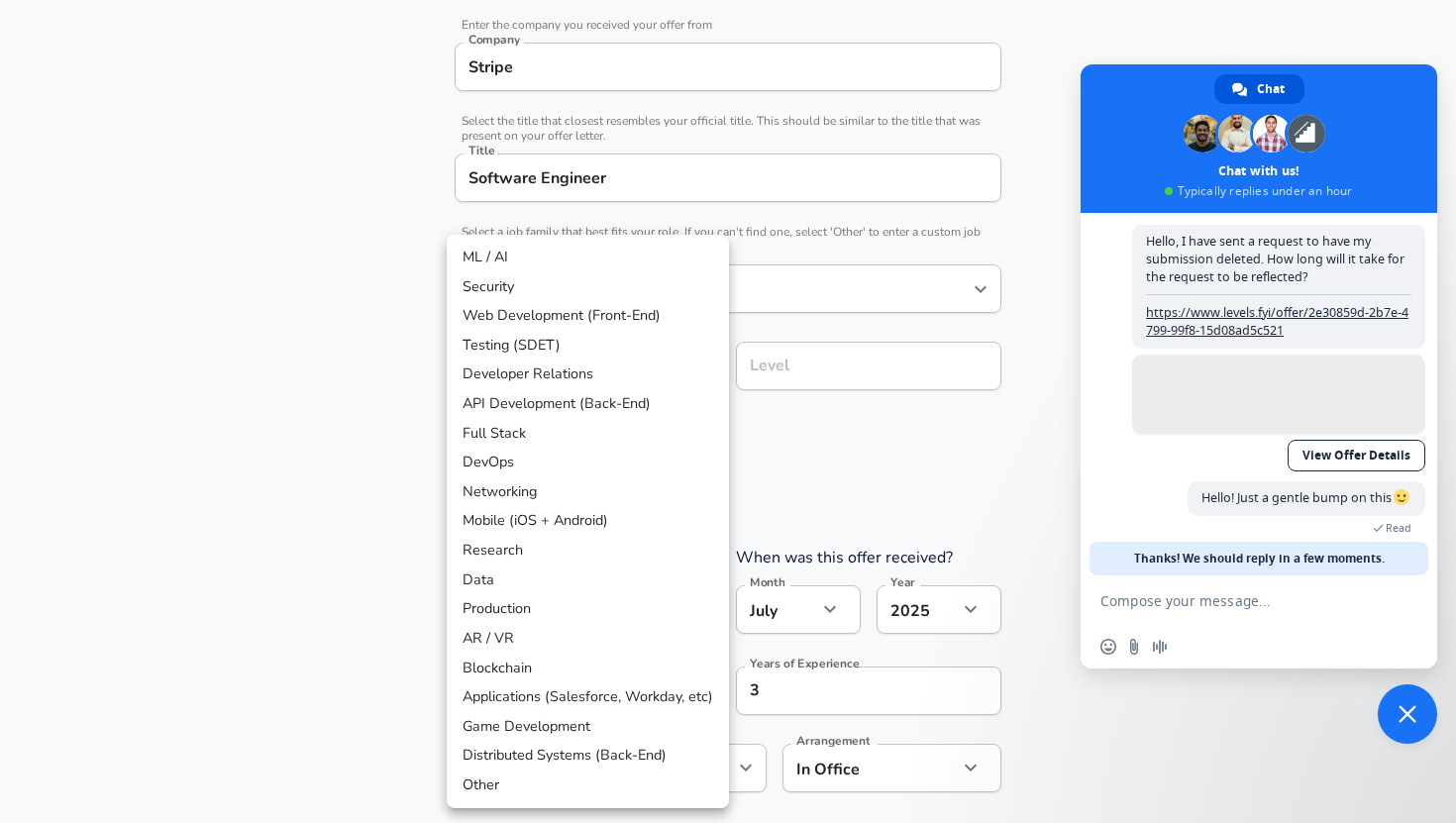 click on "Full Stack" at bounding box center [587, 434] 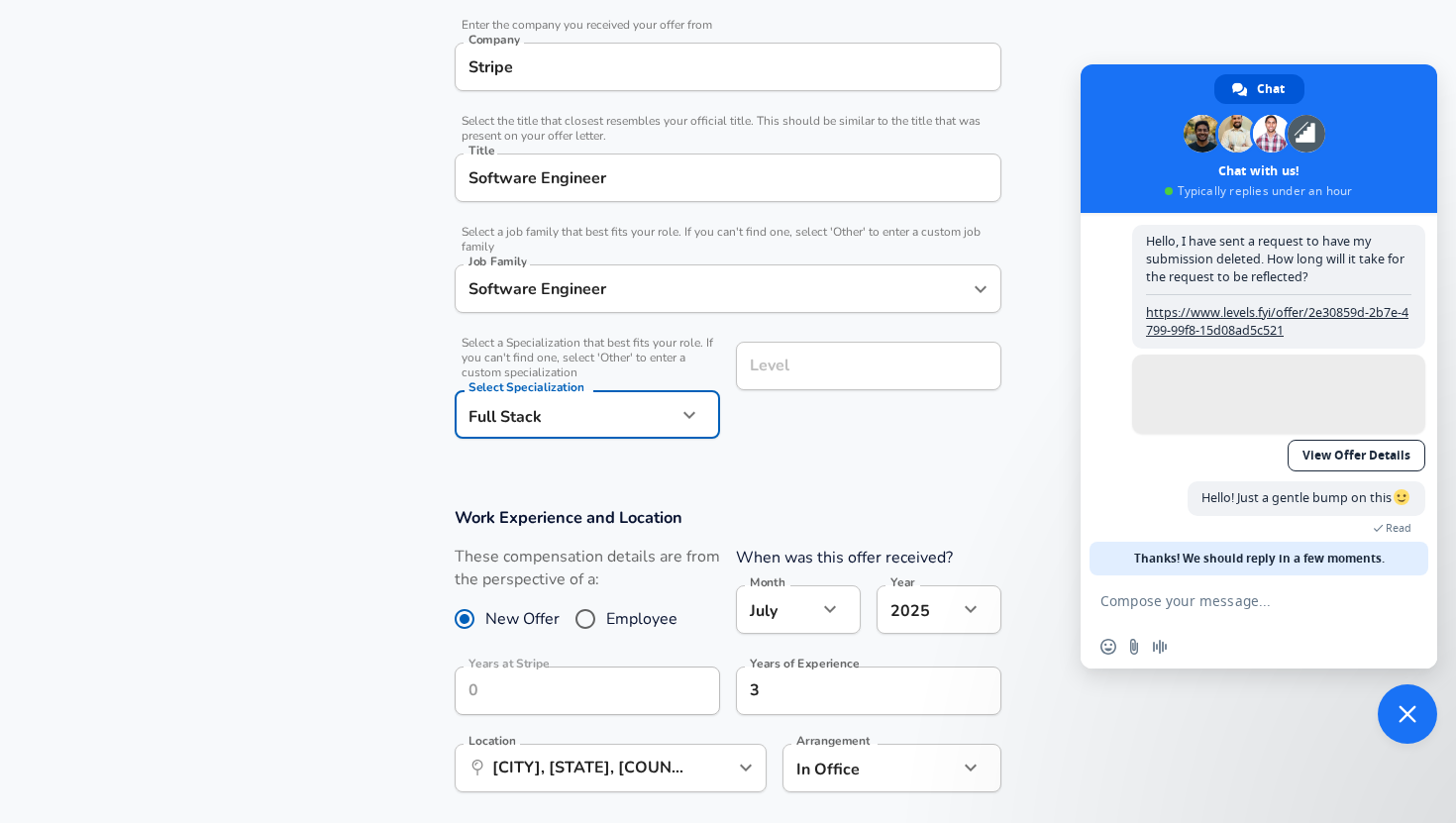 click on "Level Level" at bounding box center [869, 368] 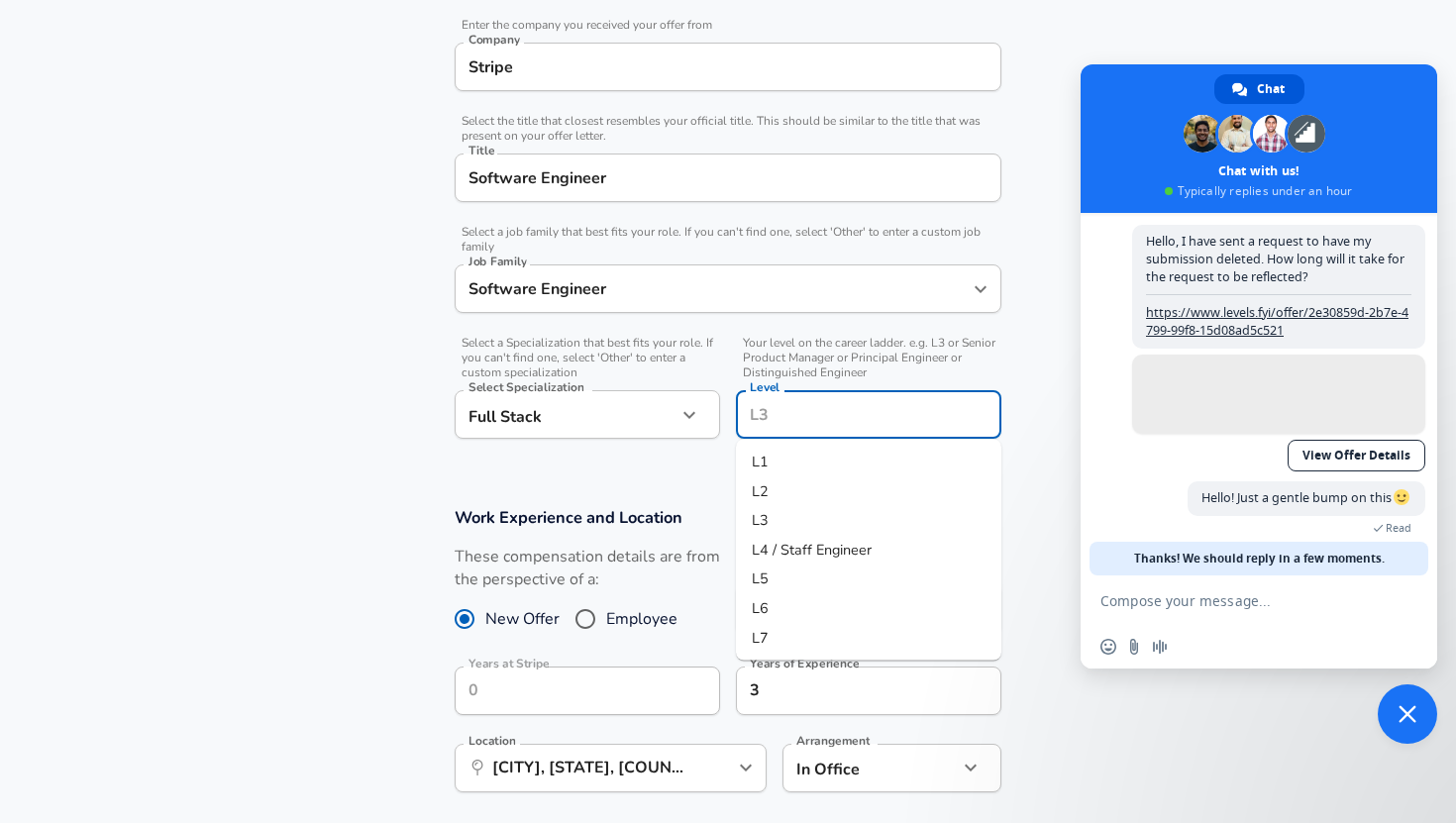 scroll, scrollTop: 436, scrollLeft: 0, axis: vertical 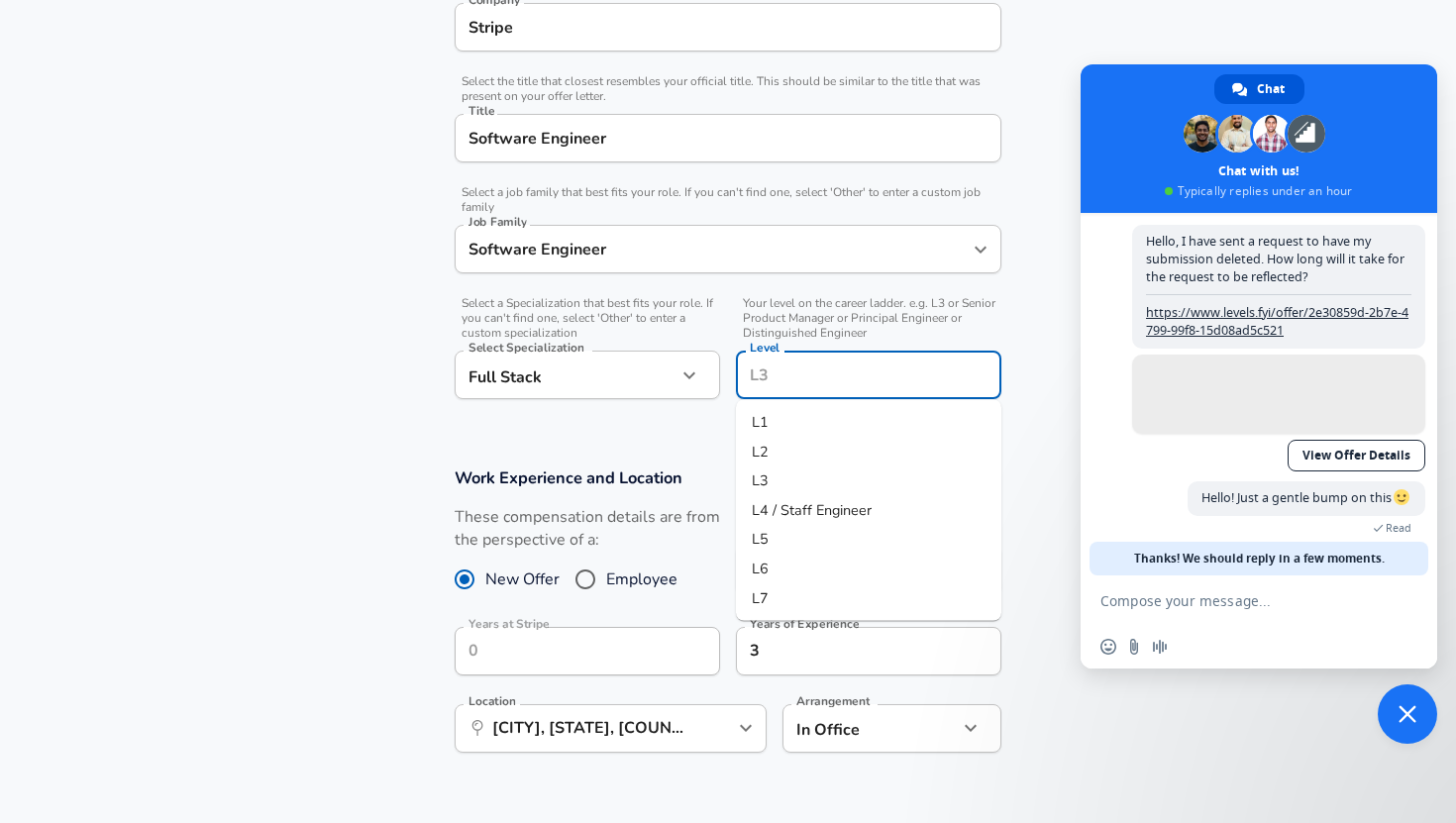click on "L2" at bounding box center (869, 452) 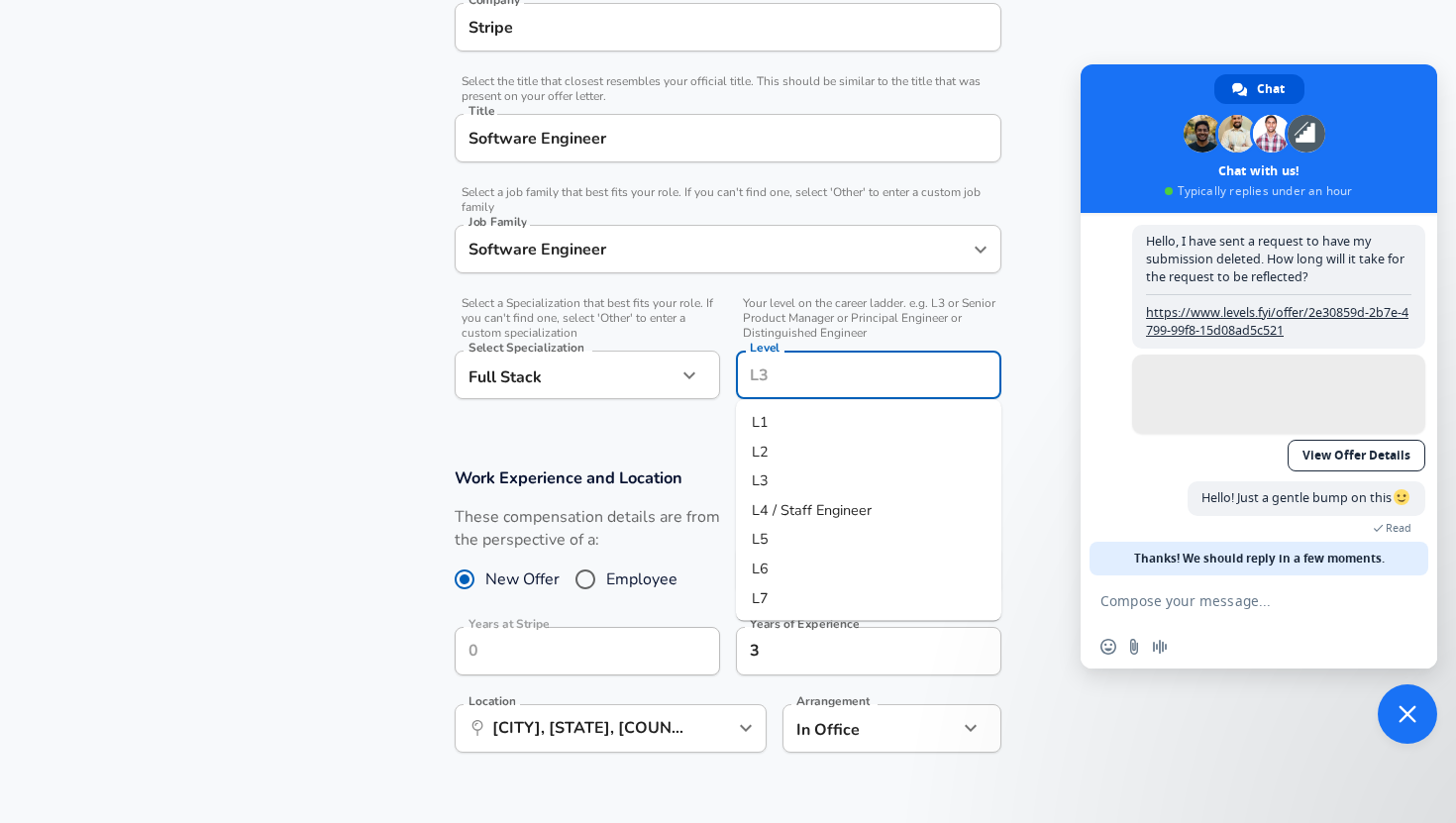 type on "L2" 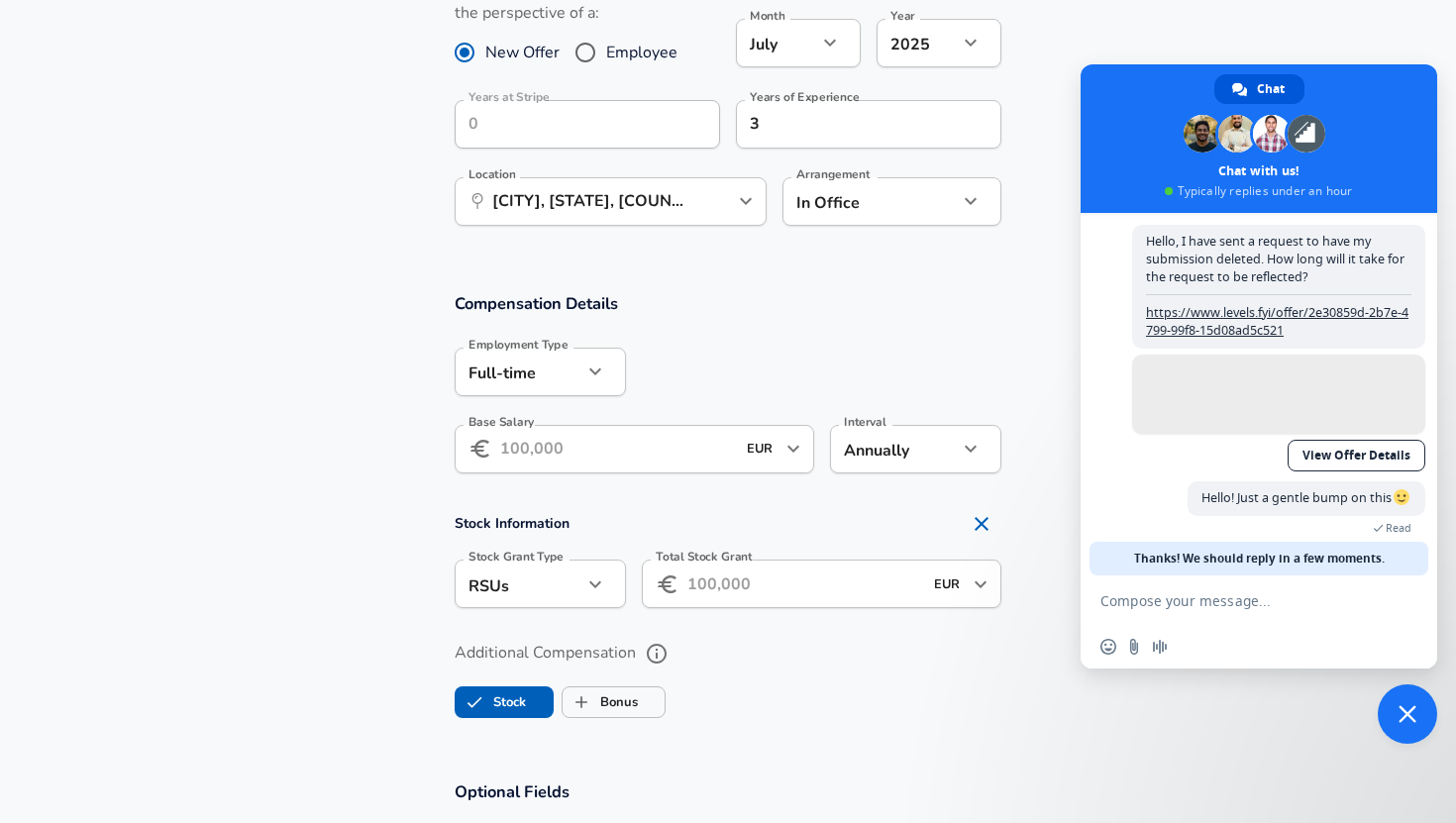 scroll, scrollTop: 1022, scrollLeft: 0, axis: vertical 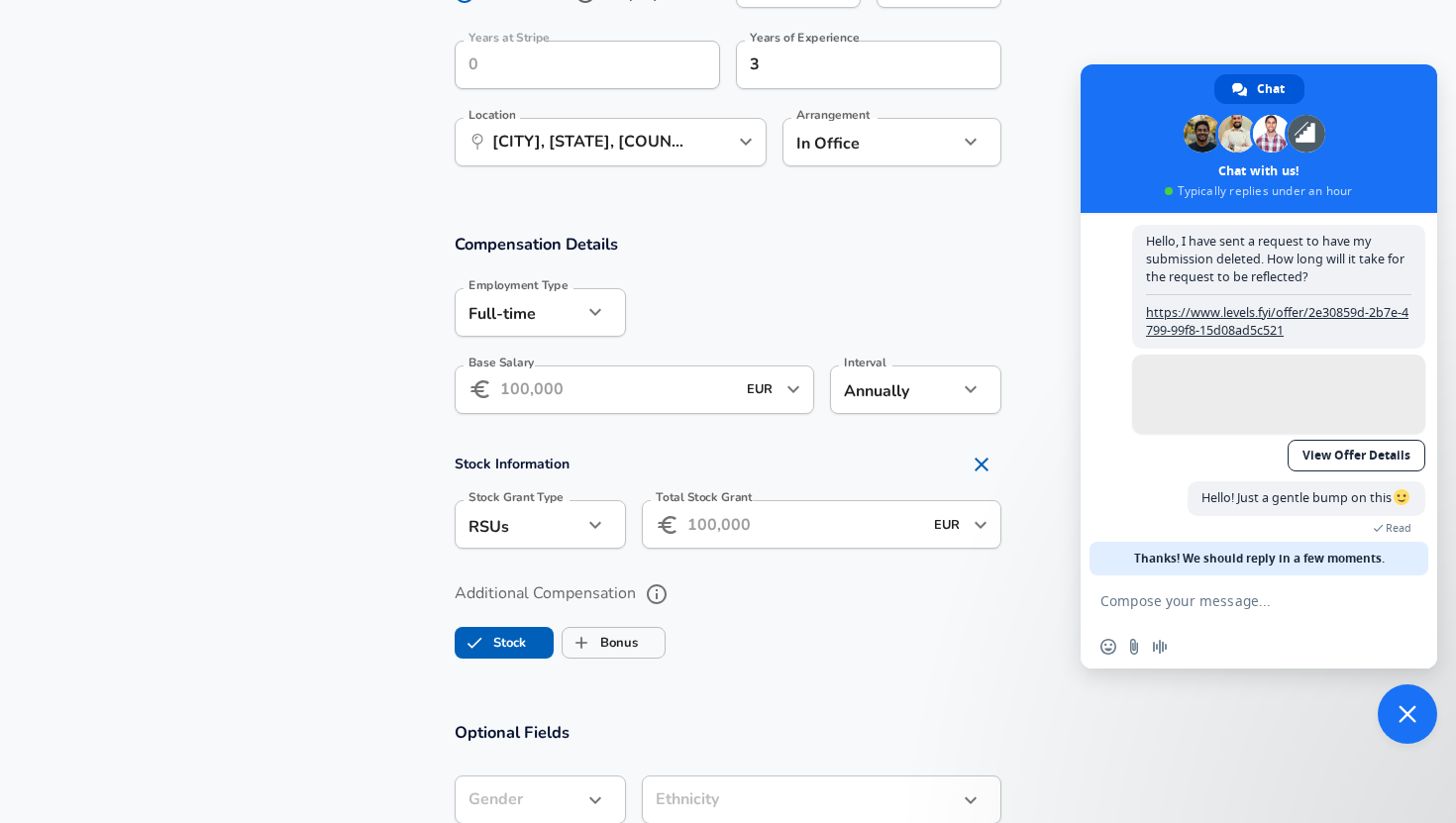 click on "Base Salary" at bounding box center [617, 389] 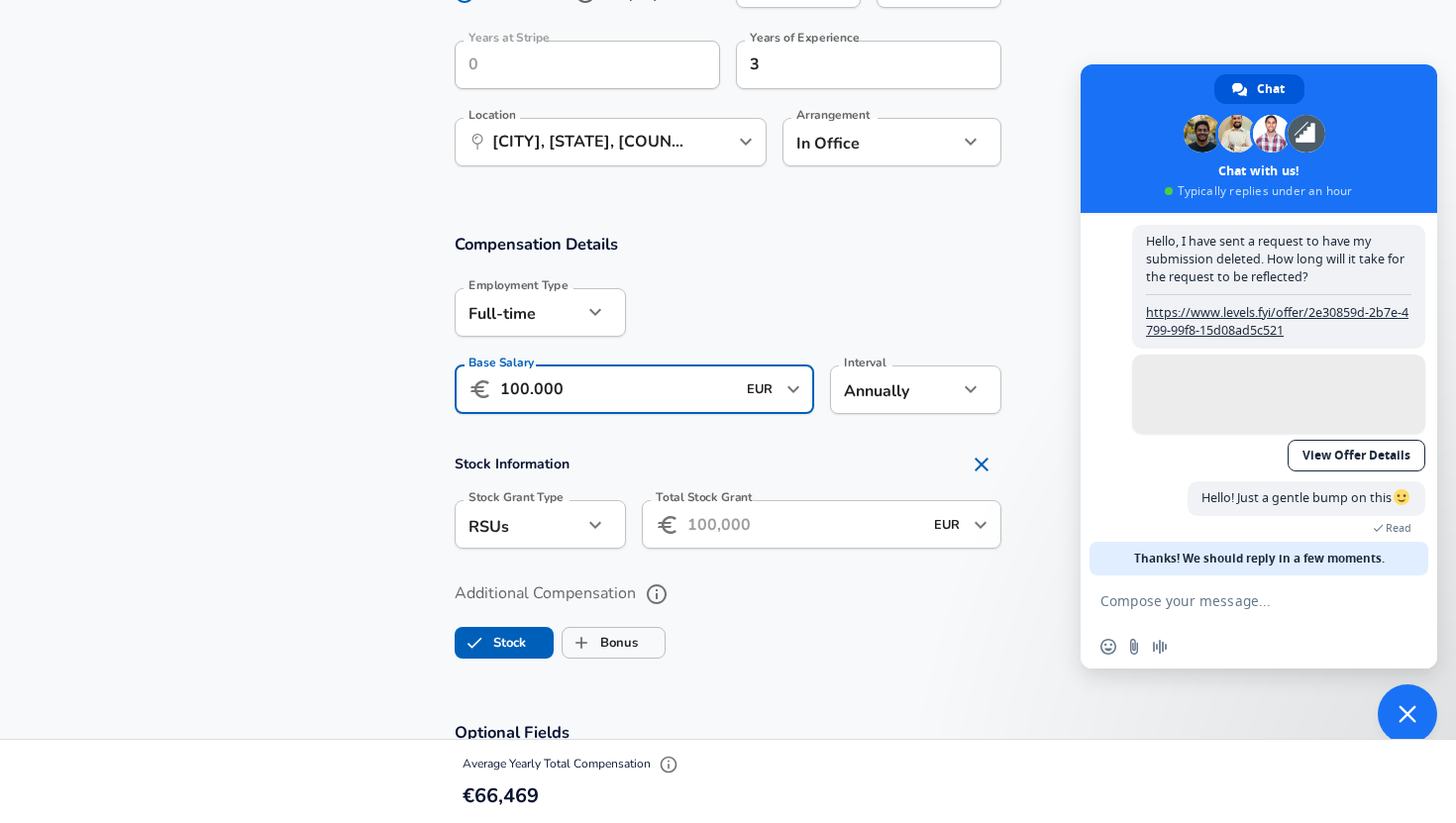 click at bounding box center [980, 525] 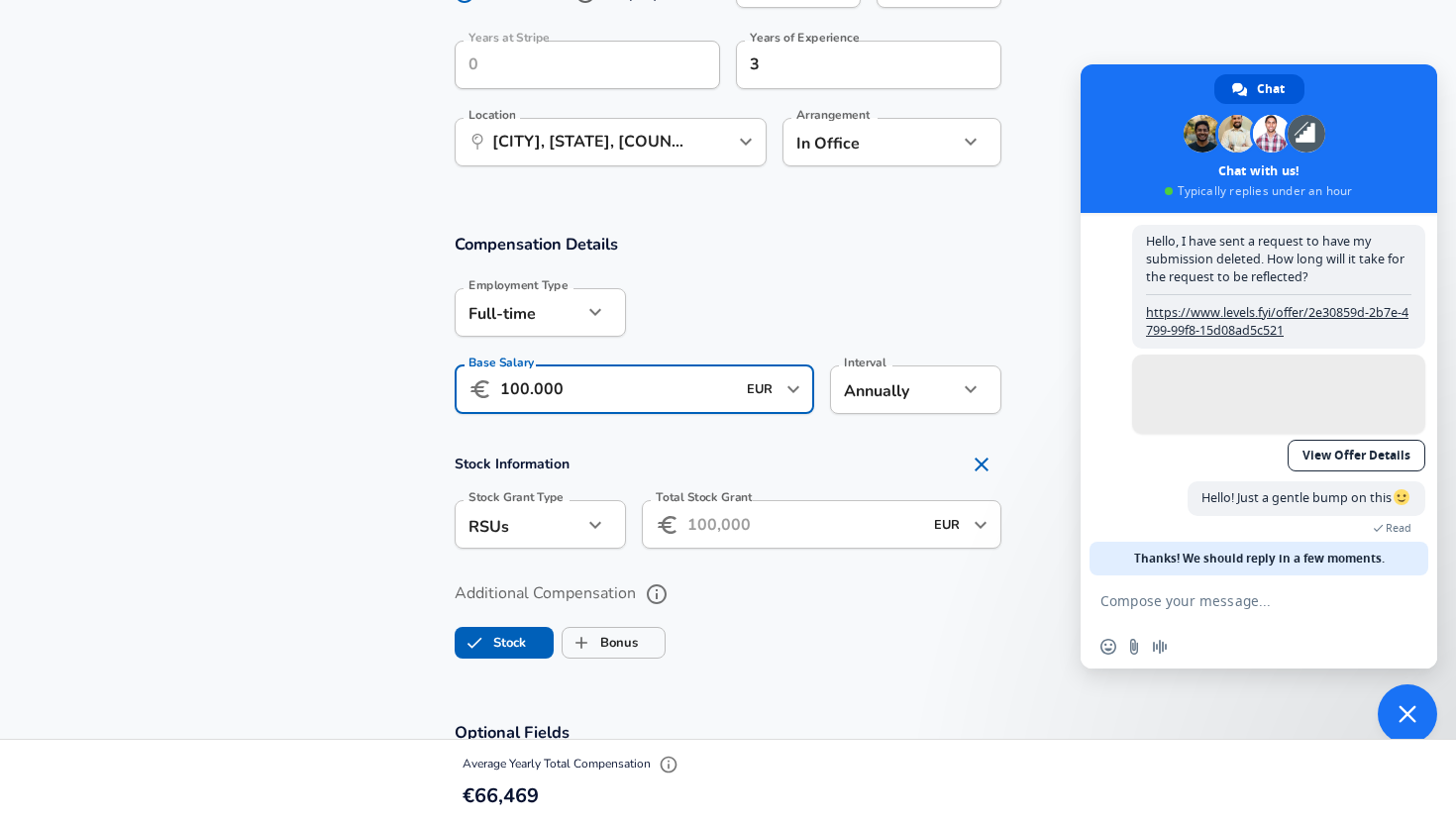 type on "100.000" 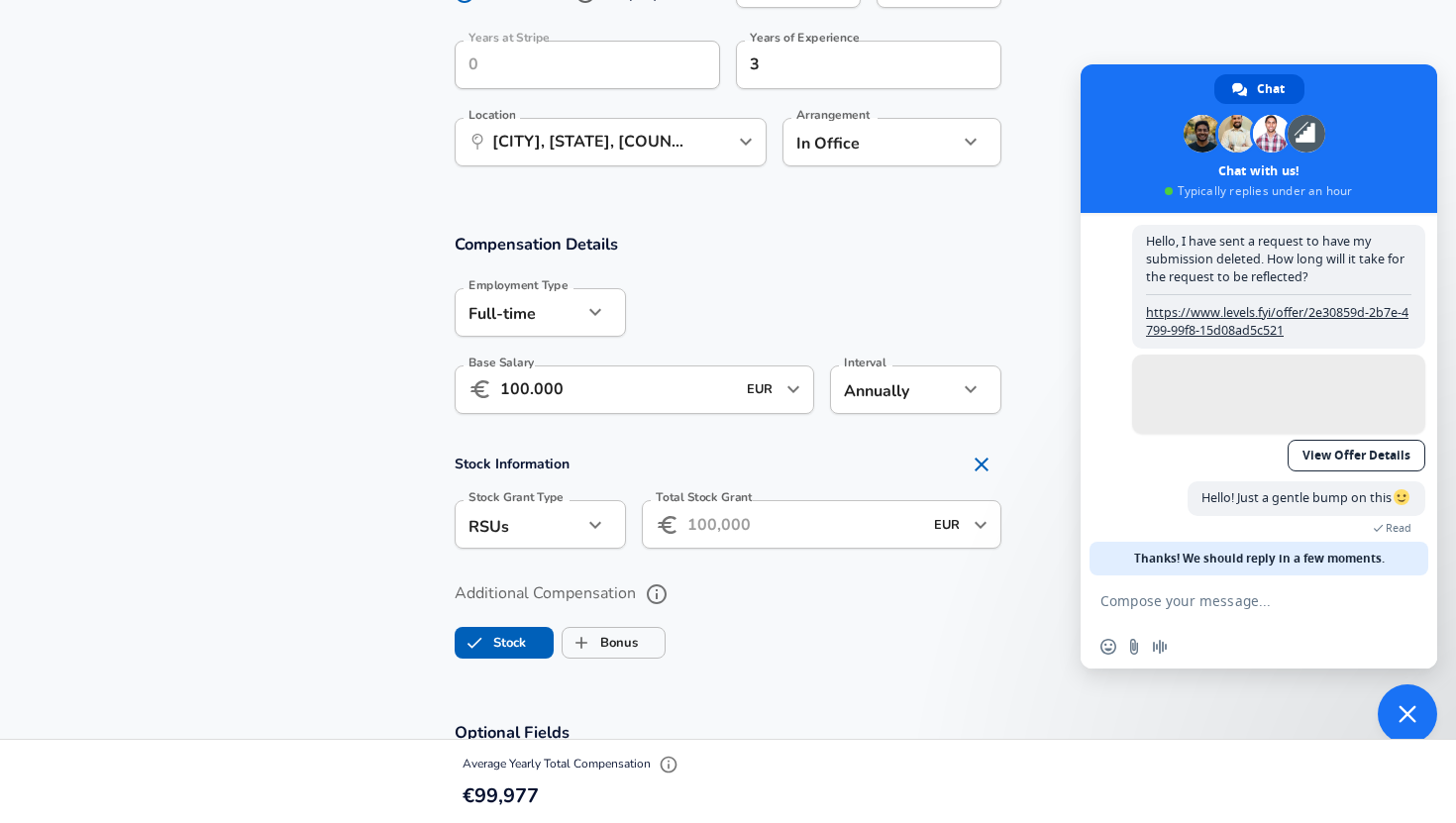 click 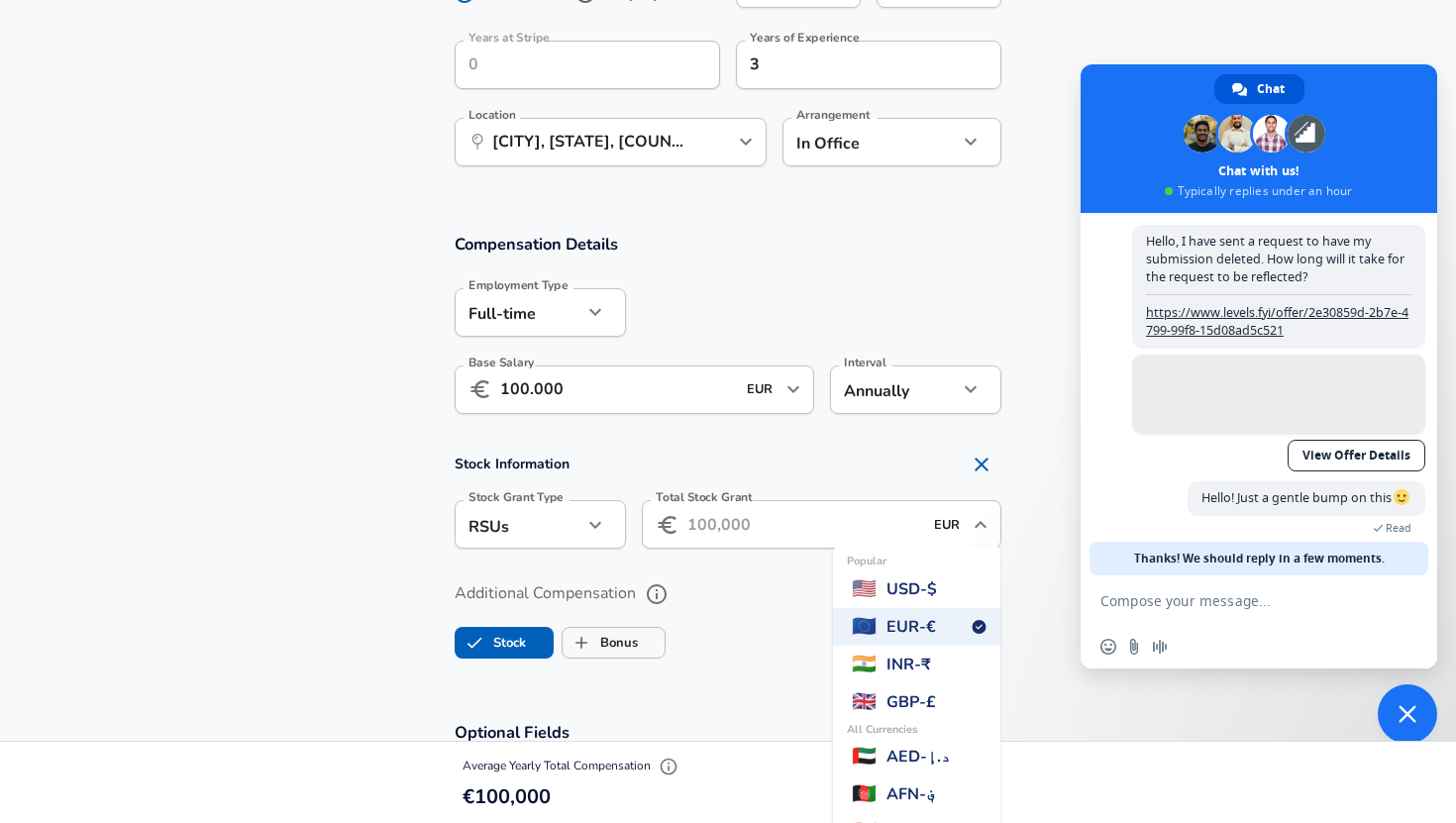 click on "USD  -  $" at bounding box center (911, 589) 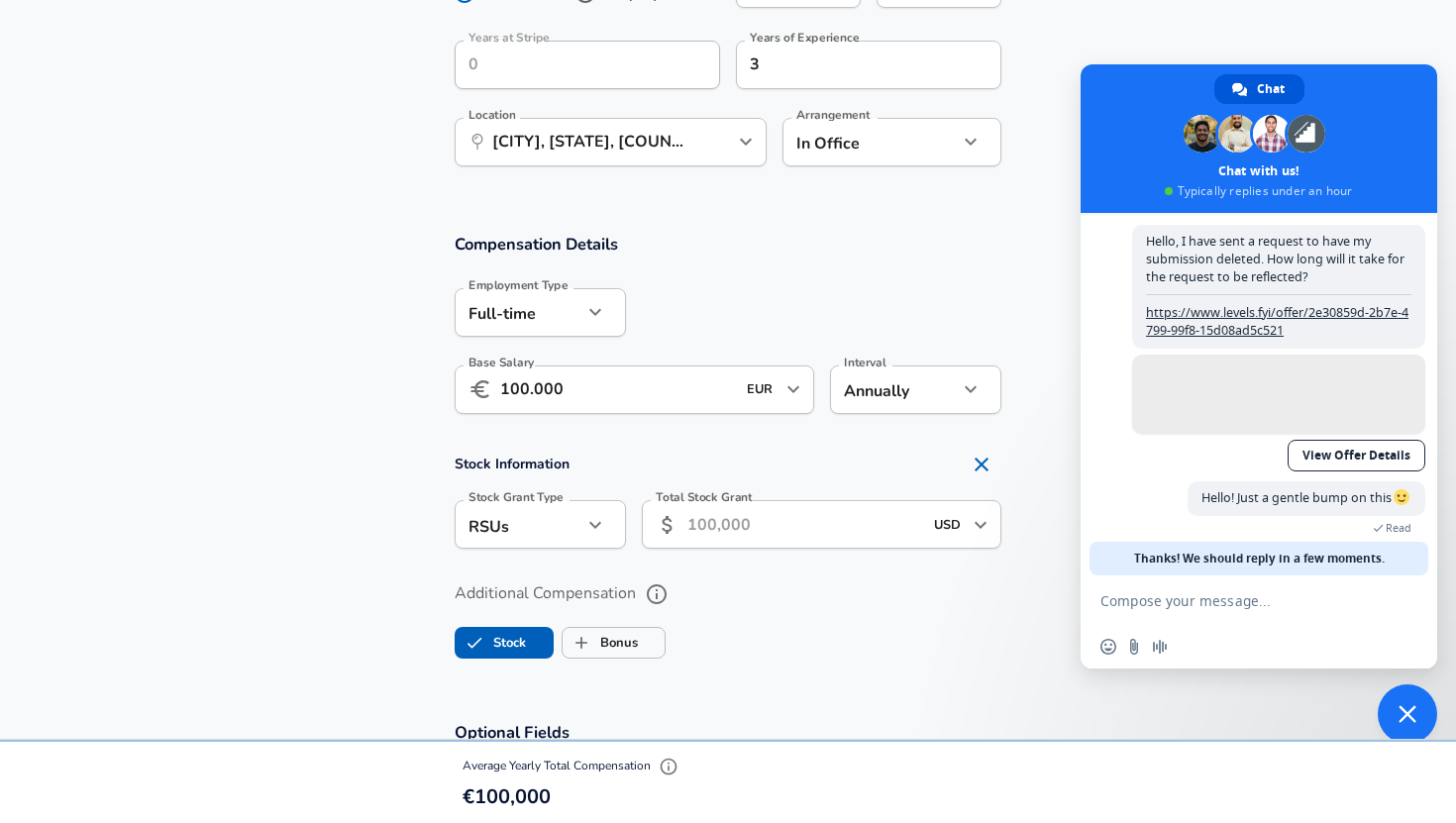 click on "Total Stock Grant" at bounding box center (804, 524) 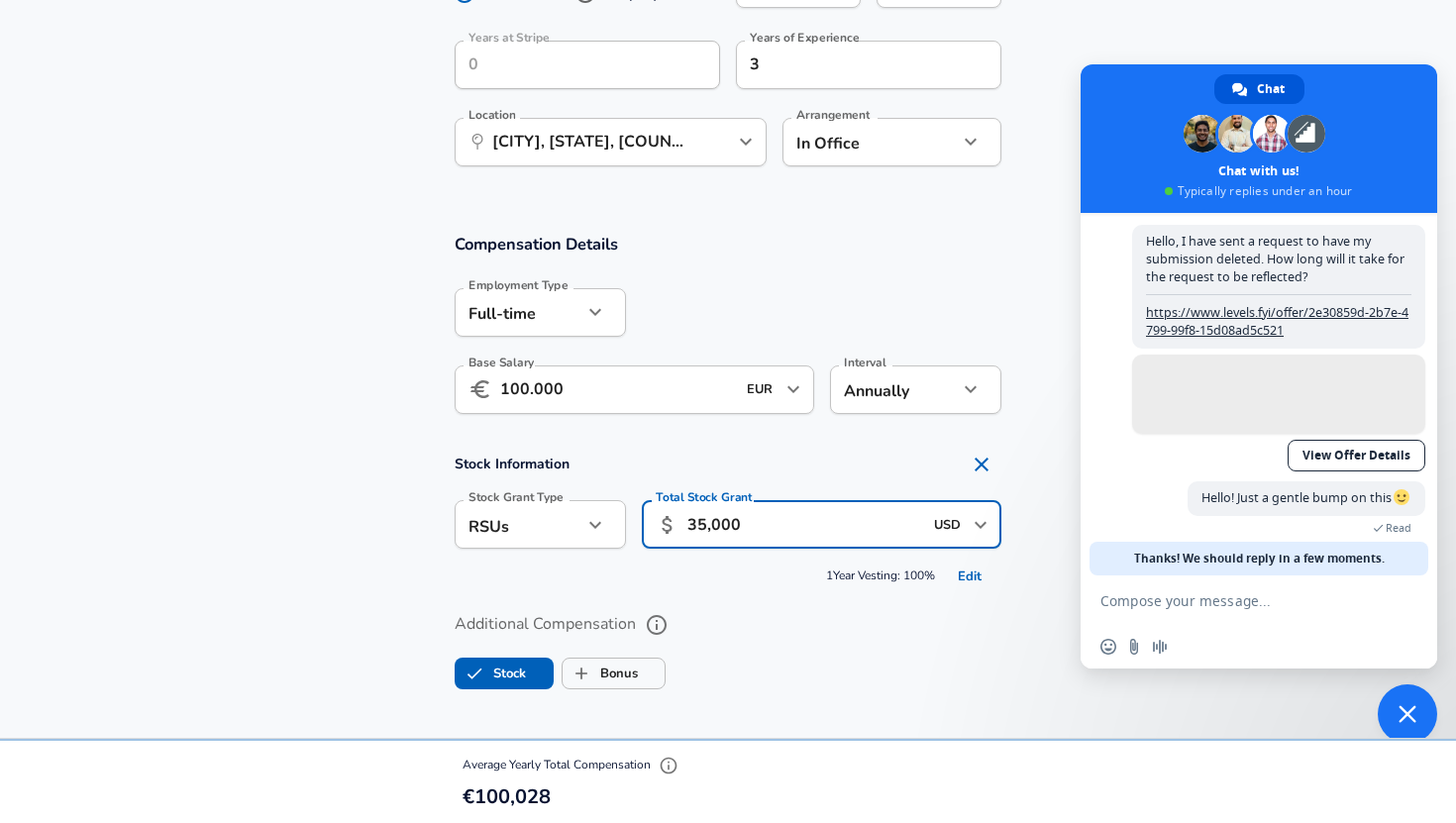 type on "35,000" 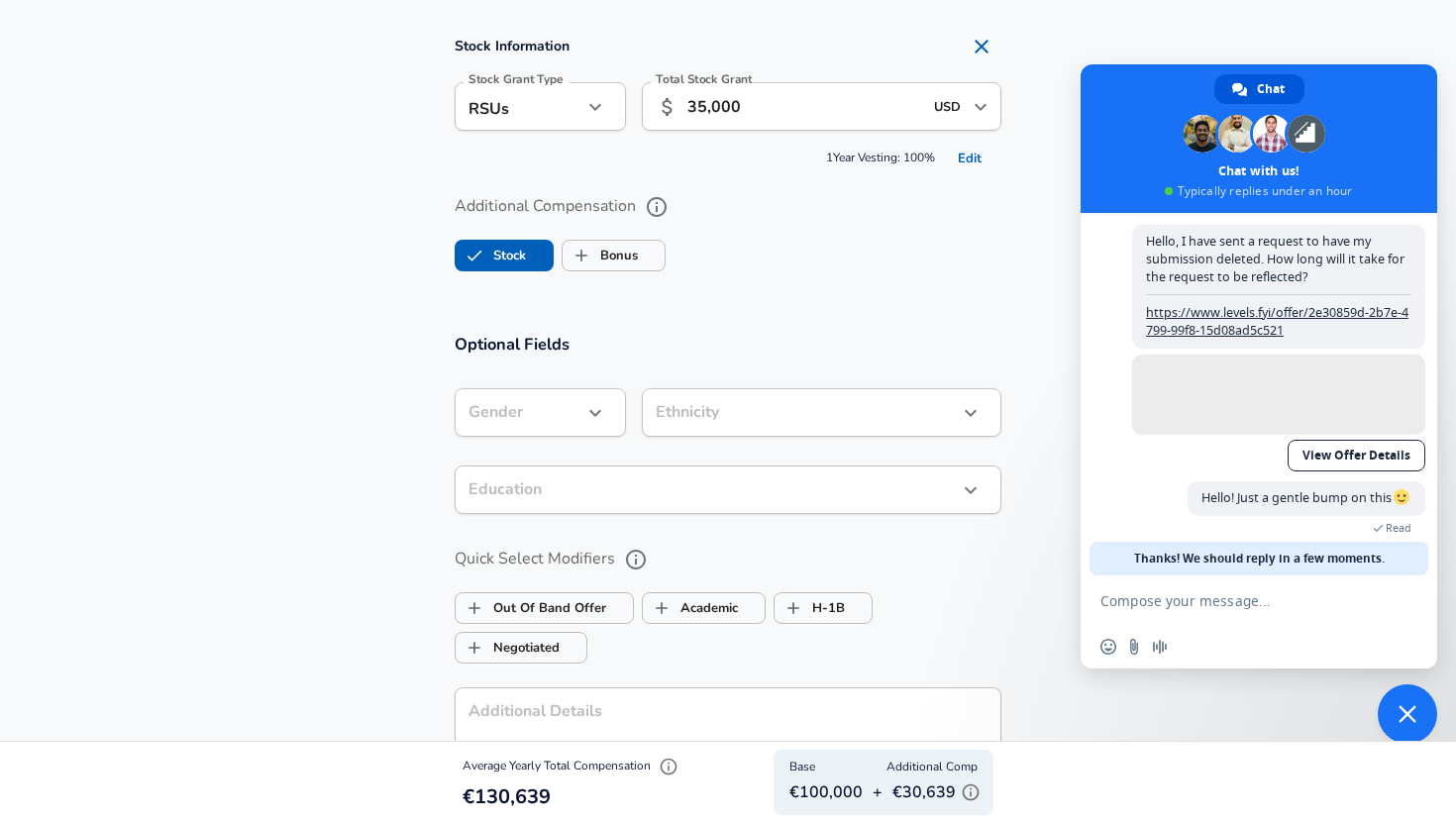 scroll, scrollTop: 1443, scrollLeft: 0, axis: vertical 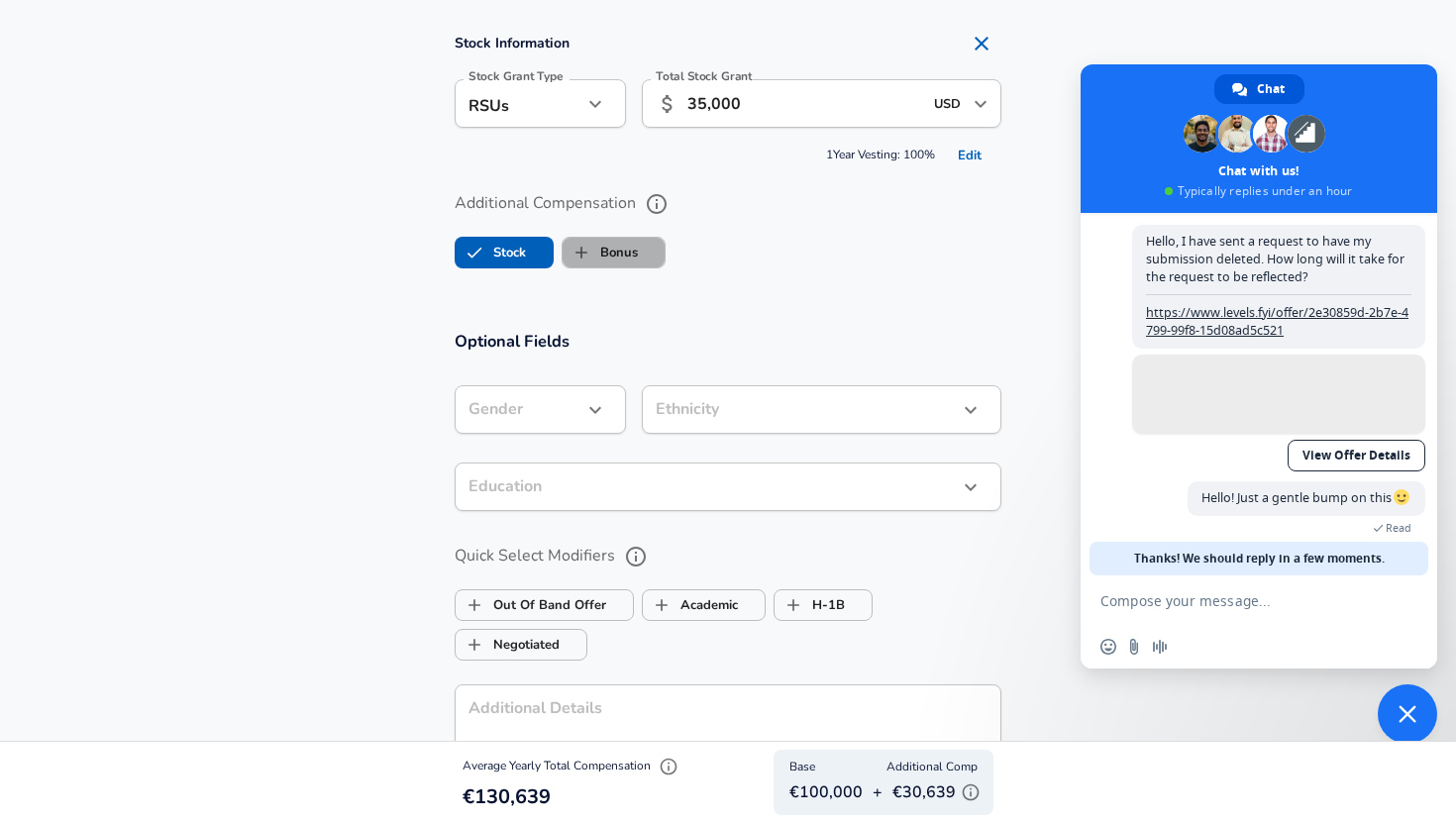 click on "Bonus" at bounding box center (600, 253) 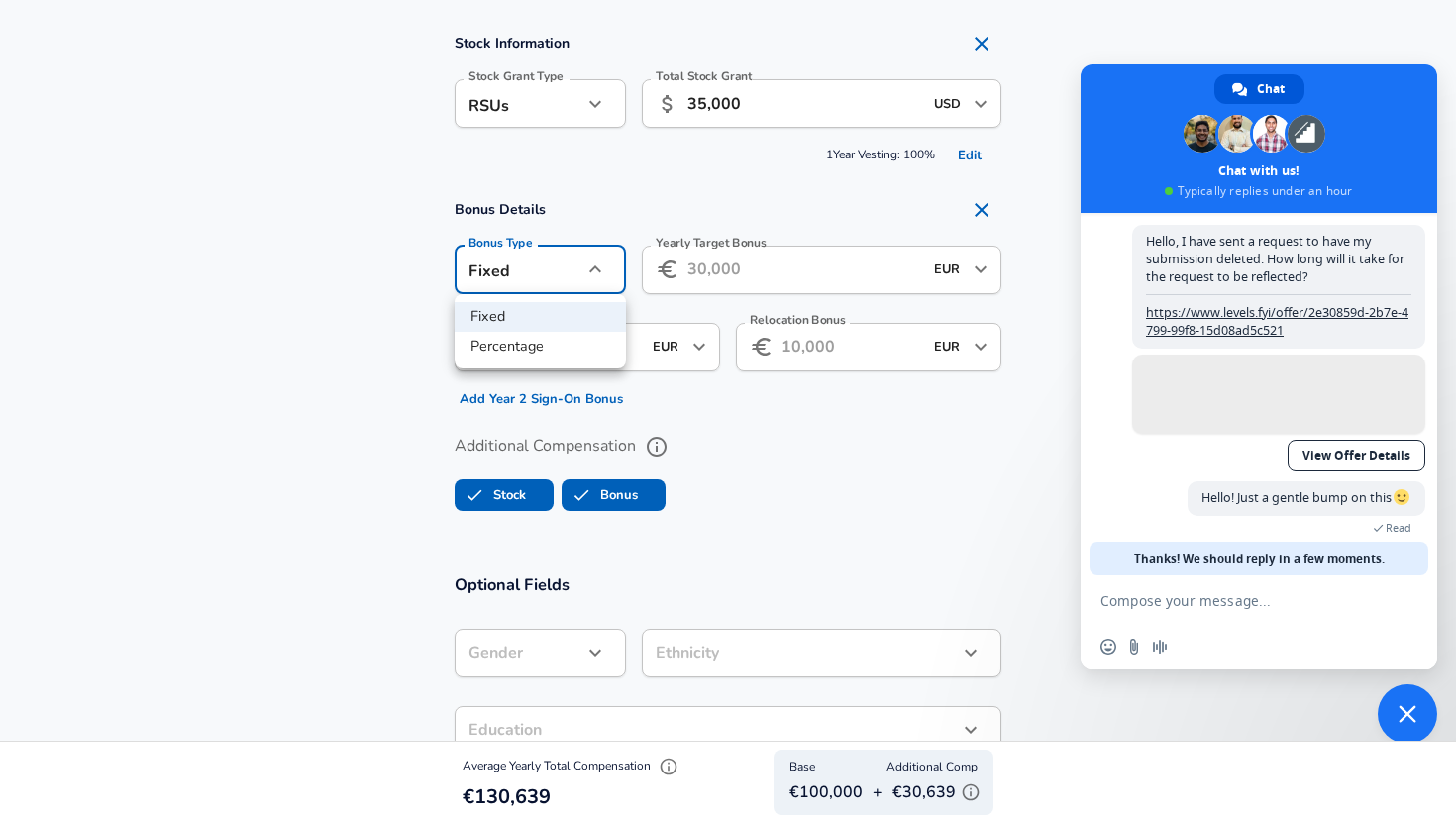 click on "We value your privacy We use cookies to enhance your browsing experience, serve personalized ads or content, and analyze our traffic. By clicking "Accept All", you consent to our use of cookies. Customize    Accept All   Customize Consent Preferences   We use cookies to help you navigate efficiently and perform certain functions. You will find detailed information about all cookies under each consent category below. The cookies that are categorized as "Necessary" are stored on your browser as they are essential for enabling the basic functionalities of the site. ...  Show more Necessary Always Active Necessary cookies are required to enable the basic features of this site, such as providing secure log-in or adjusting your consent preferences. These cookies do not store any personally identifiable data. Cookie _GRECAPTCHA Duration 5 months 27 days Description Google Recaptcha service sets this cookie to identify bots to protect the website against malicious spam attacks. Cookie __stripe_mid Duration 1 year MR" at bounding box center (728, -1032) 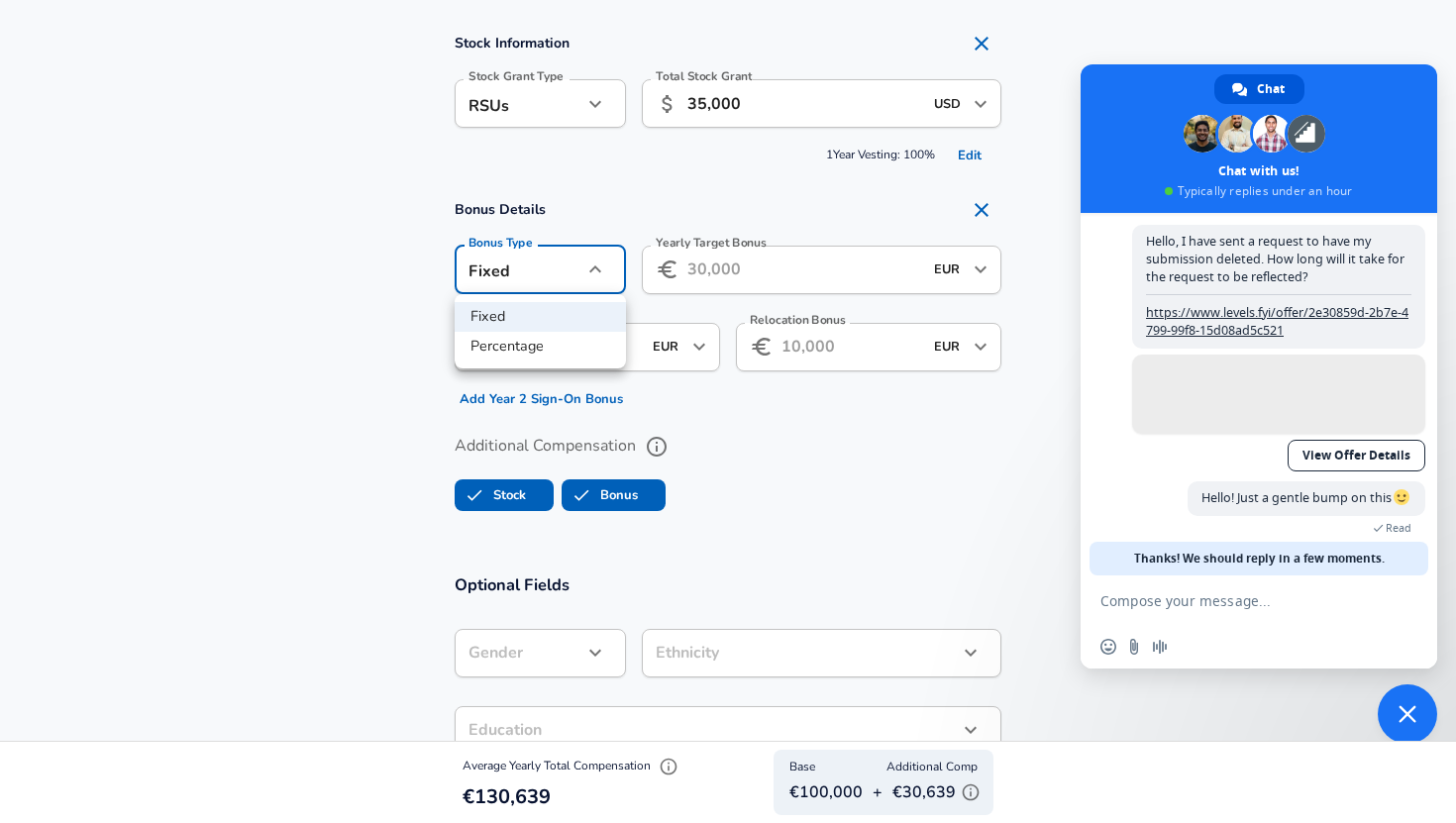 click at bounding box center (728, 411) 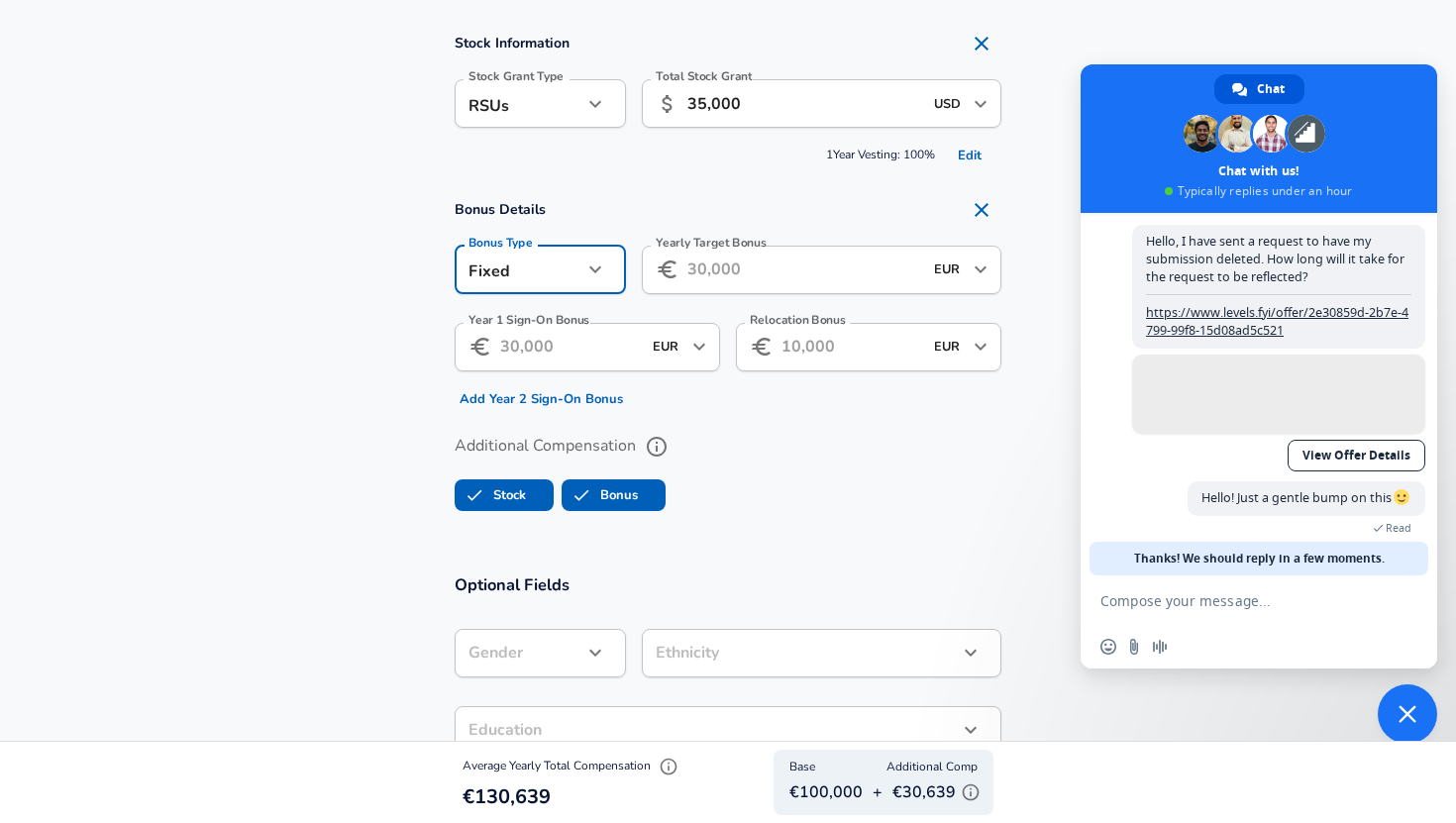 click on "Year 1 Sign-On Bonus" at bounding box center [571, 347] 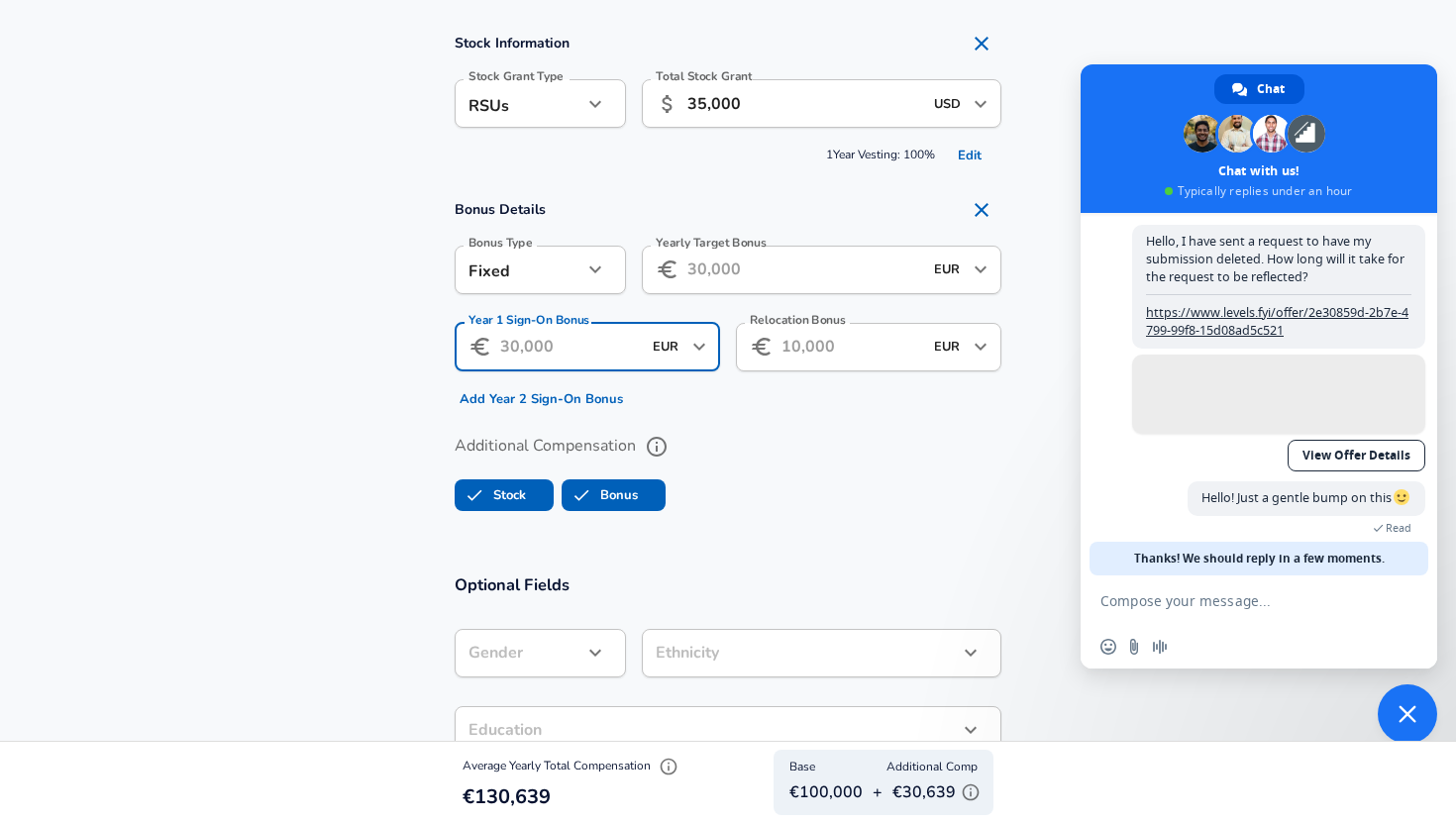 click on "We value your privacy We use cookies to enhance your browsing experience, serve personalized ads or content, and analyze our traffic. By clicking "Accept All", you consent to our use of cookies. Customize    Accept All   Customize Consent Preferences   We use cookies to help you navigate efficiently and perform certain functions. You will find detailed information about all cookies under each consent category below. The cookies that are categorized as "Necessary" are stored on your browser as they are essential for enabling the basic functionalities of the site. ...  Show more Necessary Always Active Necessary cookies are required to enable the basic features of this site, such as providing secure log-in or adjusting your consent preferences. These cookies do not store any personally identifiable data. Cookie _GRECAPTCHA Duration 5 months 27 days Description Google Recaptcha service sets this cookie to identify bots to protect the website against malicious spam attacks. Cookie __stripe_mid Duration 1 year MR" at bounding box center [728, -1032] 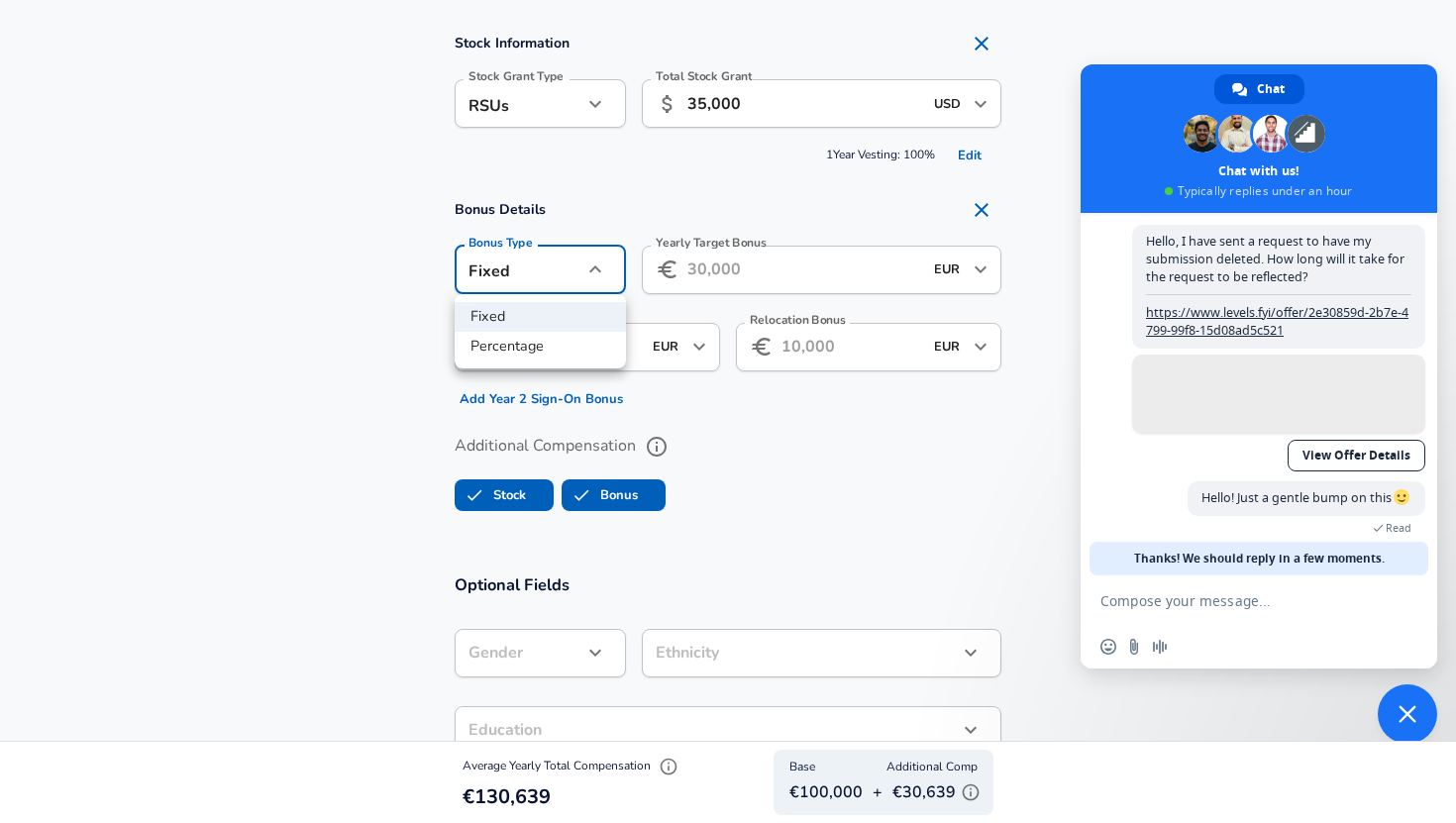 click at bounding box center (728, 411) 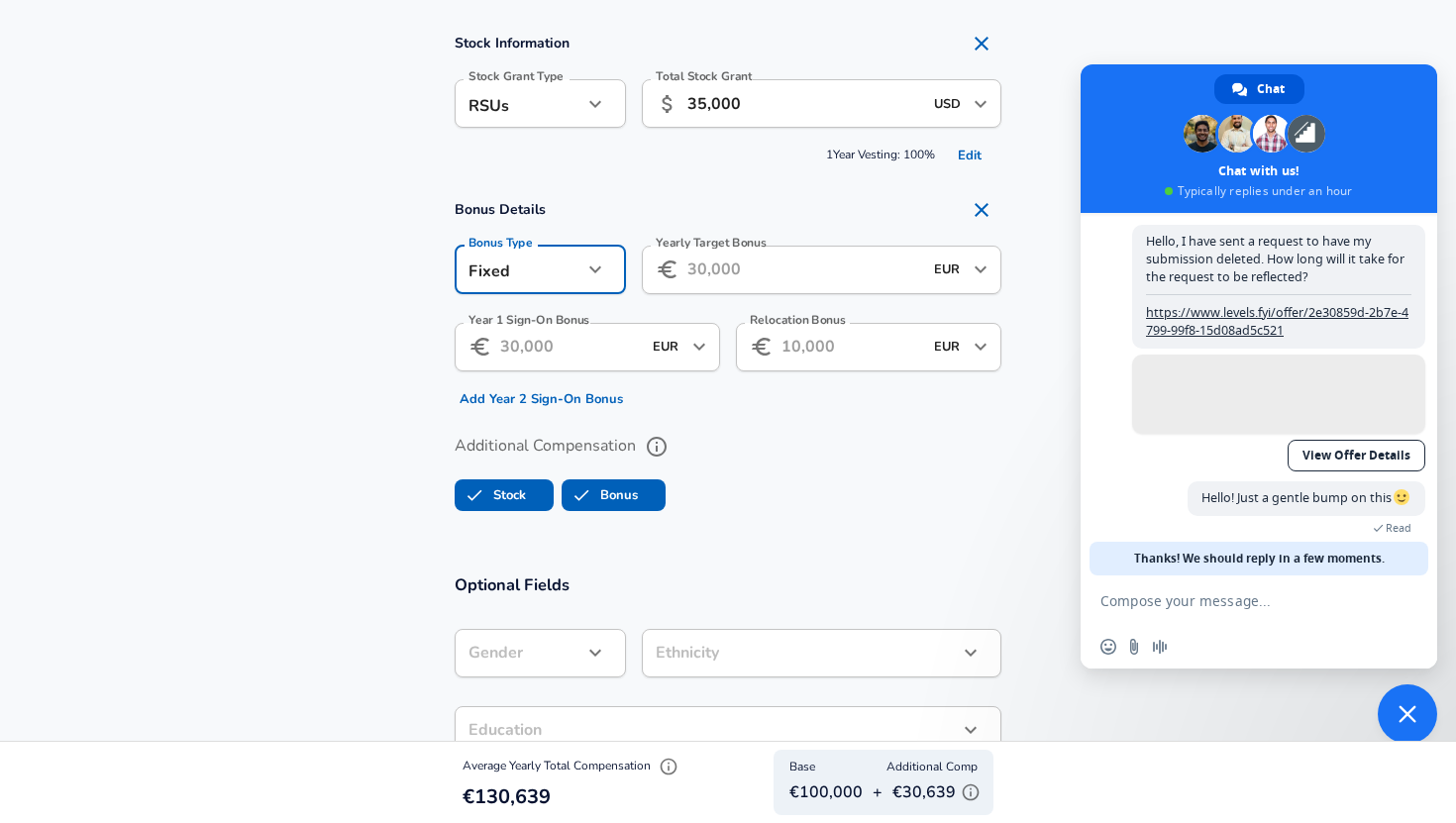 click on "We value your privacy We use cookies to enhance your browsing experience, serve personalized ads or content, and analyze our traffic. By clicking "Accept All", you consent to our use of cookies. Customize    Accept All   Customize Consent Preferences   We use cookies to help you navigate efficiently and perform certain functions. You will find detailed information about all cookies under each consent category below. The cookies that are categorized as "Necessary" are stored on your browser as they are essential for enabling the basic functionalities of the site. ...  Show more Necessary Always Active Necessary cookies are required to enable the basic features of this site, such as providing secure log-in or adjusting your consent preferences. These cookies do not store any personally identifiable data. Cookie _GRECAPTCHA Duration 5 months 27 days Description Google Recaptcha service sets this cookie to identify bots to protect the website against malicious spam attacks. Cookie __stripe_mid Duration 1 year MR" at bounding box center [728, -1032] 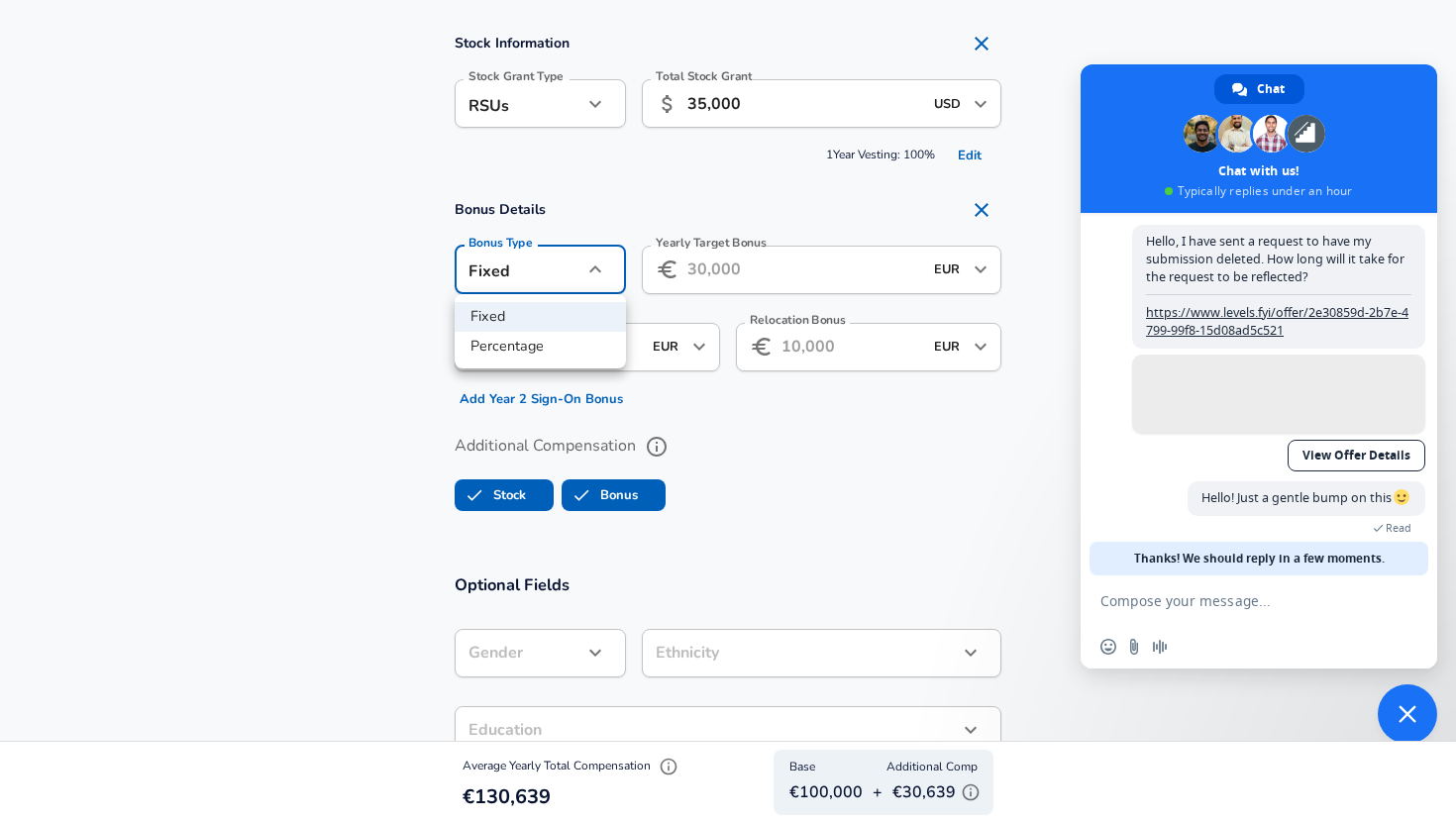 click on "Percentage" at bounding box center (540, 347) 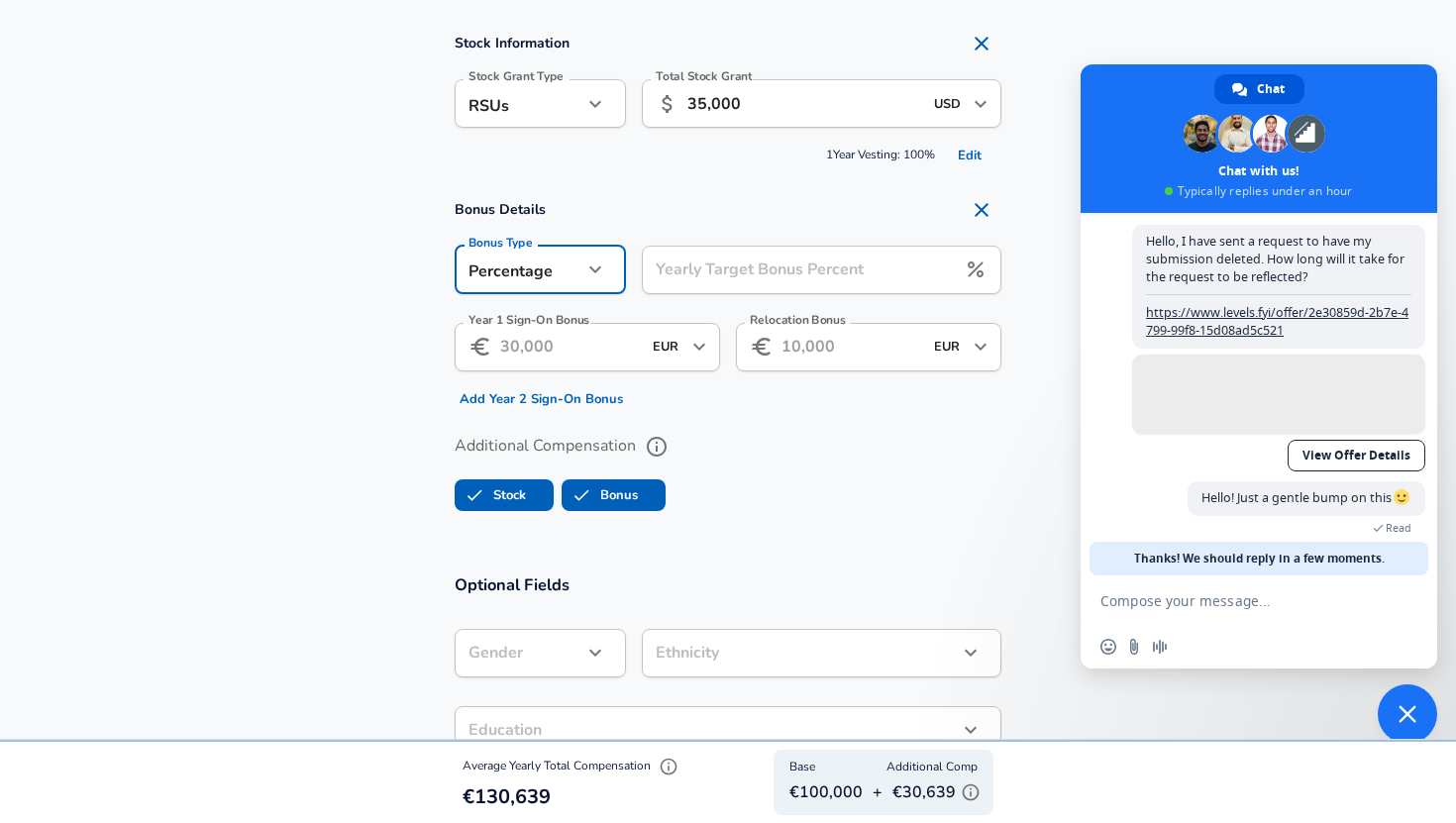 click on "Yearly Target Bonus Percent" 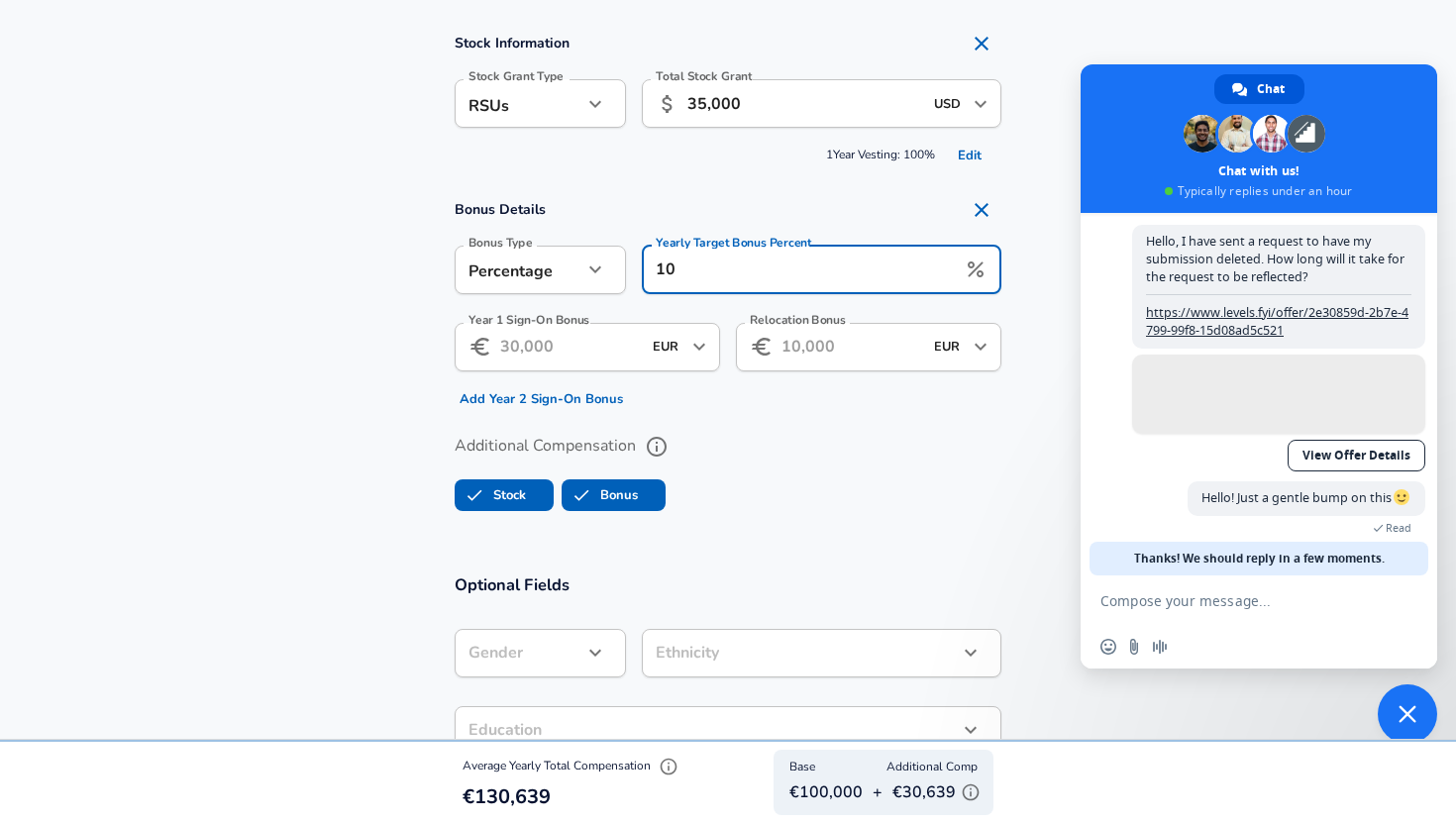 type on "10" 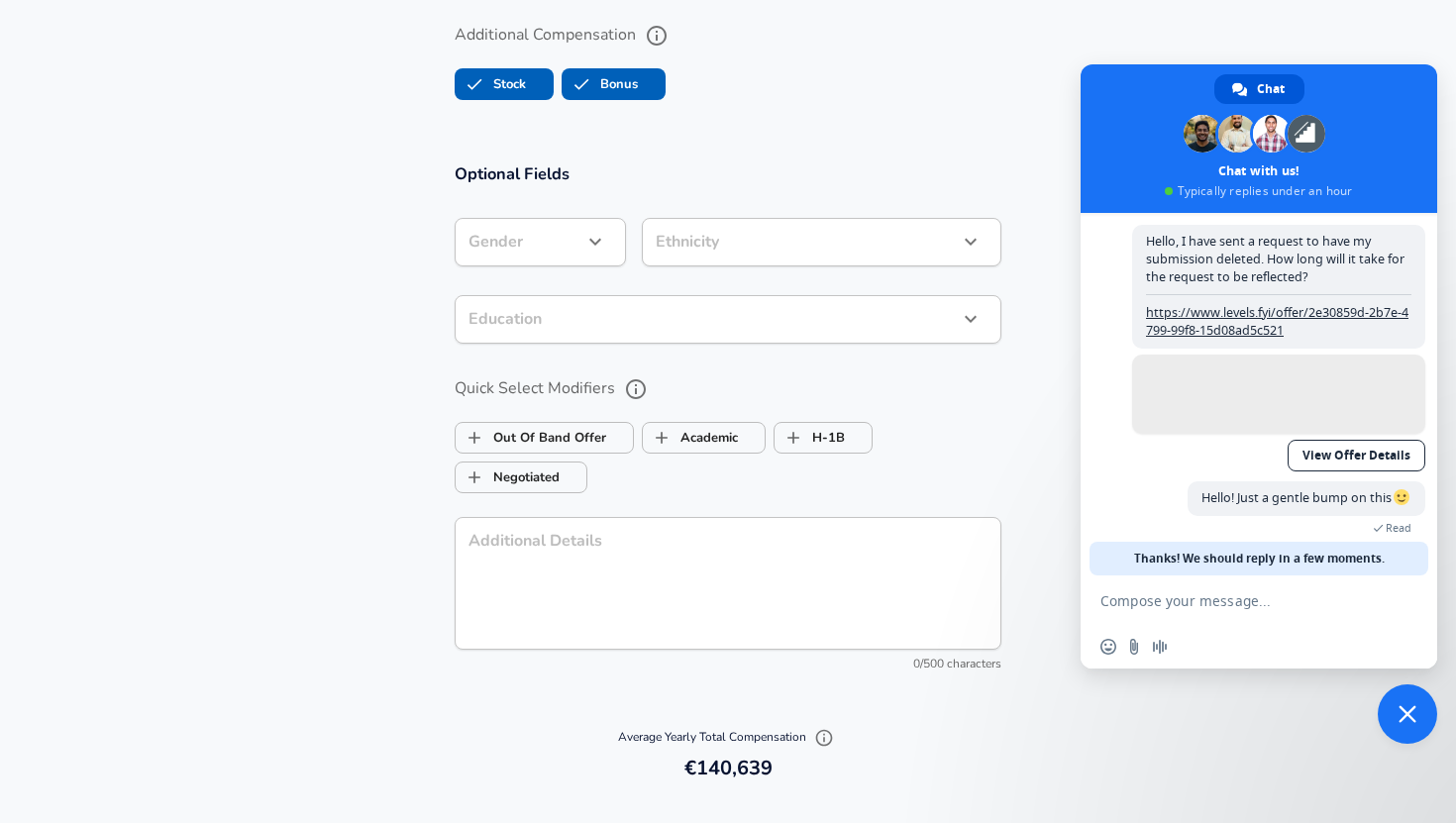 scroll, scrollTop: 1868, scrollLeft: 0, axis: vertical 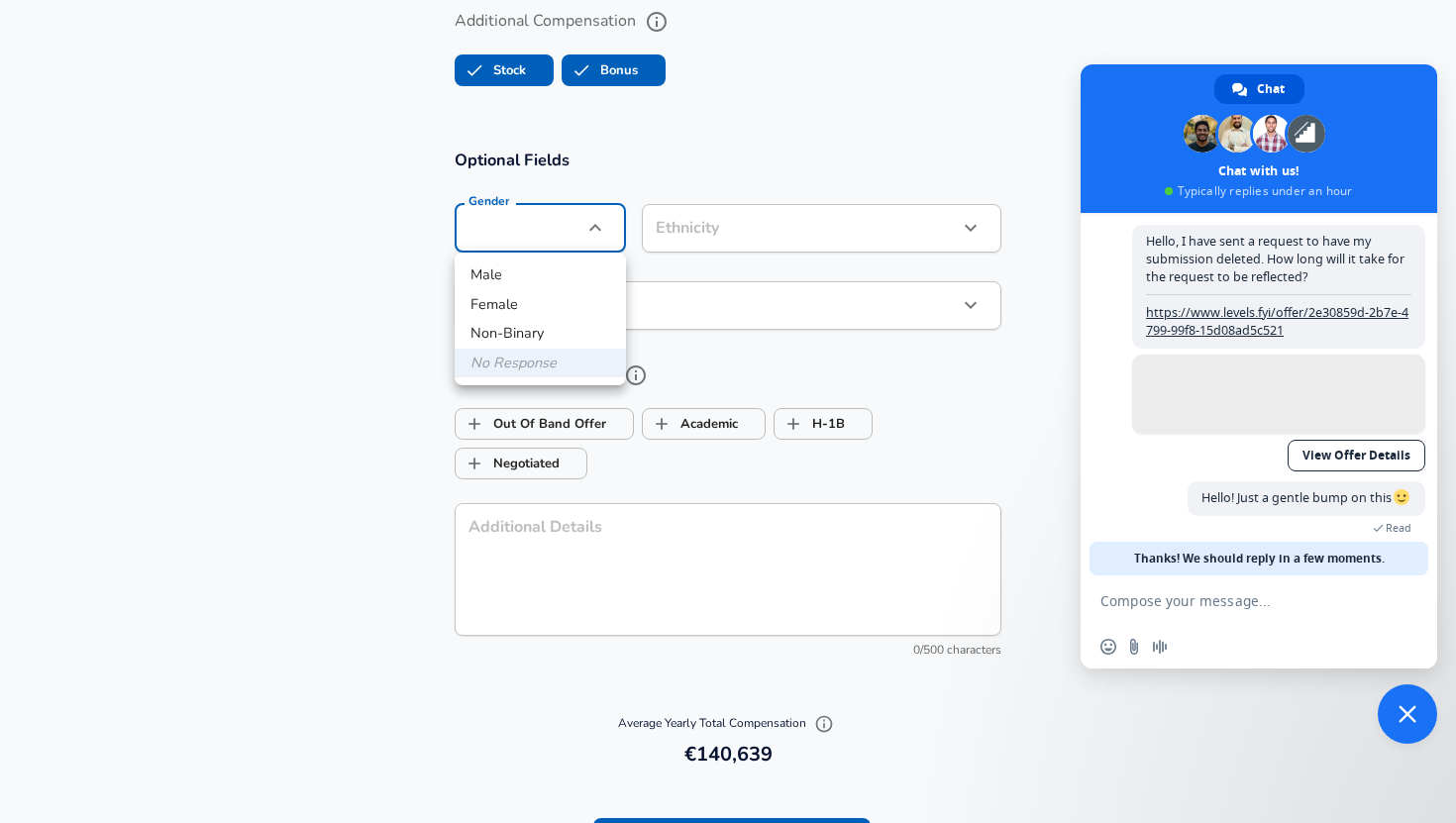 click on "We value your privacy We use cookies to enhance your browsing experience, serve personalized ads or content, and analyze our traffic. By clicking "Accept All", you consent to our use of cookies. Customize    Accept All   Customize Consent Preferences   We use cookies to help you navigate efficiently and perform certain functions. You will find detailed information about all cookies under each consent category below. The cookies that are categorized as "Necessary" are stored on your browser as they are essential for enabling the basic functionalities of the site. ...  Show more Necessary Always Active Necessary cookies are required to enable the basic features of this site, such as providing secure log-in or adjusting your consent preferences. These cookies do not store any personally identifiable data. Cookie _GRECAPTCHA Duration 5 months 27 days Description Google Recaptcha service sets this cookie to identify bots to protect the website against malicious spam attacks. Cookie __stripe_mid Duration 1 year MR" at bounding box center (728, -1457) 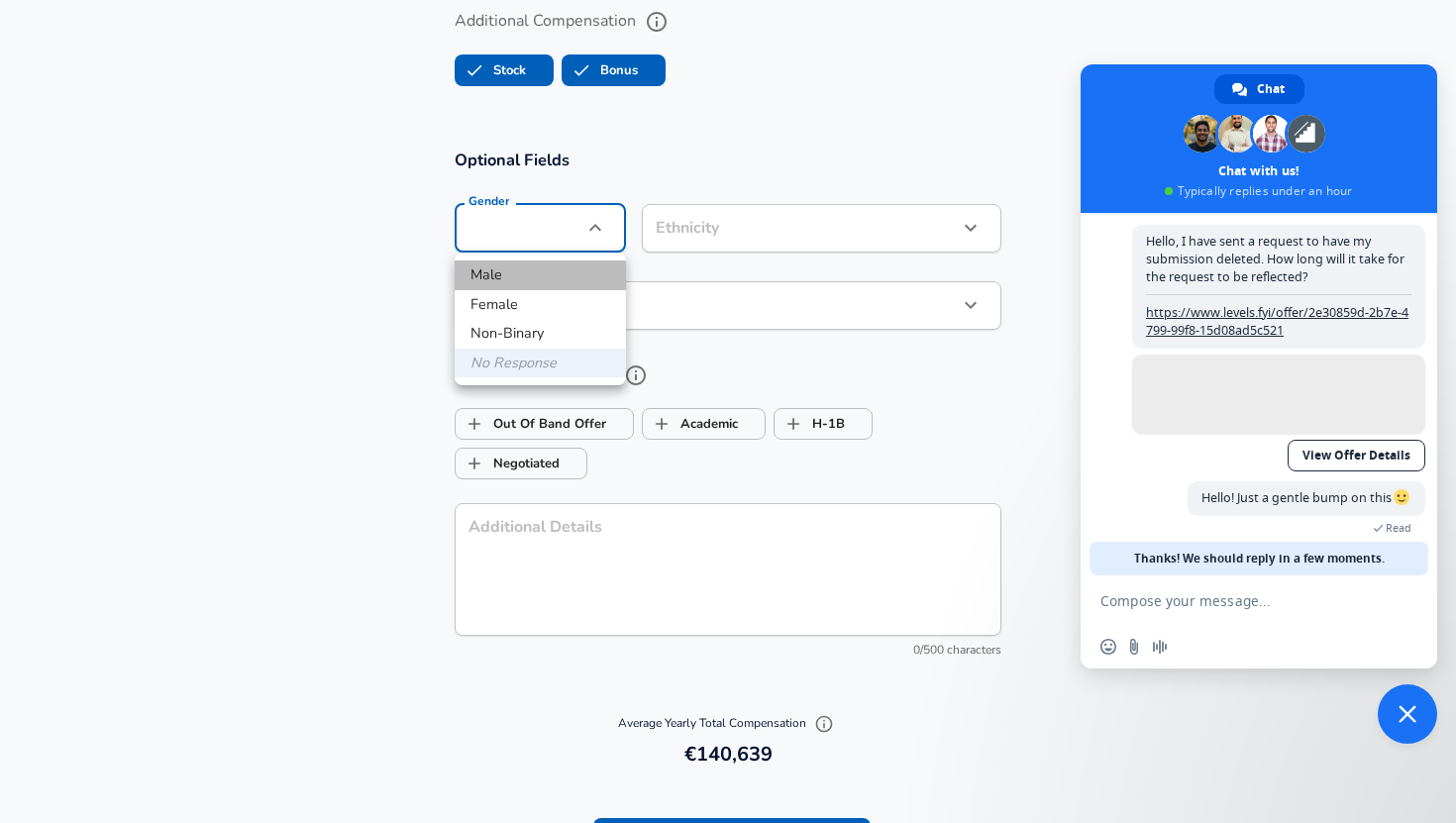 click on "Male" at bounding box center (540, 275) 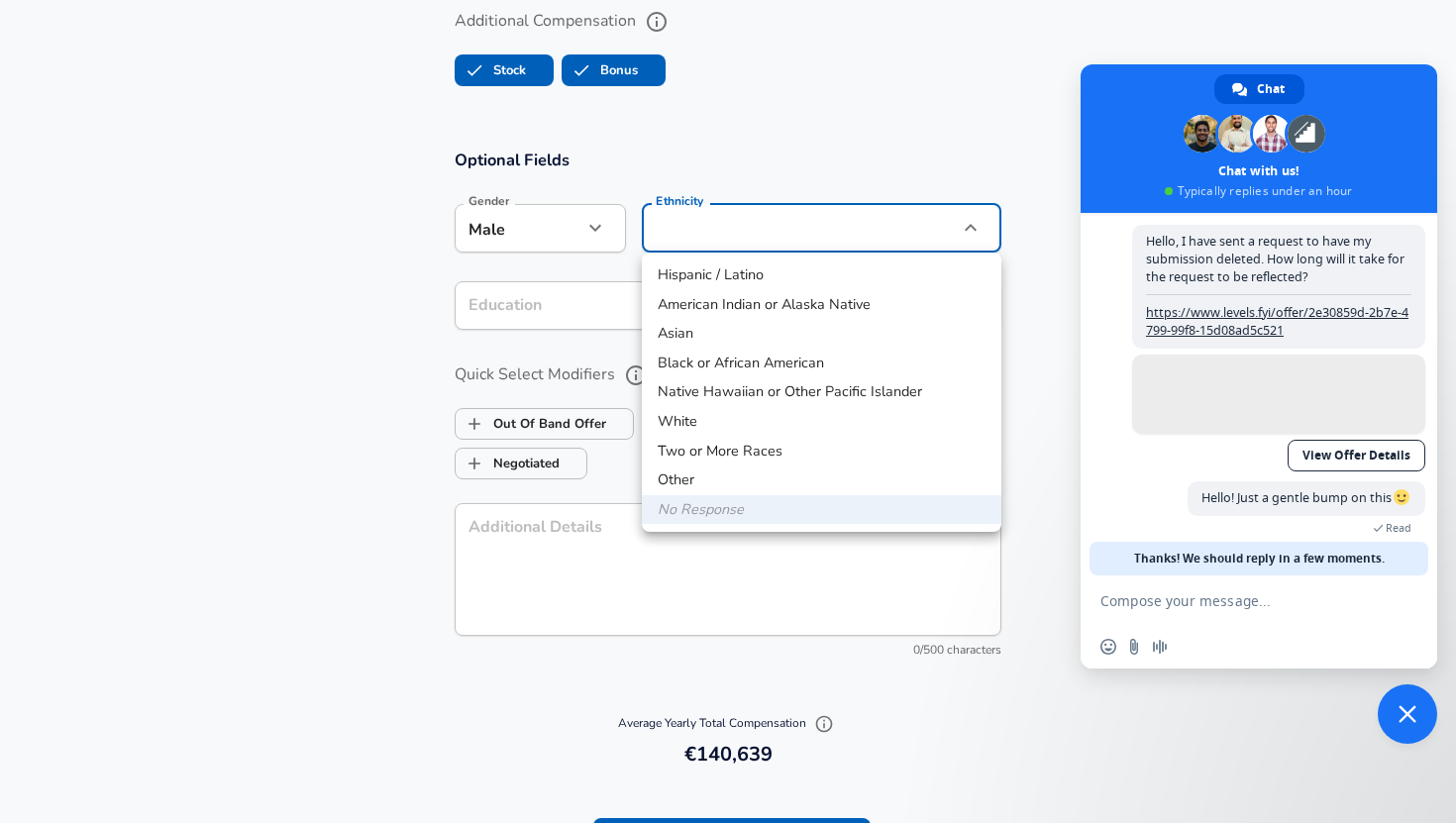 click on "We value your privacy We use cookies to enhance your browsing experience, serve personalized ads or content, and analyze our traffic. By clicking "Accept All", you consent to our use of cookies. Customize    Accept All   Customize Consent Preferences   We use cookies to help you navigate efficiently and perform certain functions. You will find detailed information about all cookies under each consent category below. The cookies that are categorized as "Necessary" are stored on your browser as they are essential for enabling the basic functionalities of the site. ...  Show more Necessary Always Active Necessary cookies are required to enable the basic features of this site, such as providing secure log-in or adjusting your consent preferences. These cookies do not store any personally identifiable data. Cookie _GRECAPTCHA Duration 5 months 27 days Description Google Recaptcha service sets this cookie to identify bots to protect the website against malicious spam attacks. Cookie __stripe_mid Duration 1 year MR" at bounding box center (728, -1457) 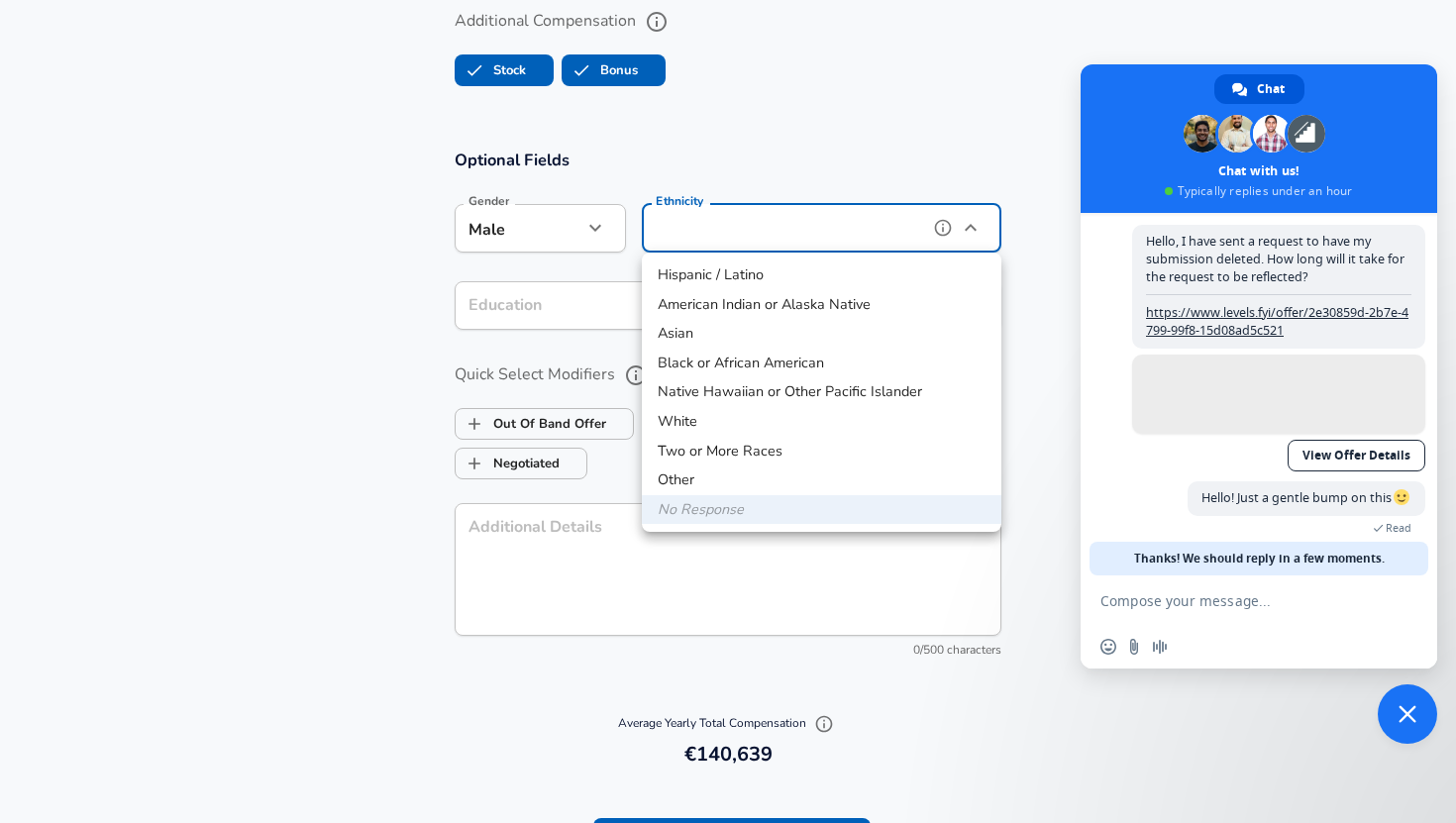 type on "Asian" 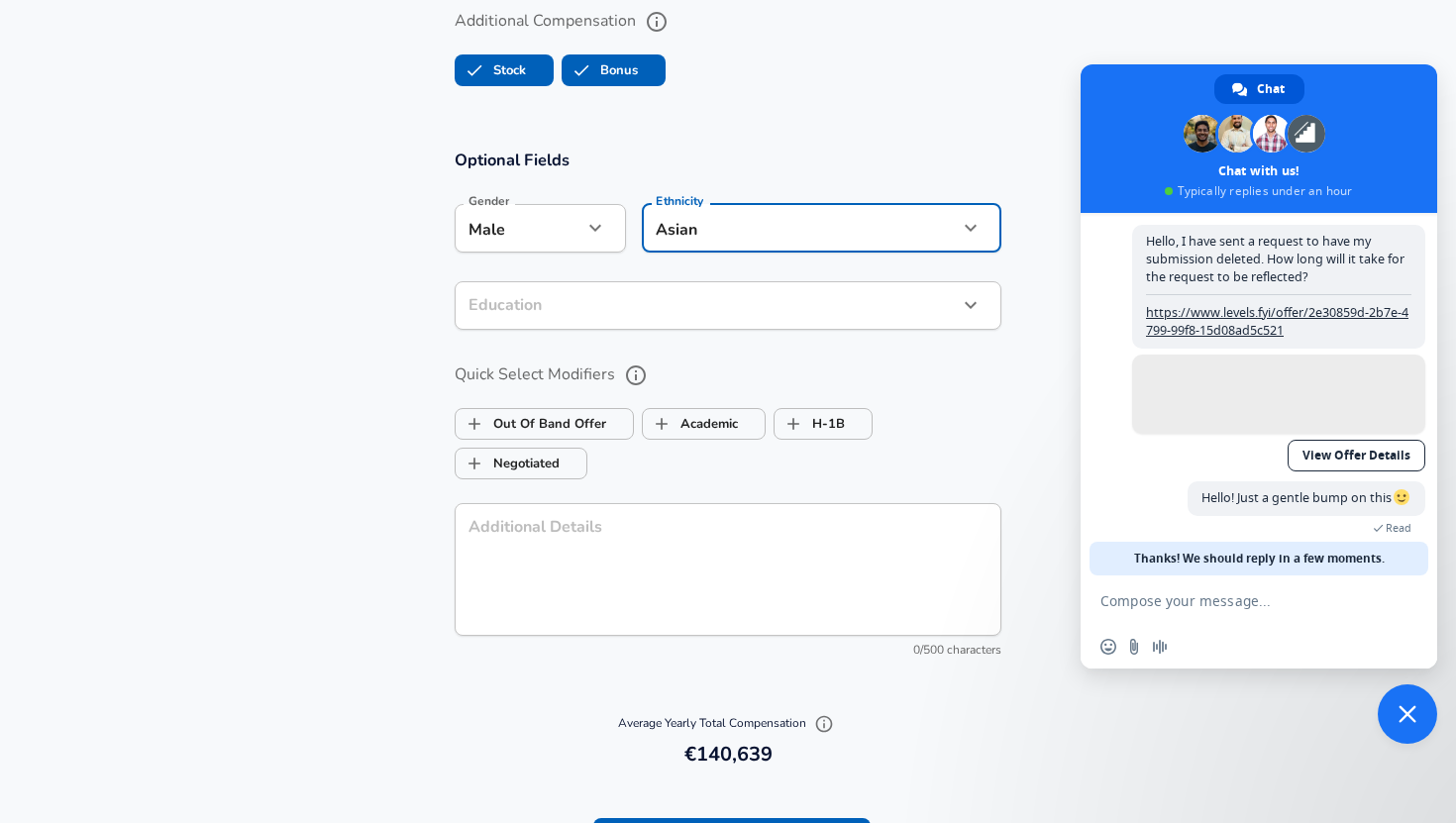 click on "We value your privacy We use cookies to enhance your browsing experience, serve personalized ads or content, and analyze our traffic. By clicking "Accept All", you consent to our use of cookies. Customize    Accept All   Customize Consent Preferences   We use cookies to help you navigate efficiently and perform certain functions. You will find detailed information about all cookies under each consent category below. The cookies that are categorized as "Necessary" are stored on your browser as they are essential for enabling the basic functionalities of the site. ...  Show more Necessary Always Active Necessary cookies are required to enable the basic features of this site, such as providing secure log-in or adjusting your consent preferences. These cookies do not store any personally identifiable data. Cookie _GRECAPTCHA Duration 5 months 27 days Description Google Recaptcha service sets this cookie to identify bots to protect the website against malicious spam attacks. Cookie __stripe_mid Duration 1 year MR" at bounding box center (728, -1457) 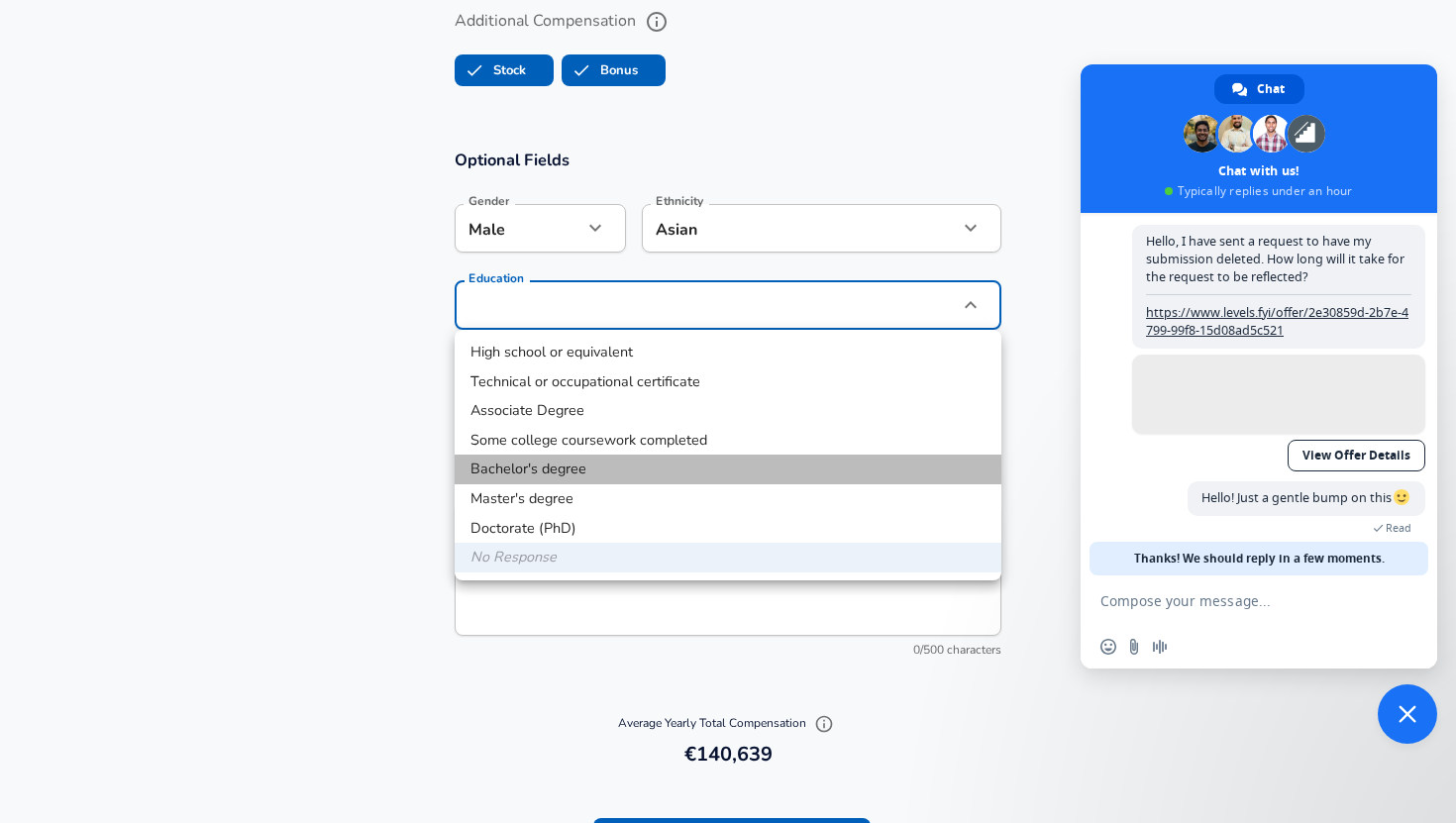 click on "Bachelor's degree" at bounding box center [728, 469] 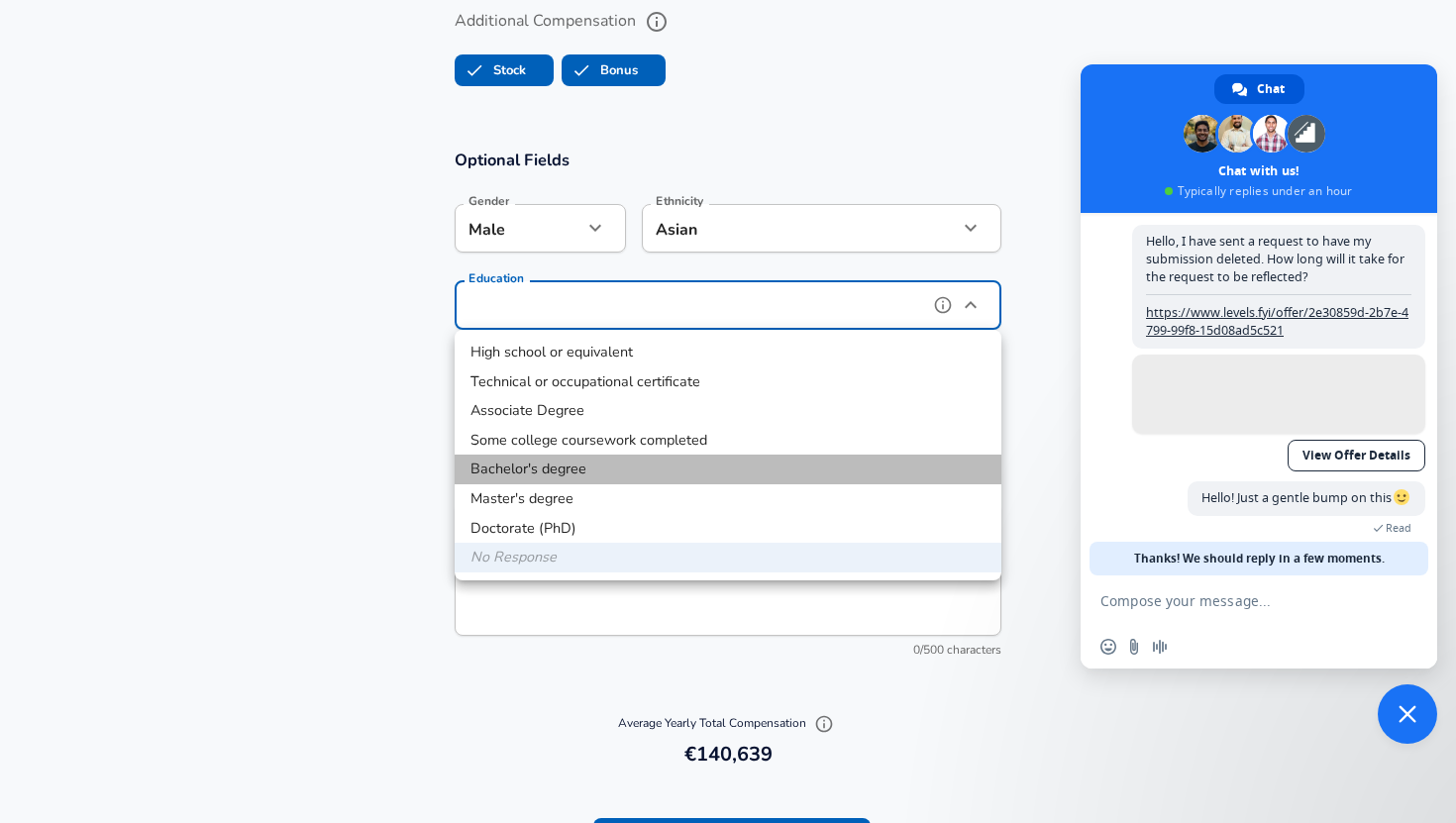 type on "Bachelors degree" 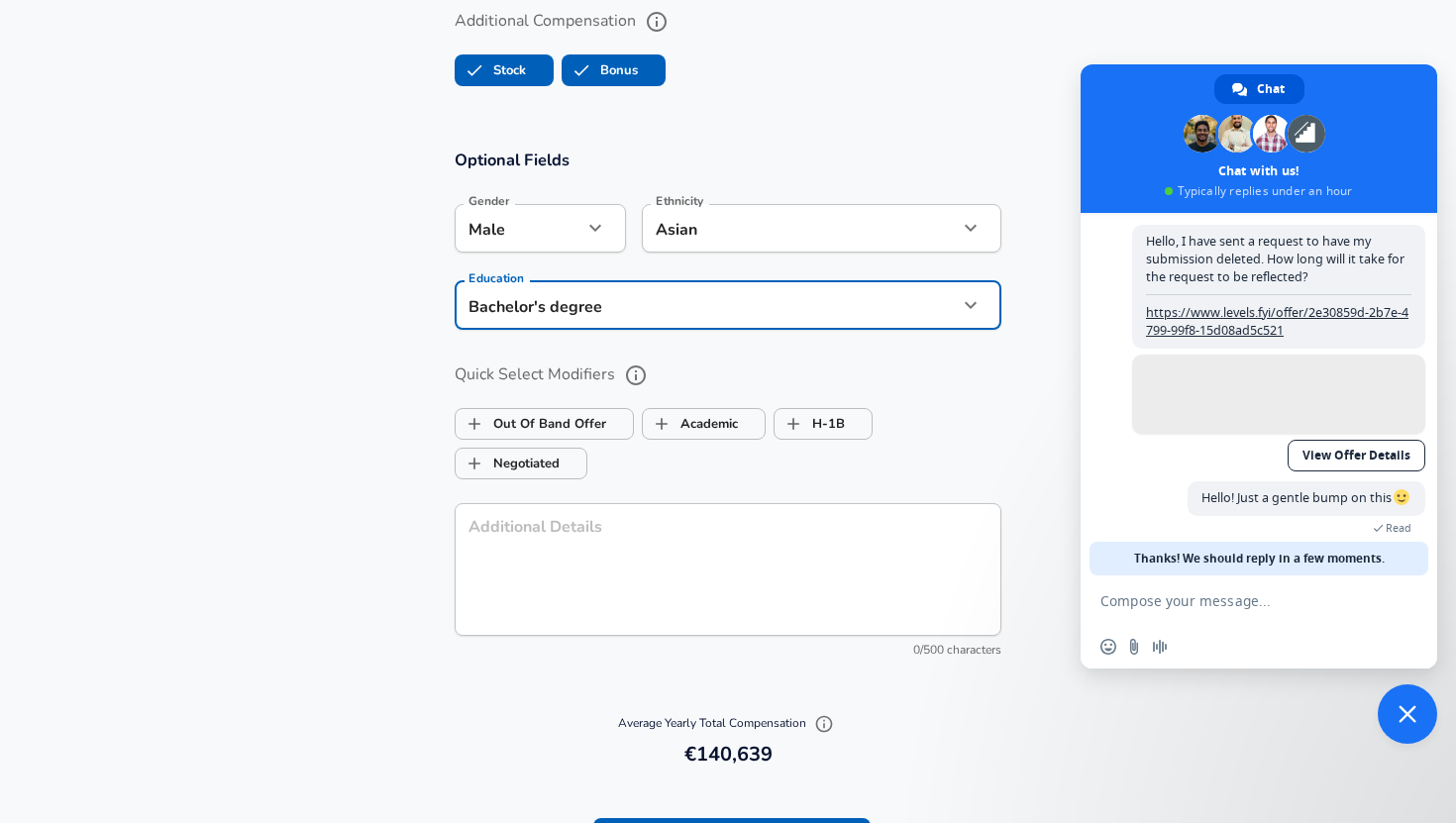 click on "Optional Fields Gender Male male Gender Ethnicity Asian Asian Ethnicity Education Bachelor's degree Bachelors degree Education Quick Select Modifiers   Out Of Band Offer Academic H-1B Negotiated Additional Details x Additional Details 0 /500 characters Email Address mantiquillal@gmail.com Email Address   Providing an email allows for editing or removal of your submission. We may also reach out if we have any questions. Your email will not be published." at bounding box center (728, 408) 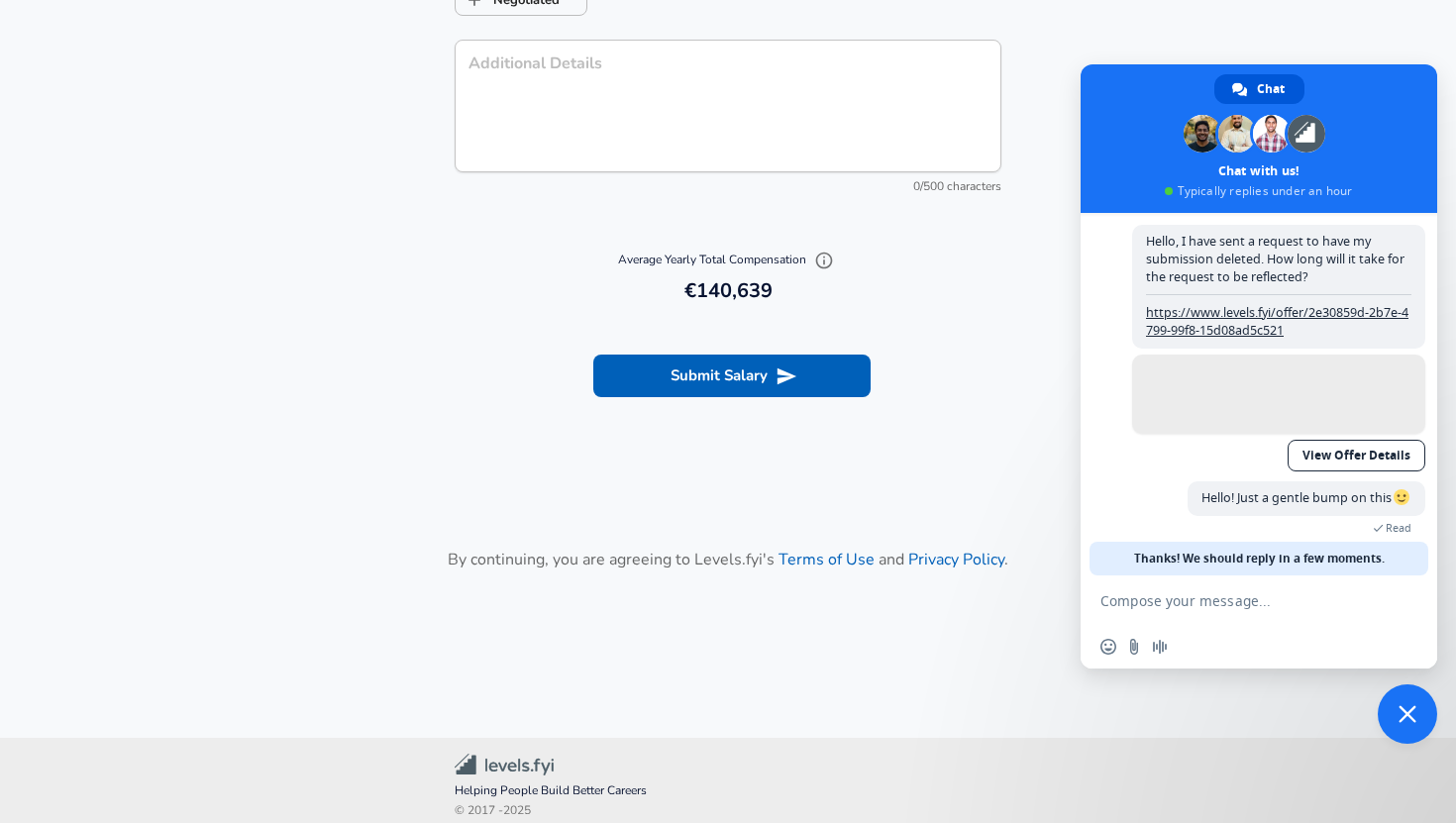 scroll, scrollTop: 2328, scrollLeft: 0, axis: vertical 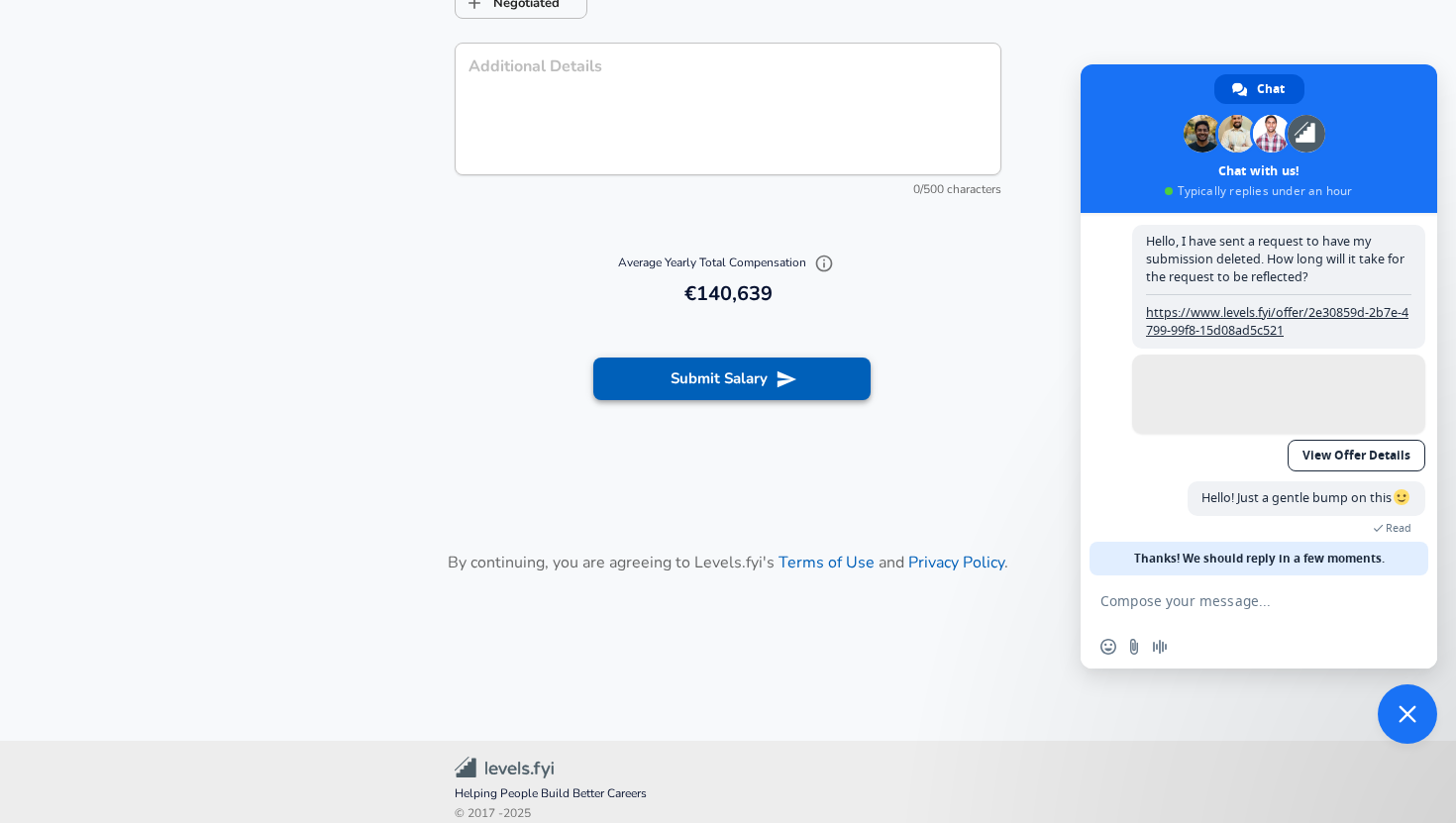 click on "Submit Salary" at bounding box center [732, 378] 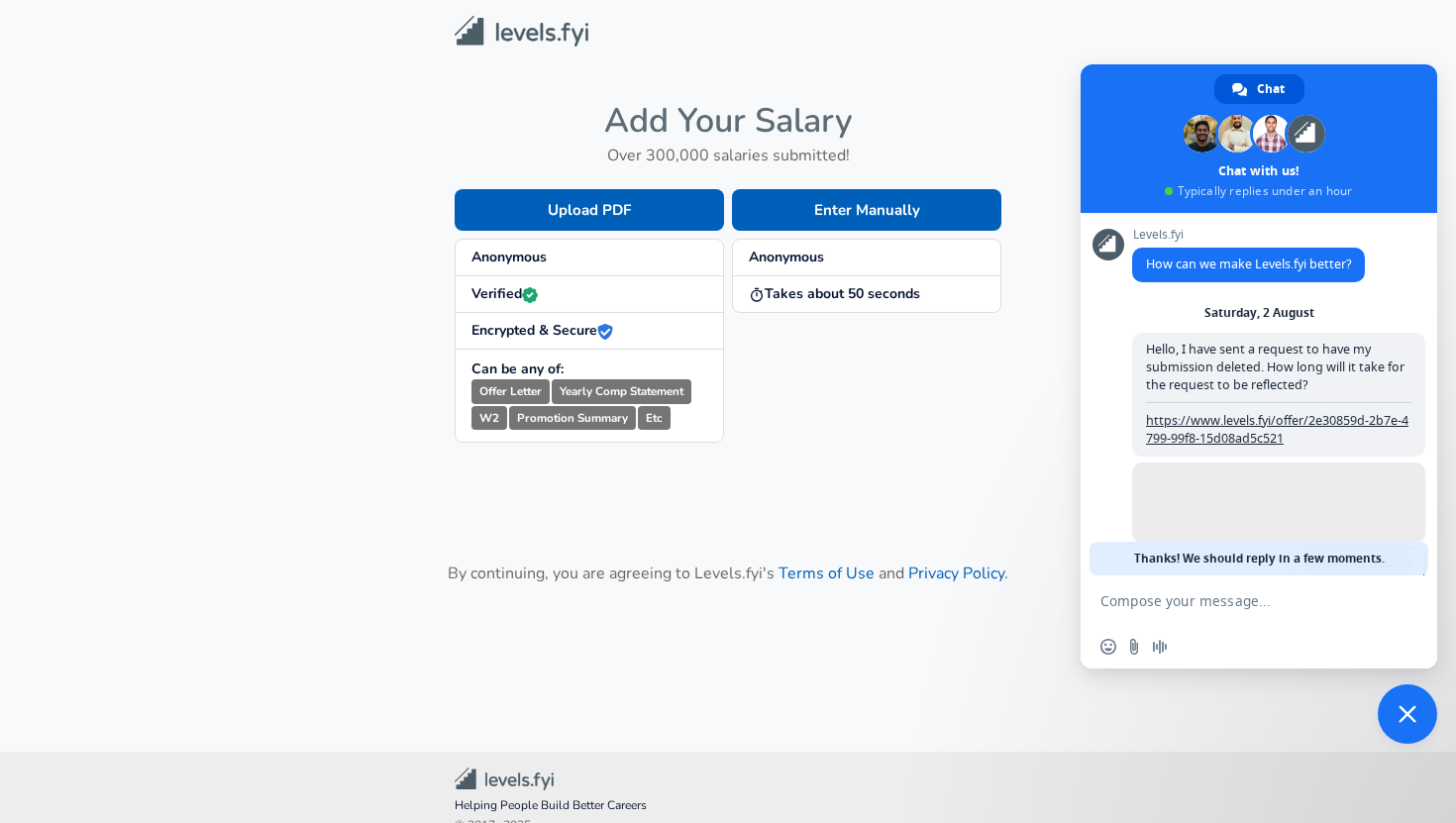 scroll, scrollTop: 0, scrollLeft: 0, axis: both 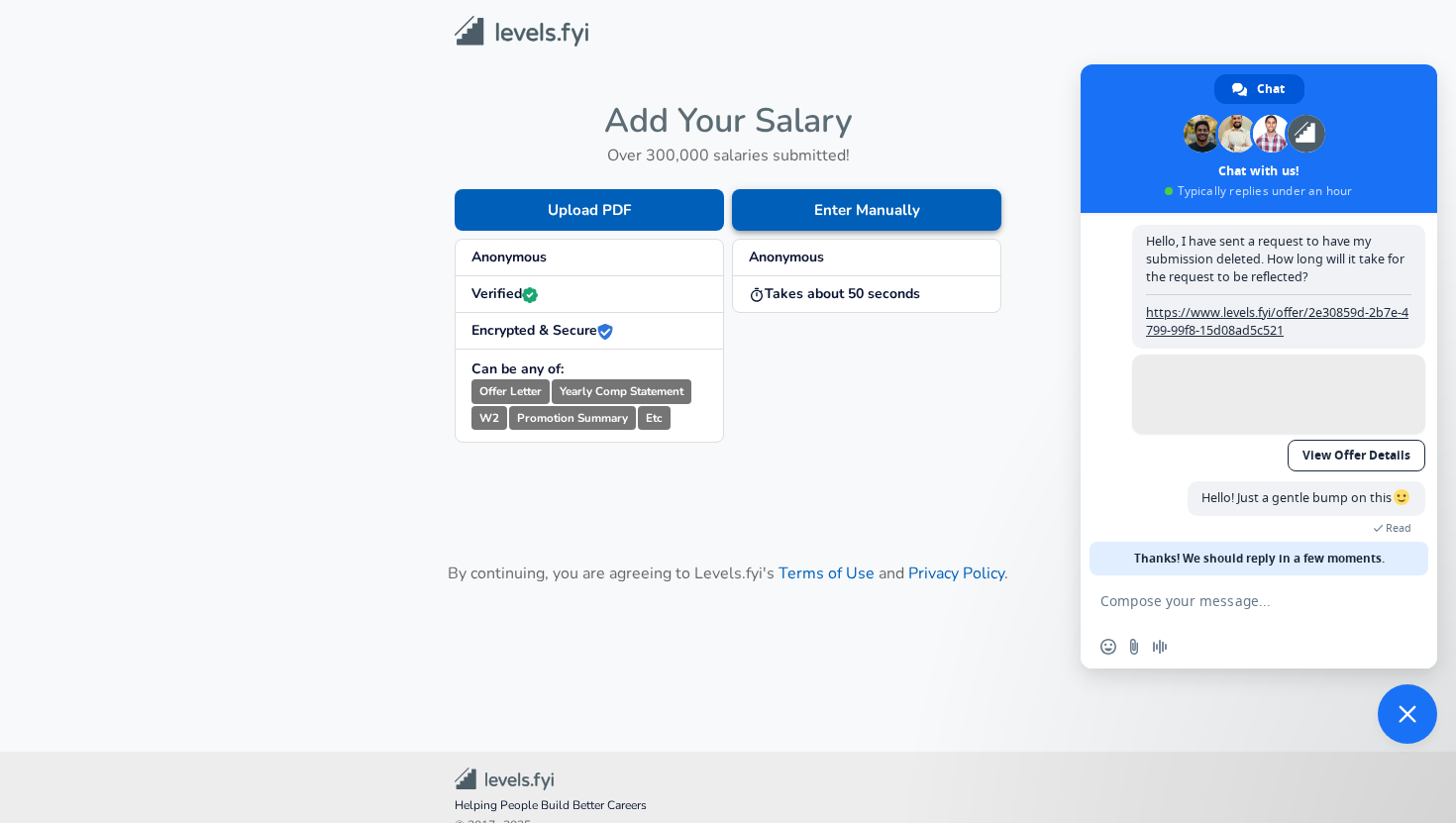 click on "Enter Manually" at bounding box center [867, 210] 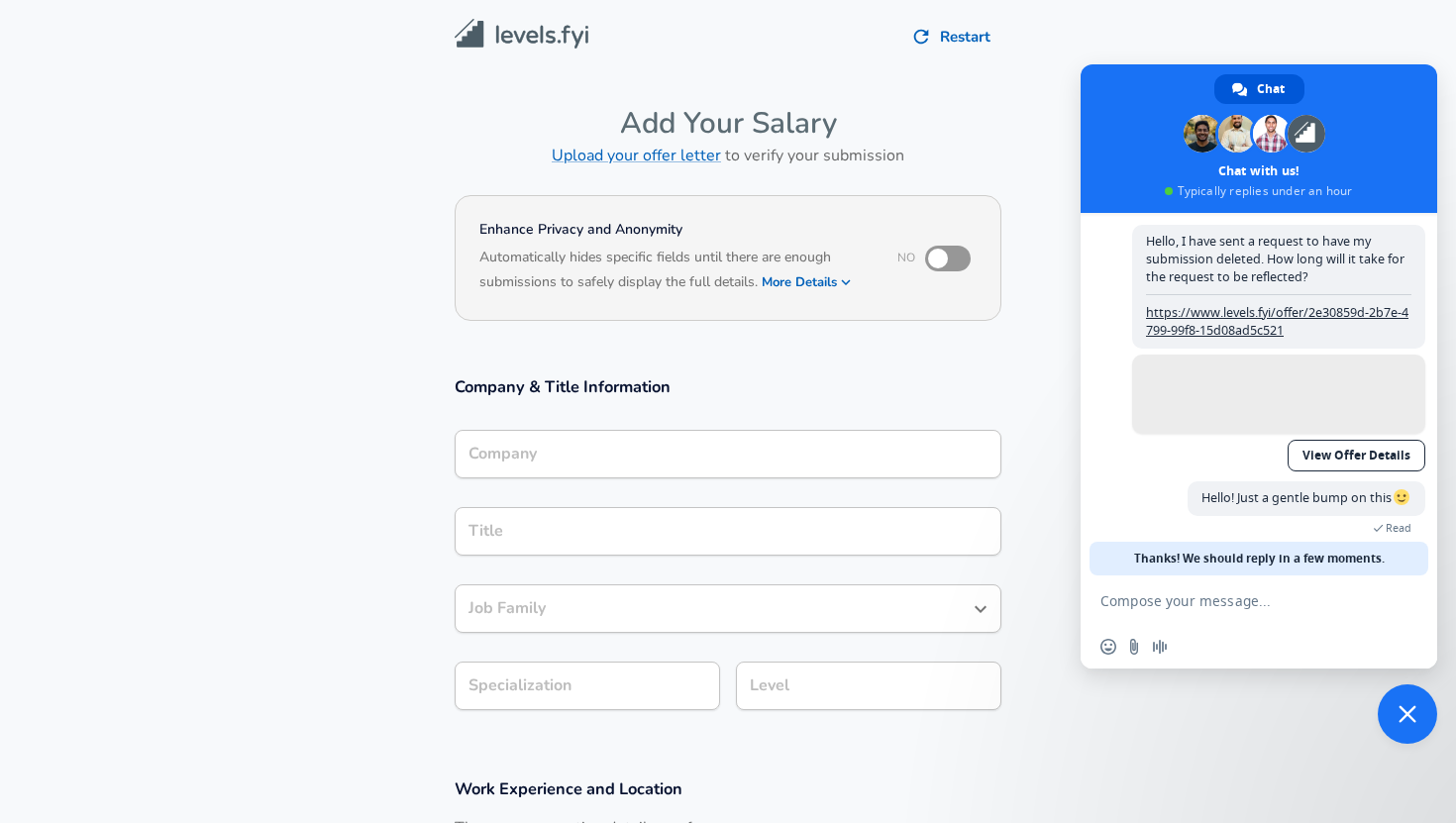 click on "Company" at bounding box center [728, 454] 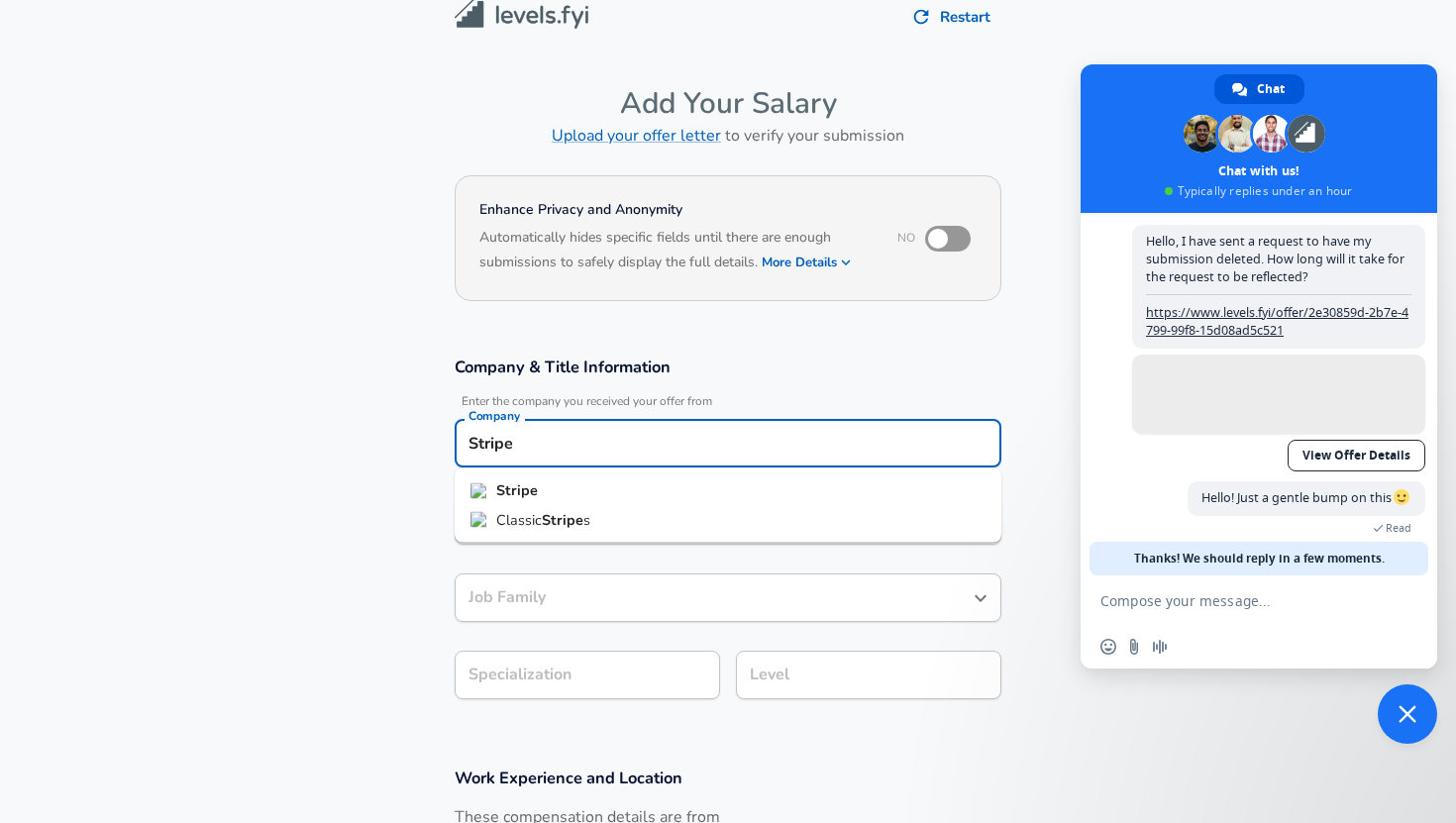 click on "Stripe" at bounding box center [728, 491] 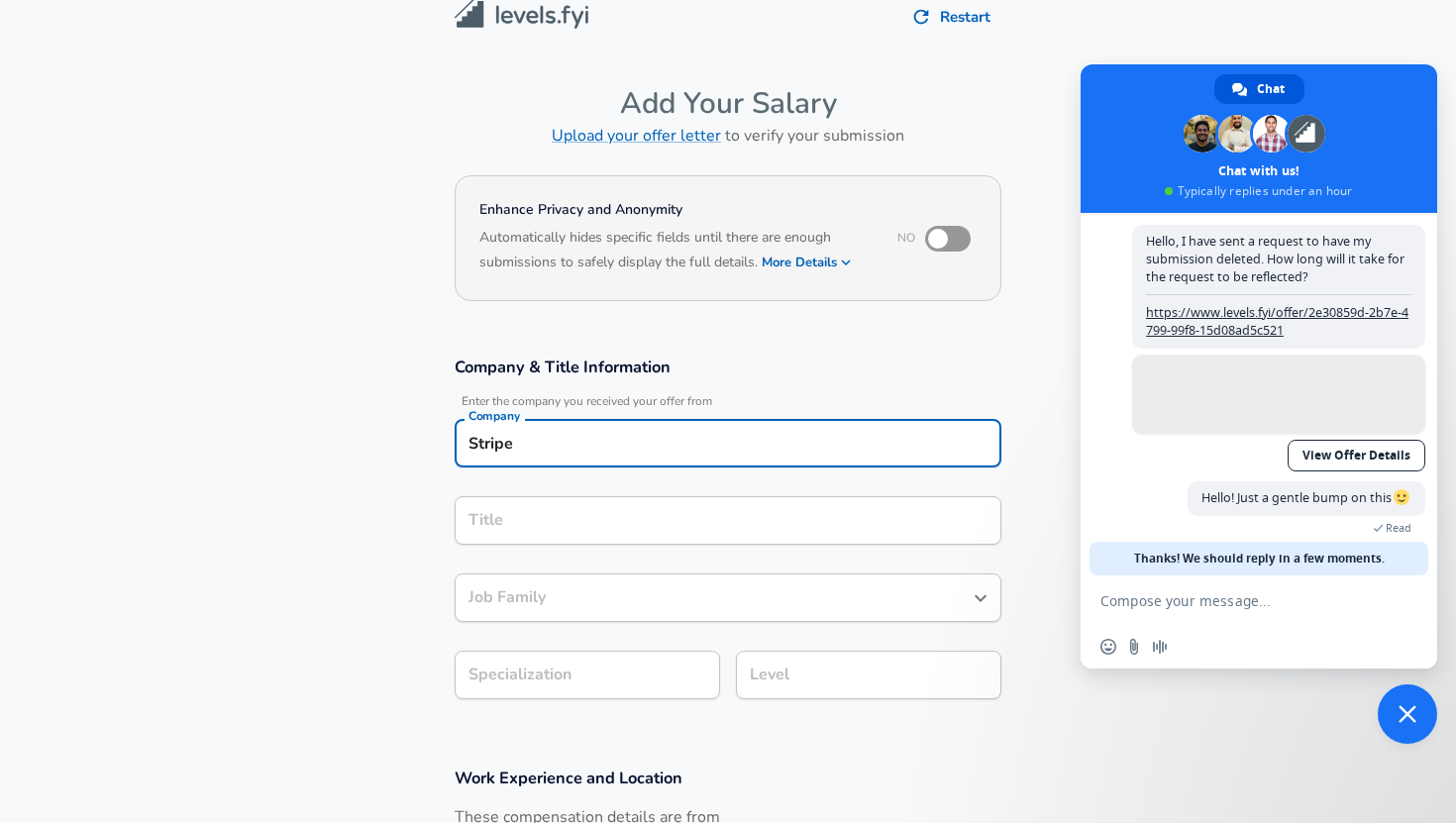 type on "Stripe" 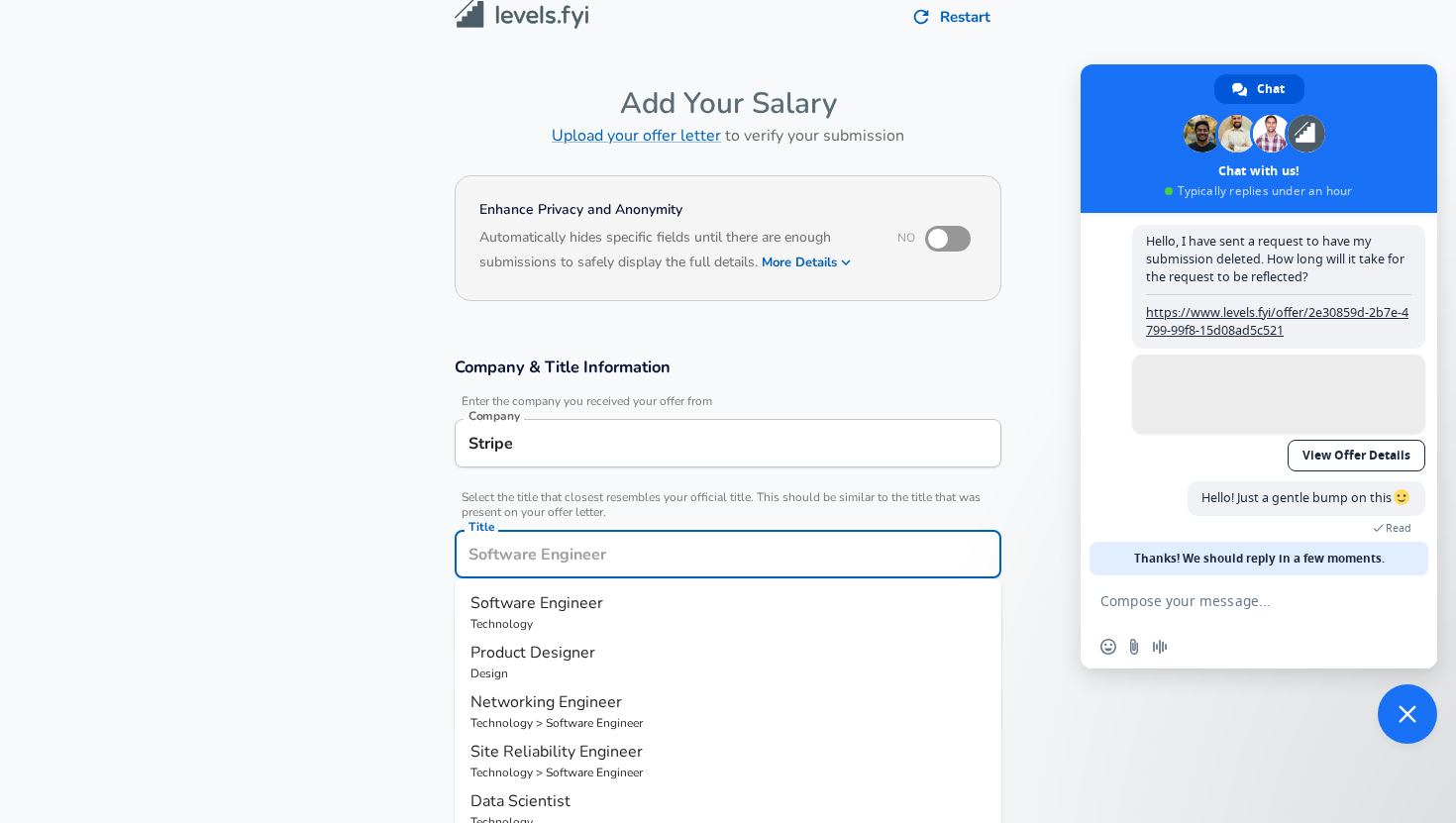 click on "Title" at bounding box center (728, 554) 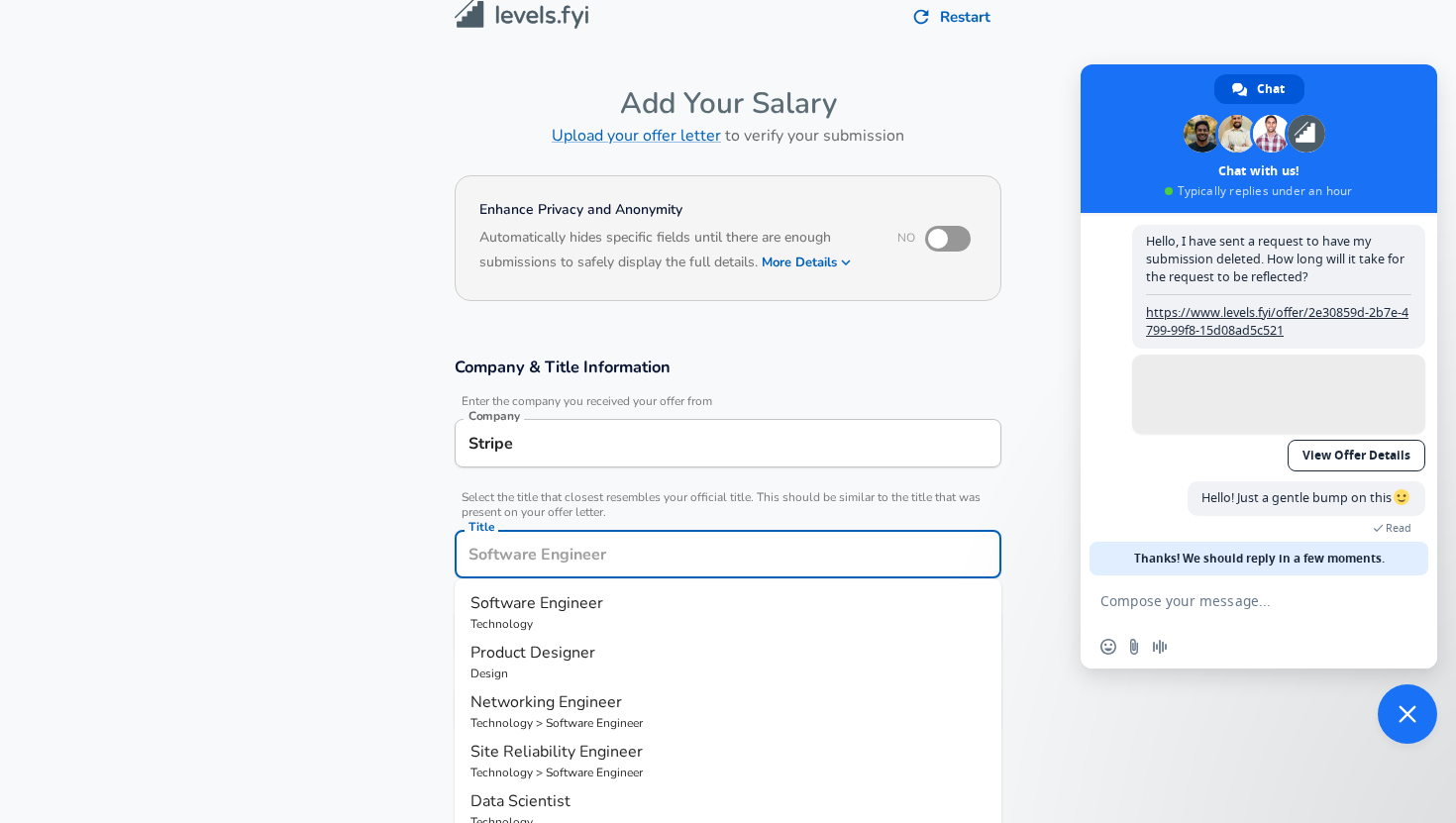 scroll, scrollTop: 59, scrollLeft: 0, axis: vertical 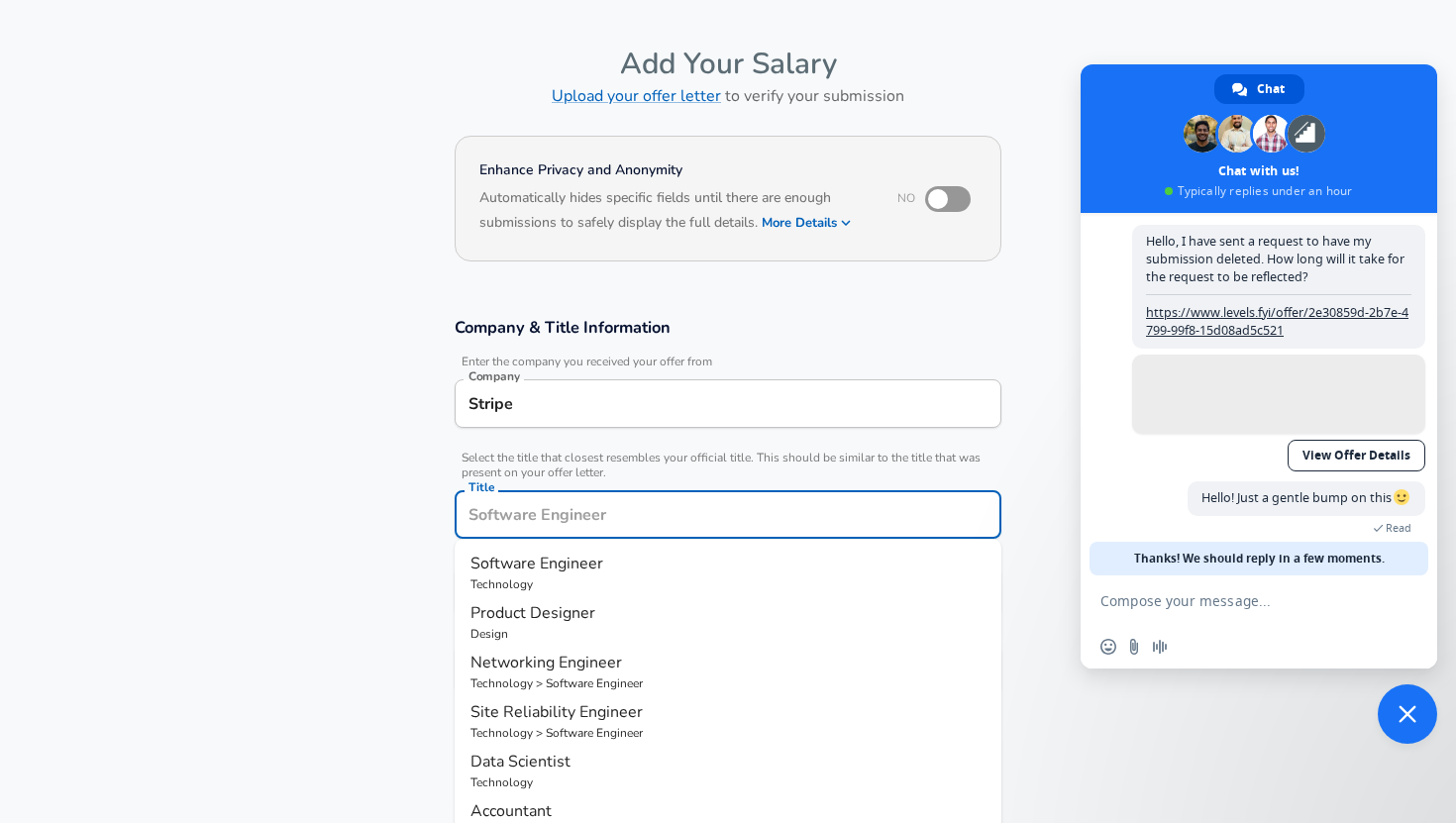 click on "Software Engineer" at bounding box center [537, 564] 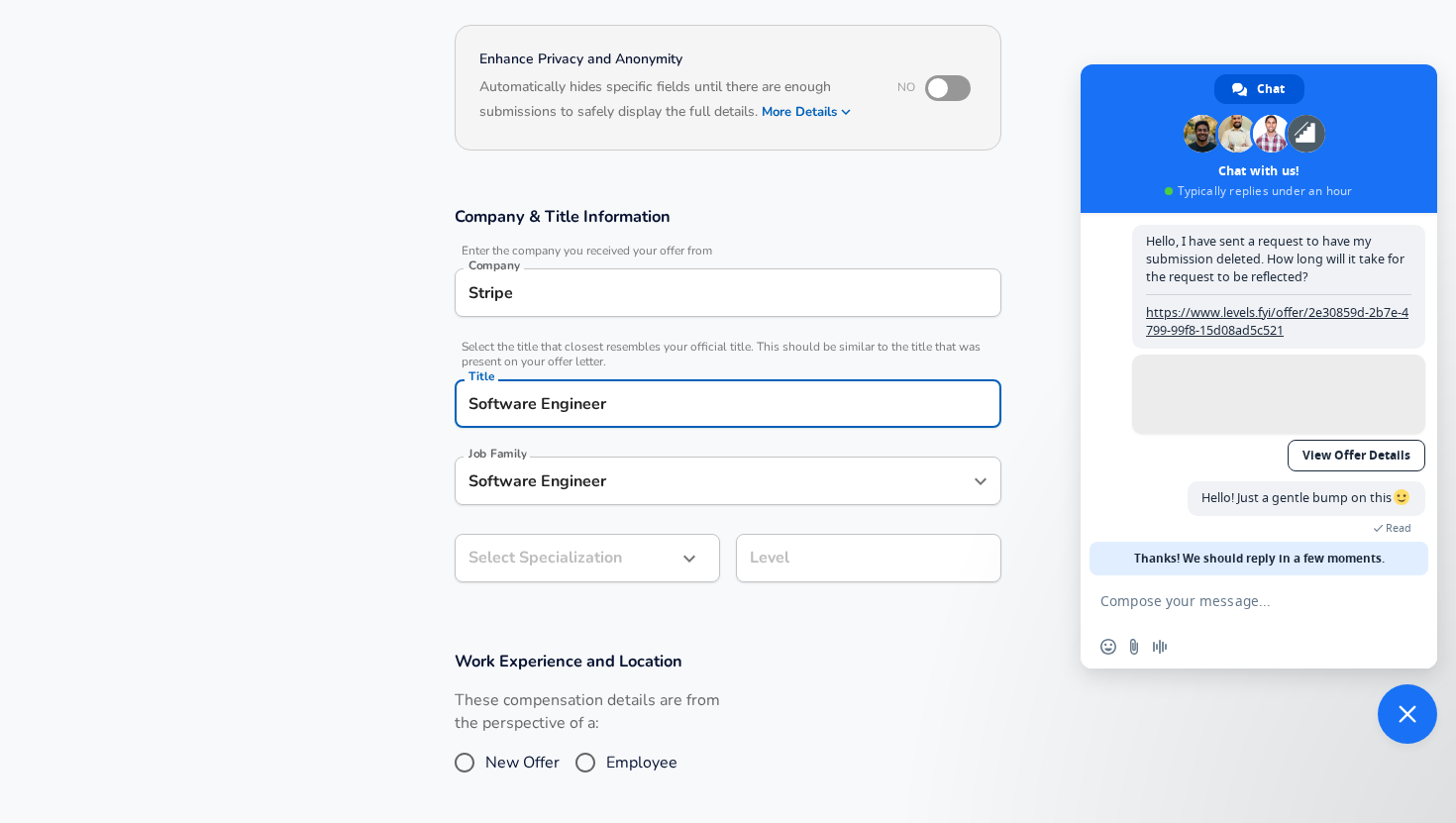 click on "We value your privacy We use cookies to enhance your browsing experience, serve personalized ads or content, and analyze our traffic. By clicking "Accept All", you consent to our use of cookies. Customize    Accept All   Customize Consent Preferences   We use cookies to help you navigate efficiently and perform certain functions. You will find detailed information about all cookies under each consent category below. The cookies that are categorized as "Necessary" are stored on your browser as they are essential for enabling the basic functionalities of the site. ...  Show more Necessary Always Active Necessary cookies are required to enable the basic features of this site, such as providing secure log-in or adjusting your consent preferences. These cookies do not store any personally identifiable data. Cookie _GRECAPTCHA Duration 5 months 27 days Description Google Recaptcha service sets this cookie to identify bots to protect the website against malicious spam attacks. Cookie __stripe_mid Duration 1 year MR" at bounding box center (728, 241) 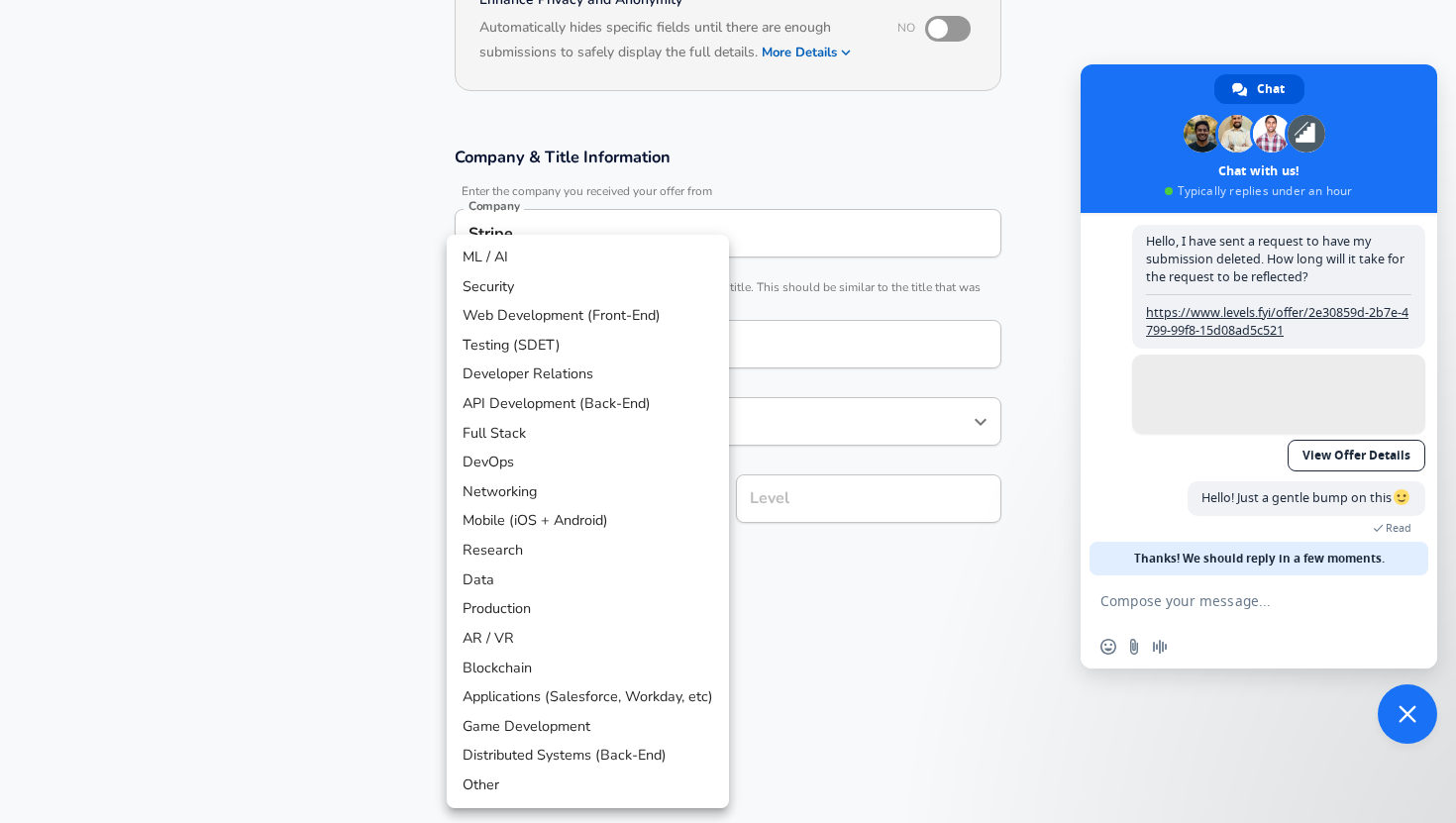 click on "Full Stack" at bounding box center [587, 434] 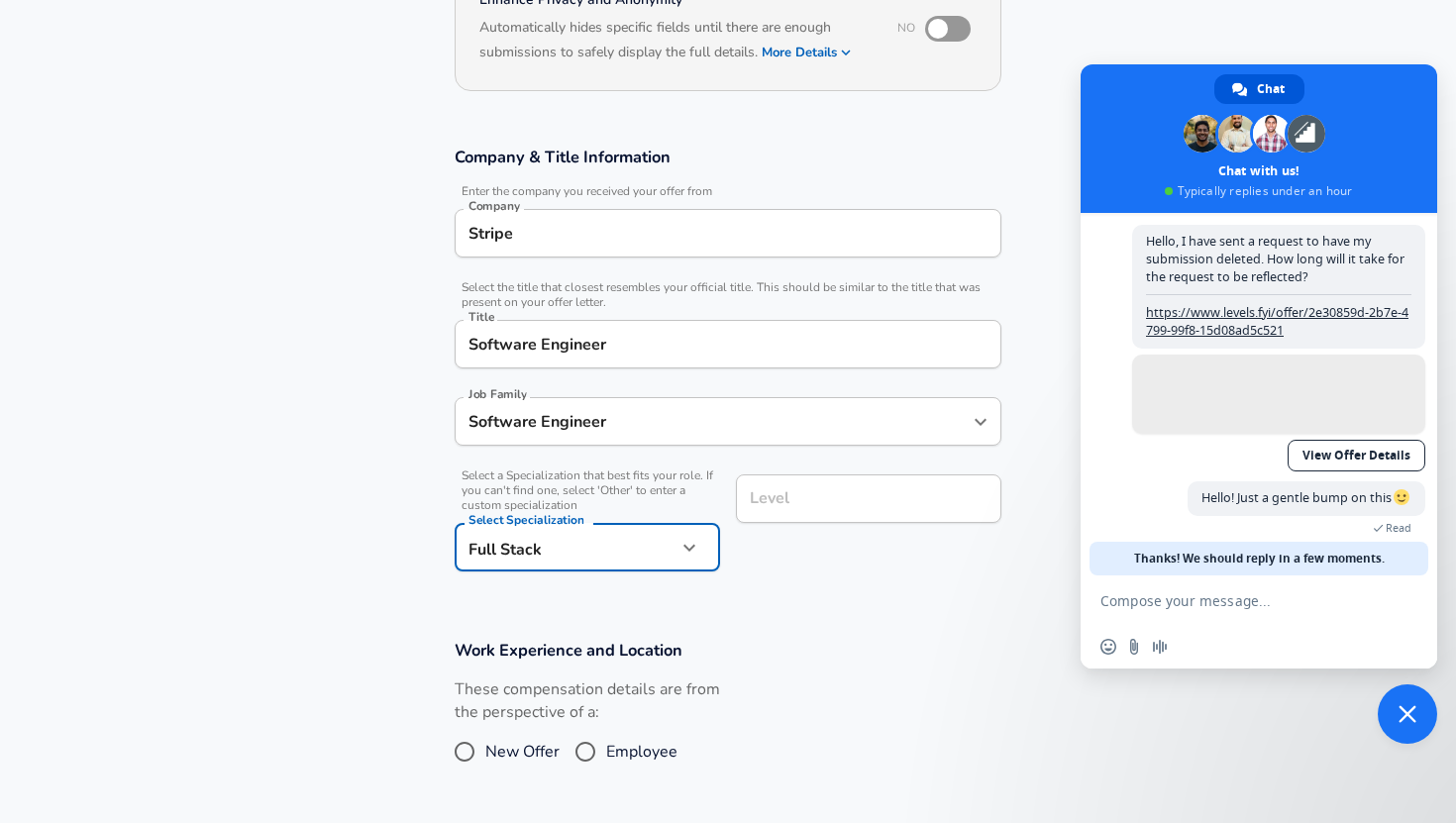 click on "Level" at bounding box center (869, 498) 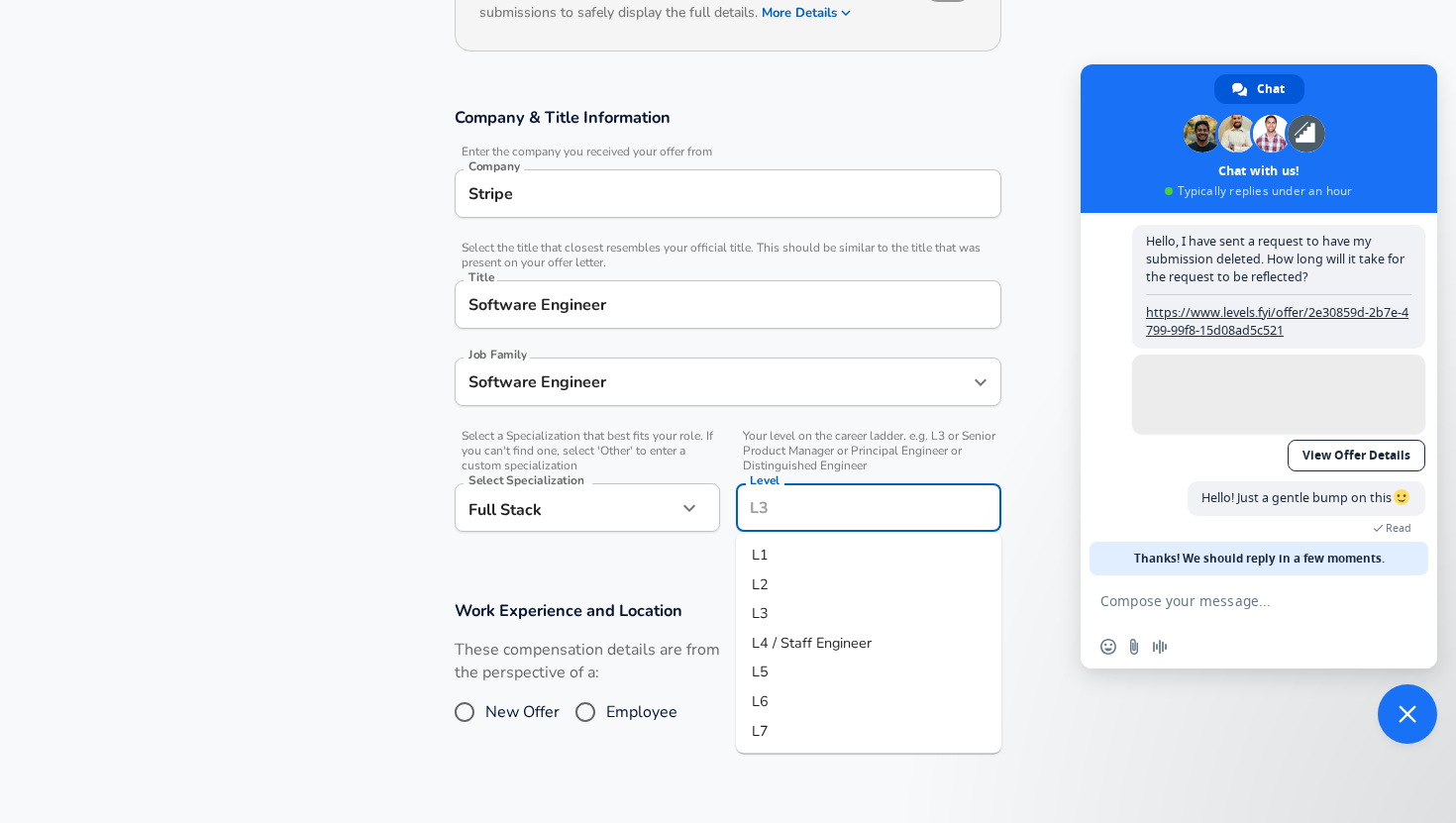 click on "Level" at bounding box center [869, 507] 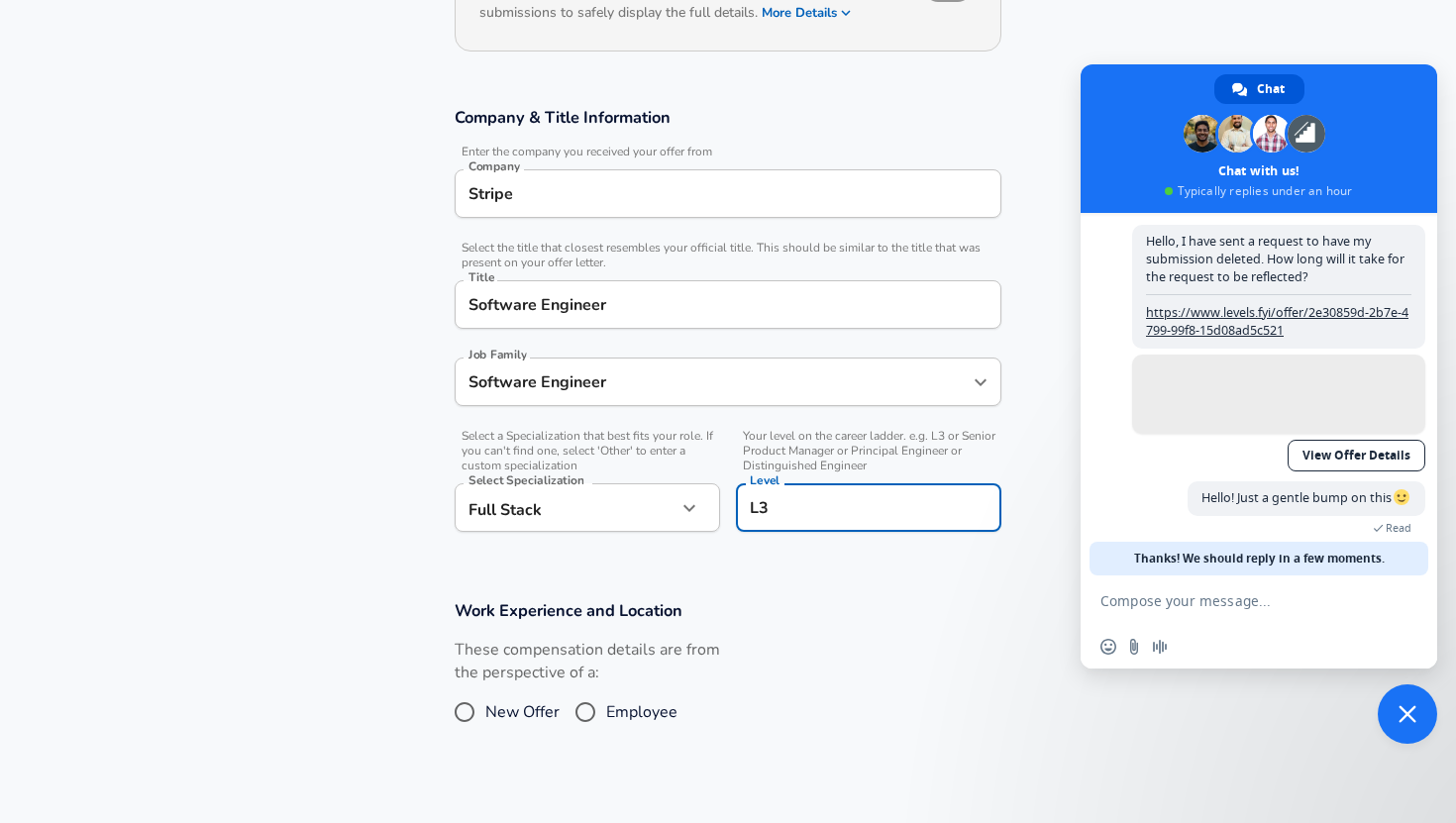 click on "L3 Level" at bounding box center (869, 507) 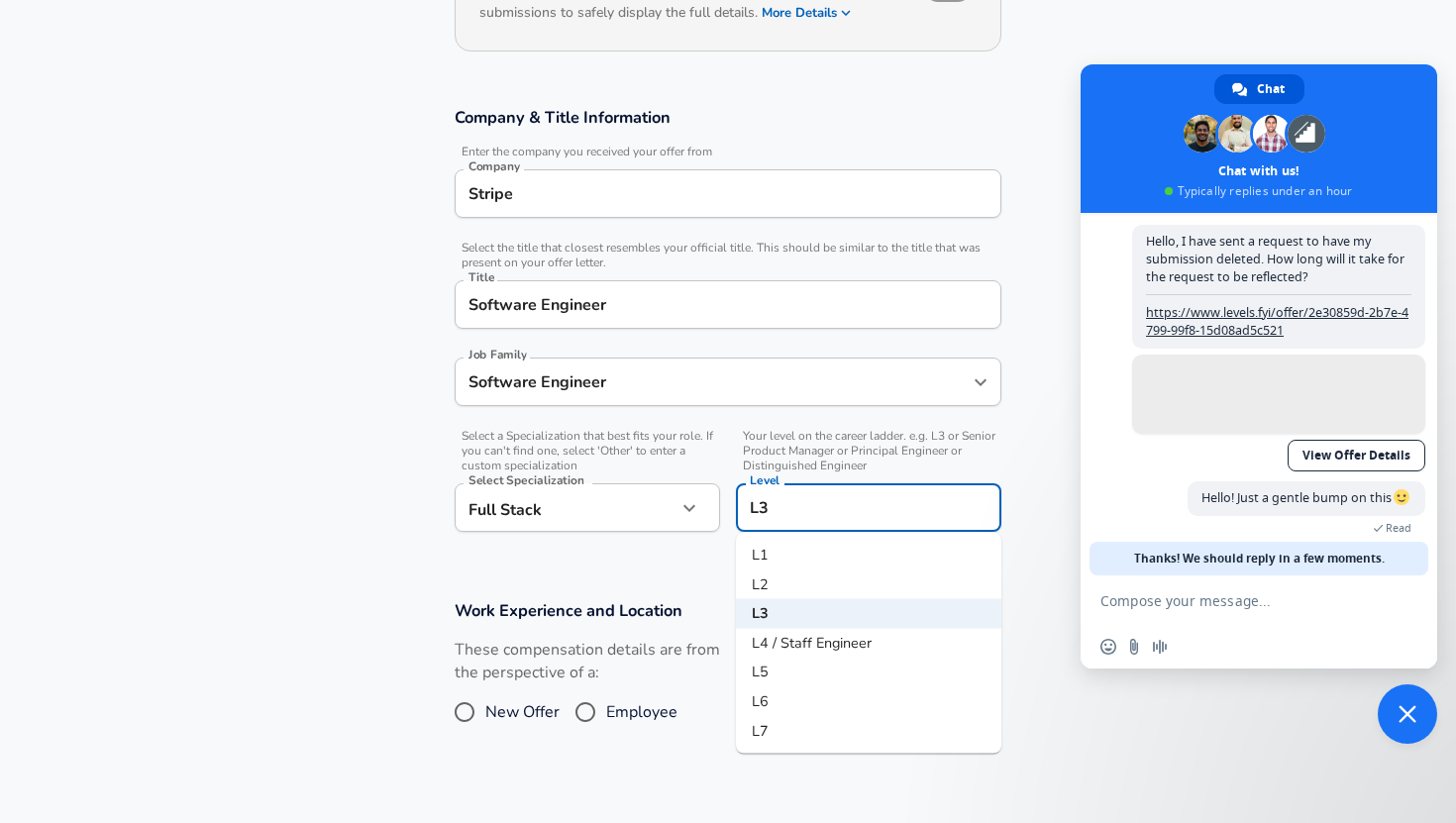 click on "L2" at bounding box center (869, 584) 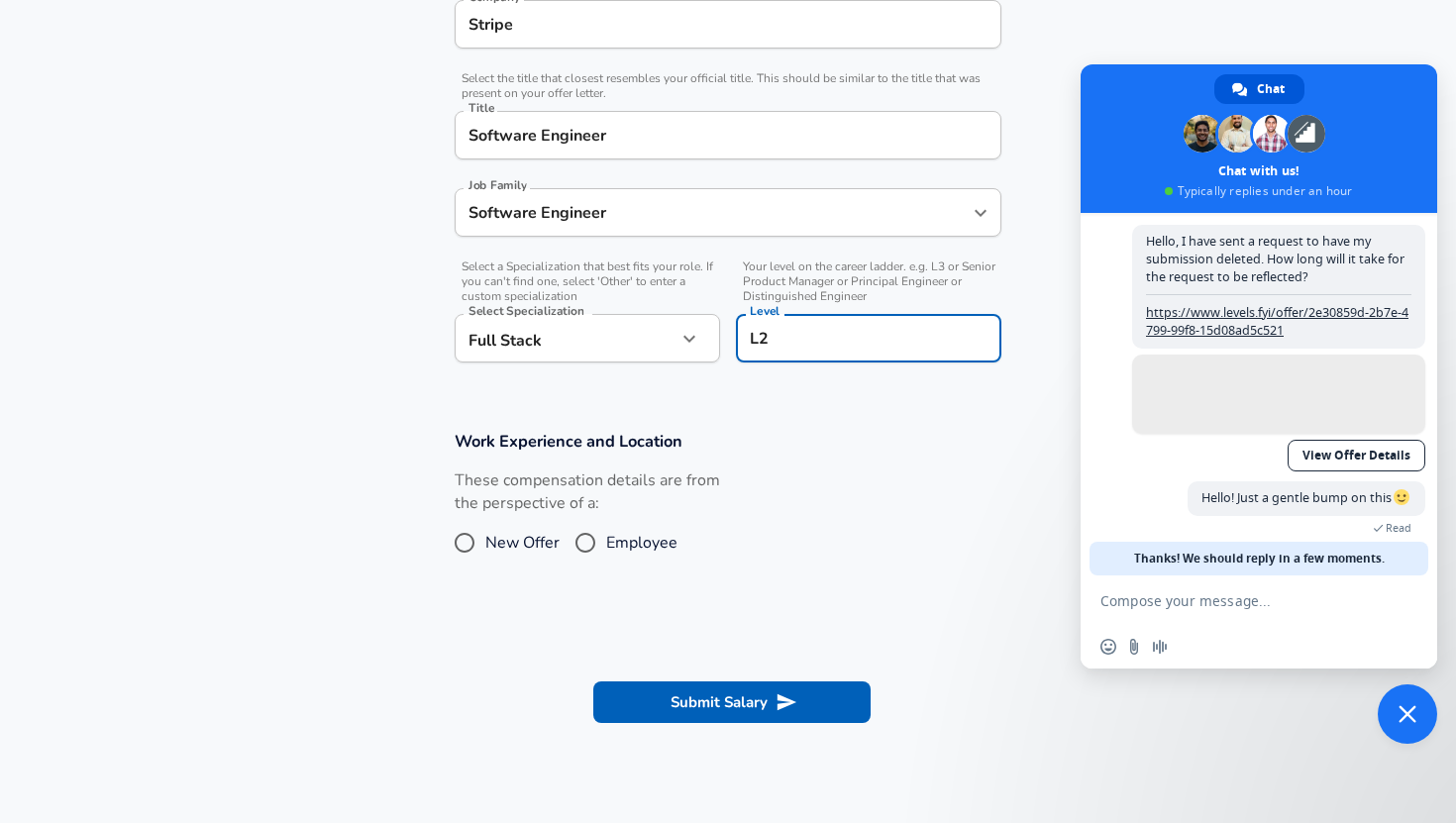 scroll, scrollTop: 457, scrollLeft: 0, axis: vertical 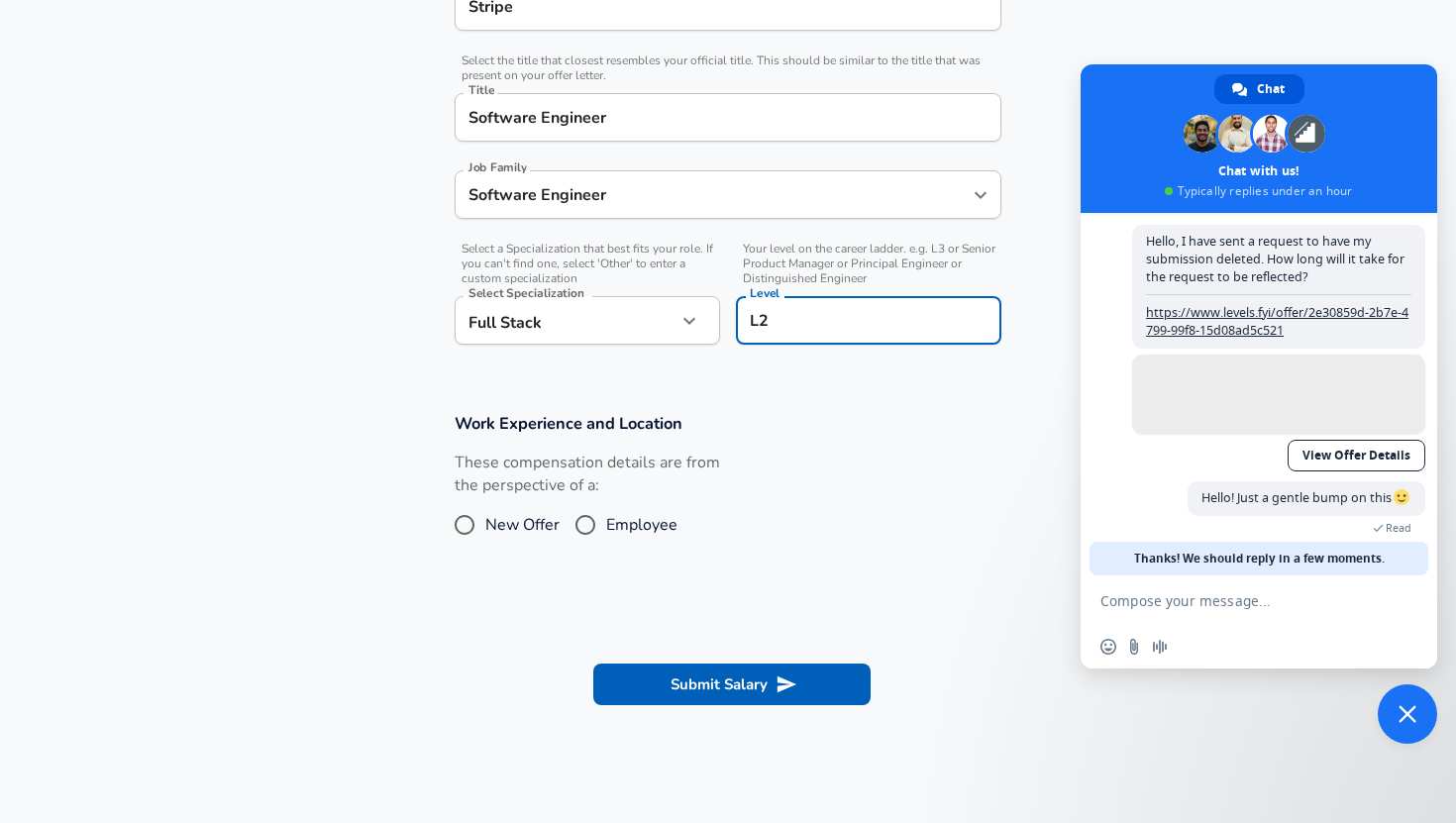 click on "These compensation details are from the perspective of a: New Offer Employee" at bounding box center [720, 504] 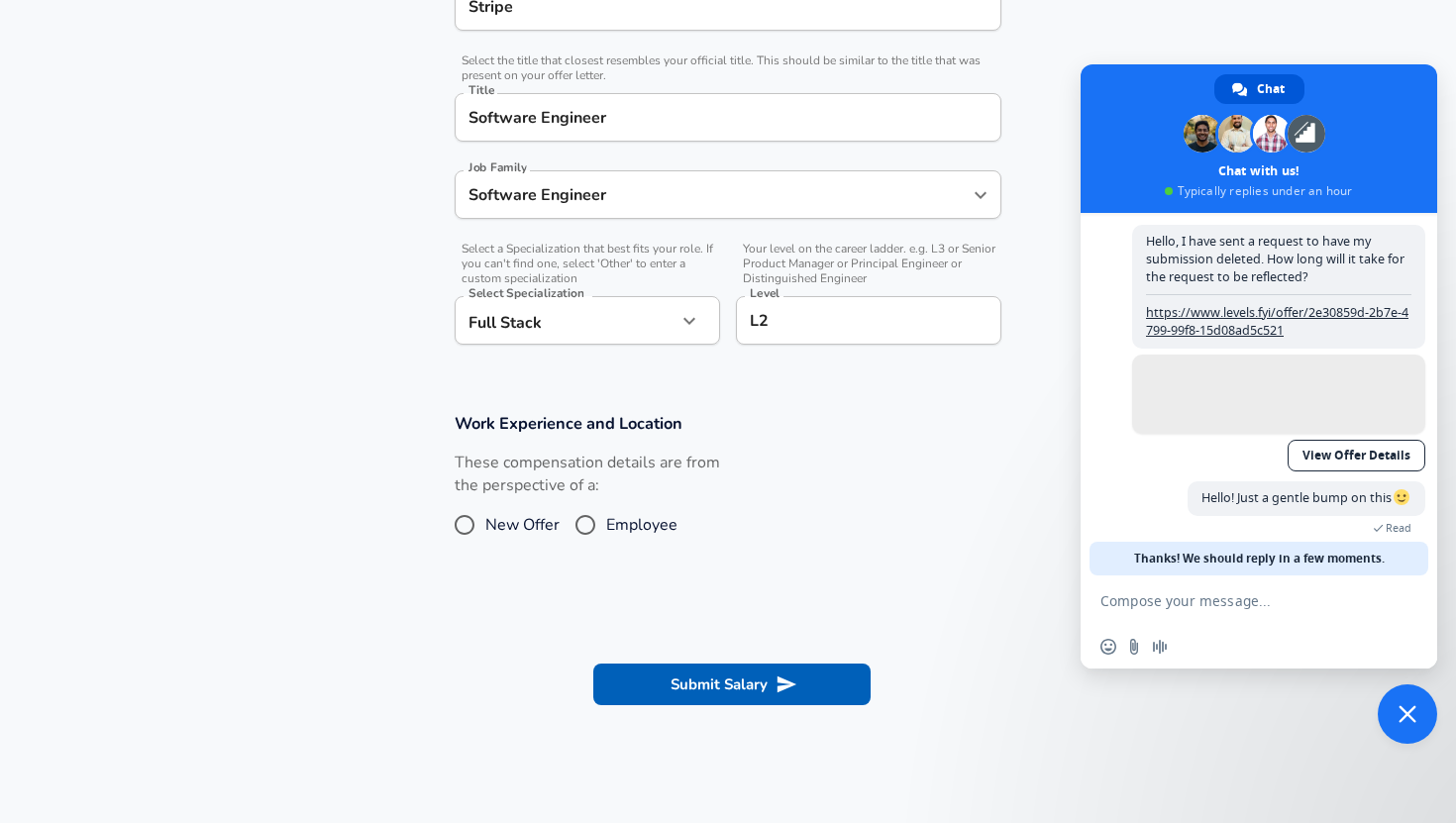click on "New Offer" at bounding box center [522, 525] 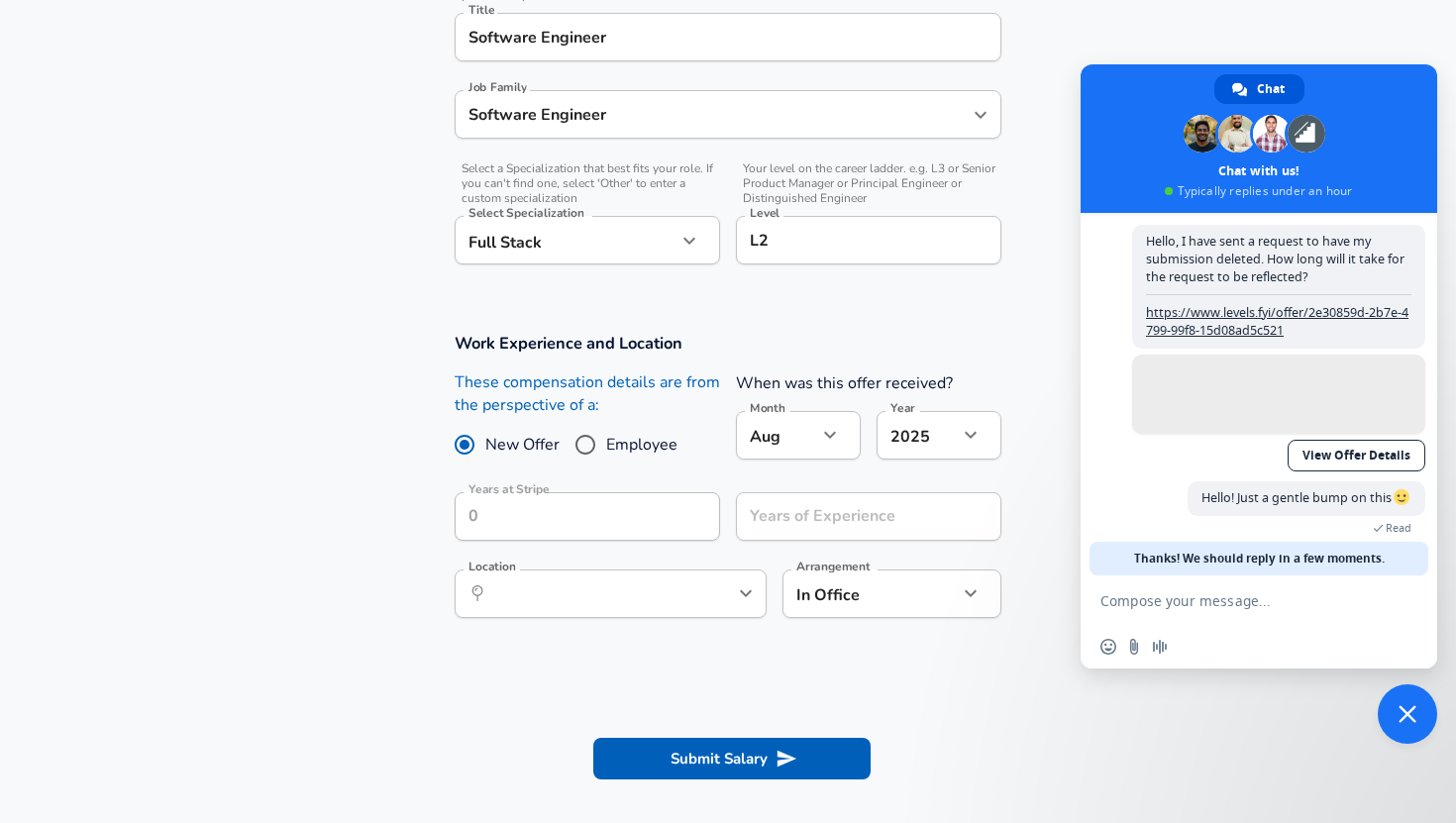 scroll, scrollTop: 585, scrollLeft: 0, axis: vertical 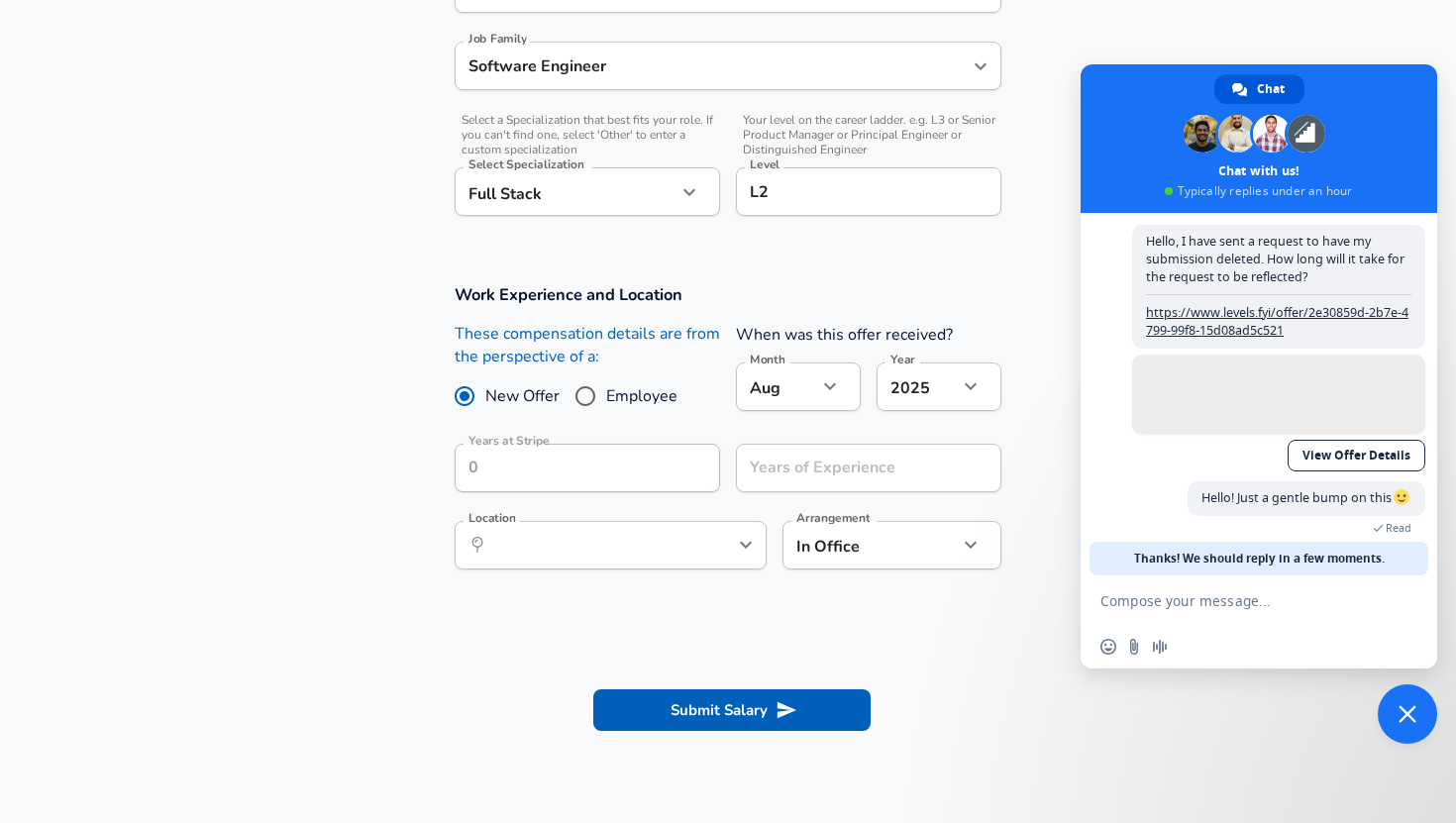 click on "We value your privacy We use cookies to enhance your browsing experience, serve personalized ads or content, and analyze our traffic. By clicking "Accept All", you consent to our use of cookies. Customize    Accept All   Customize Consent Preferences   We use cookies to help you navigate efficiently and perform certain functions. You will find detailed information about all cookies under each consent category below. The cookies that are categorized as "Necessary" are stored on your browser as they are essential for enabling the basic functionalities of the site. ...  Show more Necessary Always Active Necessary cookies are required to enable the basic features of this site, such as providing secure log-in or adjusting your consent preferences. These cookies do not store any personally identifiable data. Cookie _GRECAPTCHA Duration 5 months 27 days Description Google Recaptcha service sets this cookie to identify bots to protect the website against malicious spam attacks. Cookie __stripe_mid Duration 1 year MR" at bounding box center (728, -174) 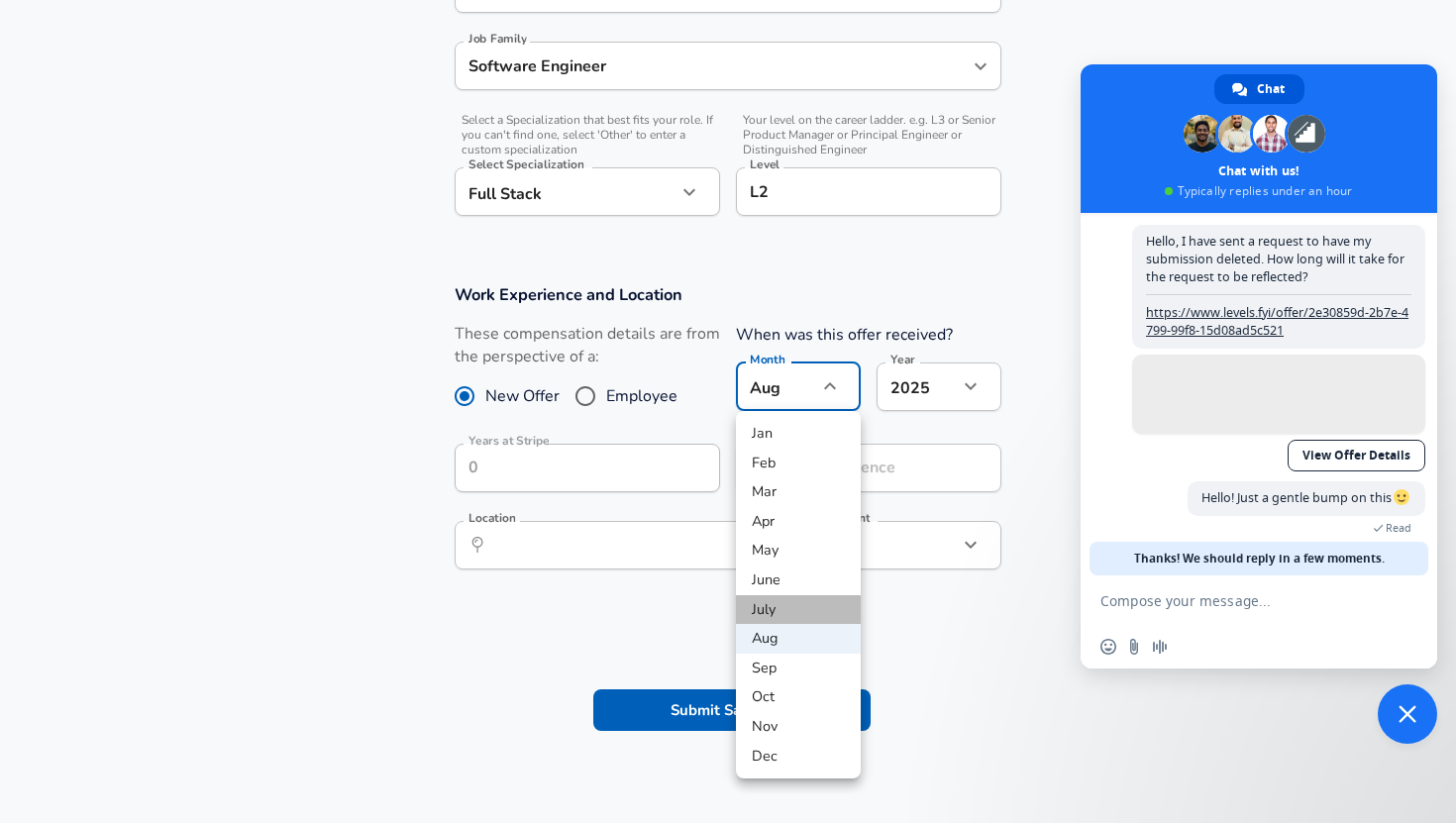 click on "July" at bounding box center [798, 610] 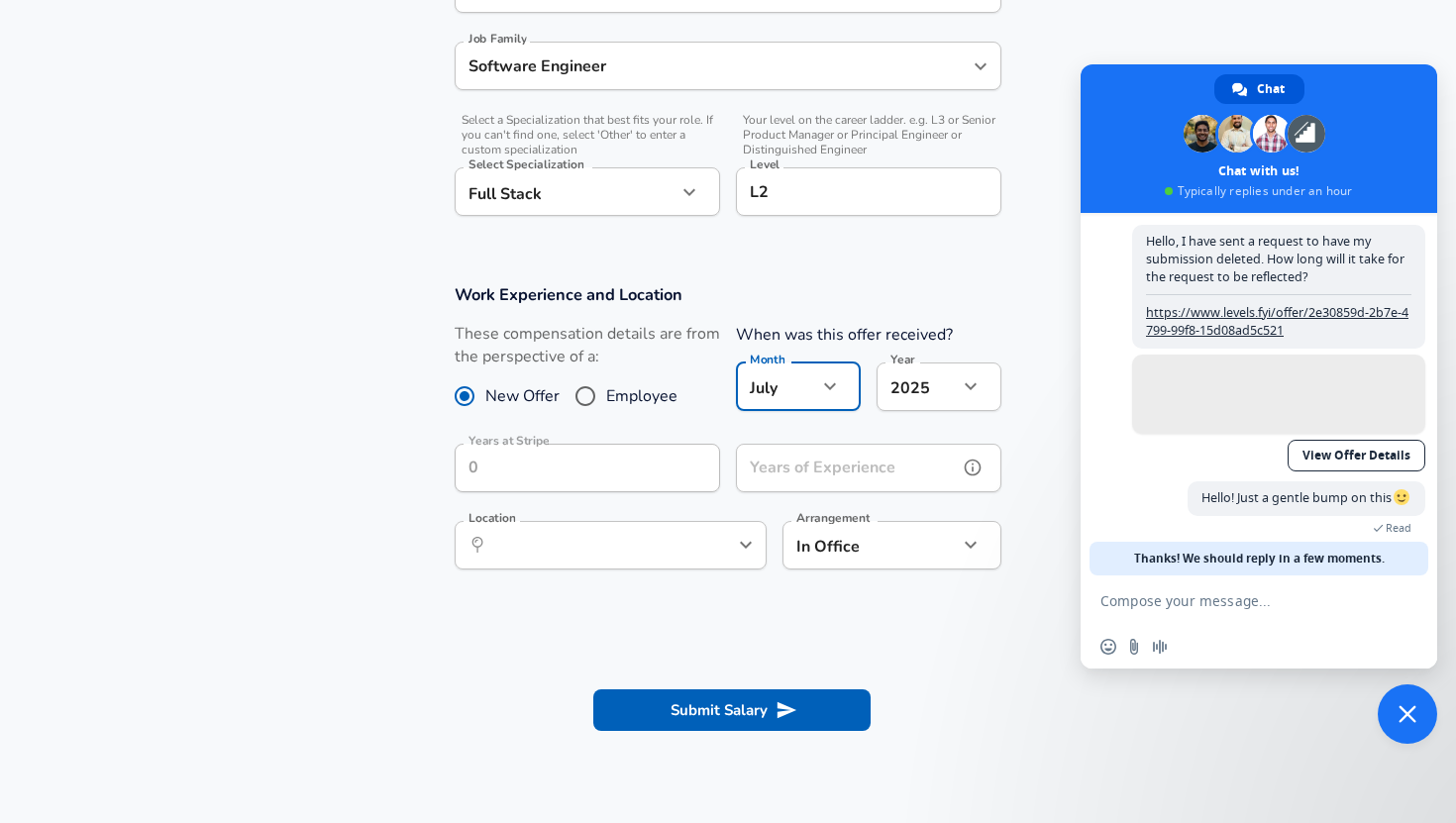click on "Years of Experience" at bounding box center [847, 467] 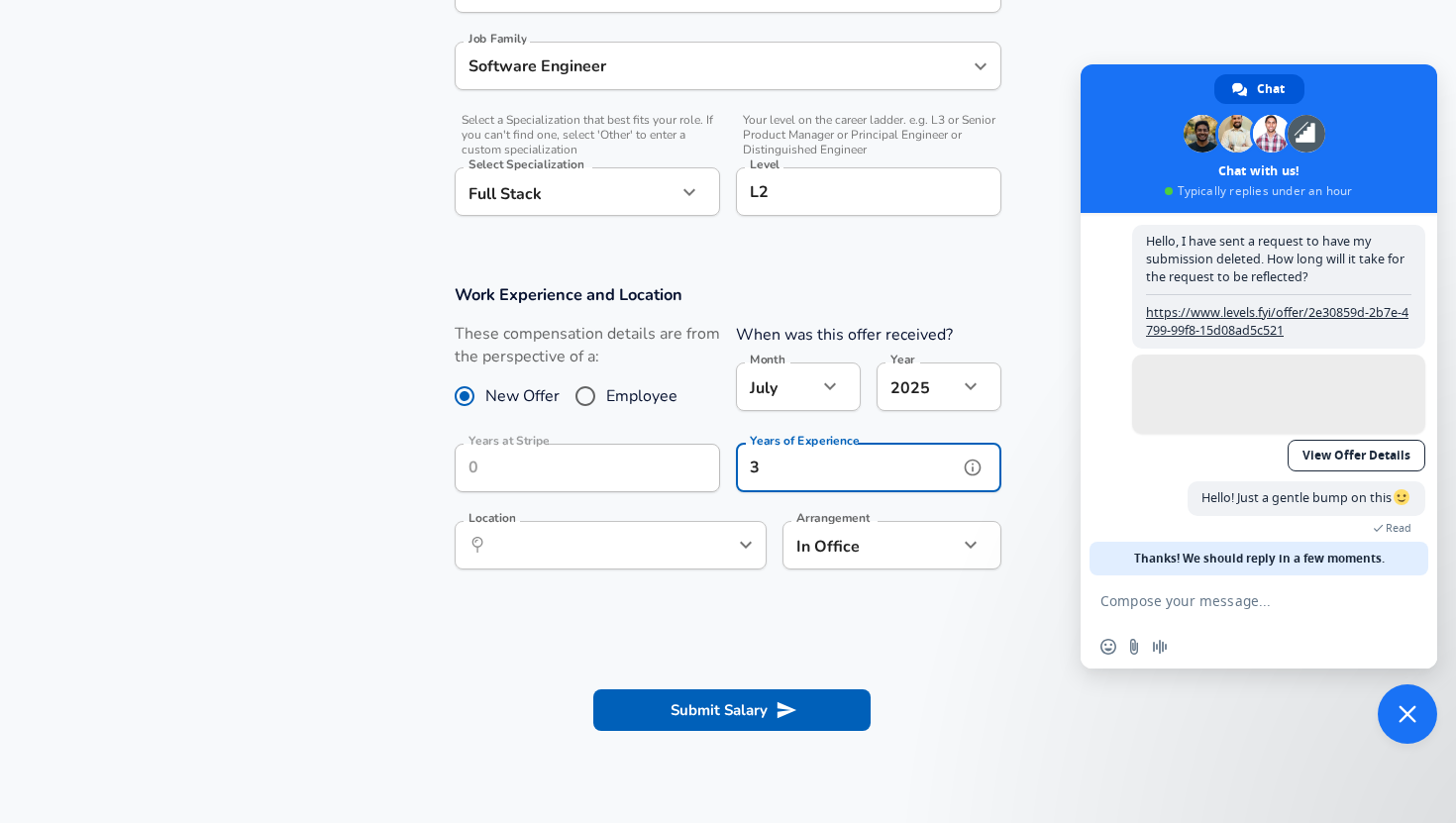 click on "Location ​ Location" at bounding box center (610, 544) 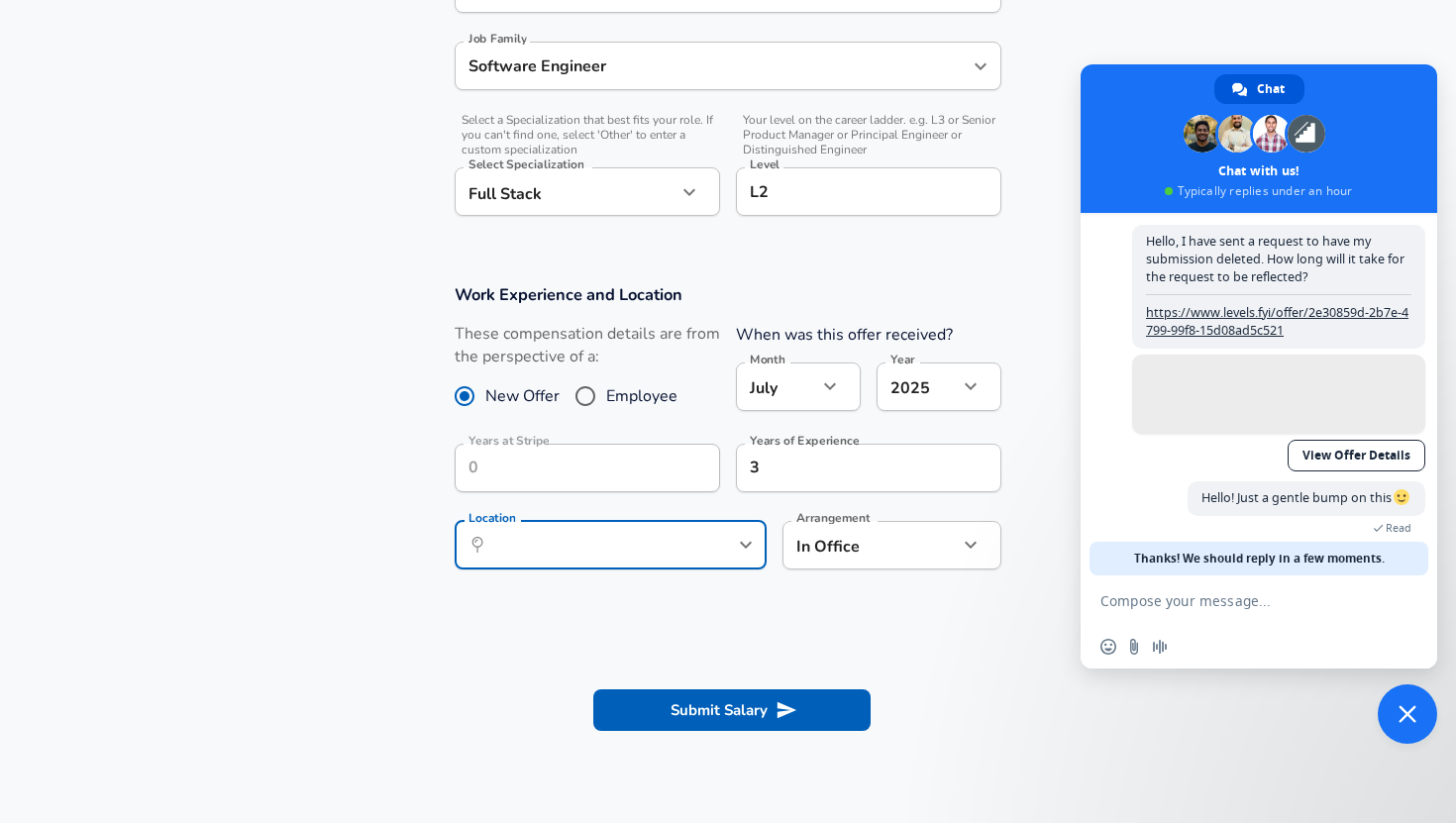 click on "We value your privacy We use cookies to enhance your browsing experience, serve personalized ads or content, and analyze our traffic. By clicking "Accept All", you consent to our use of cookies. Customize    Accept All   Customize Consent Preferences   We use cookies to help you navigate efficiently and perform certain functions. You will find detailed information about all cookies under each consent category below. The cookies that are categorized as "Necessary" are stored on your browser as they are essential for enabling the basic functionalities of the site. ...  Show more Necessary Always Active Necessary cookies are required to enable the basic features of this site, such as providing secure log-in or adjusting your consent preferences. These cookies do not store any personally identifiable data. Cookie _GRECAPTCHA Duration 5 months 27 days Description Google Recaptcha service sets this cookie to identify bots to protect the website against malicious spam attacks. Cookie __stripe_mid Duration 1 year MR" at bounding box center (728, -174) 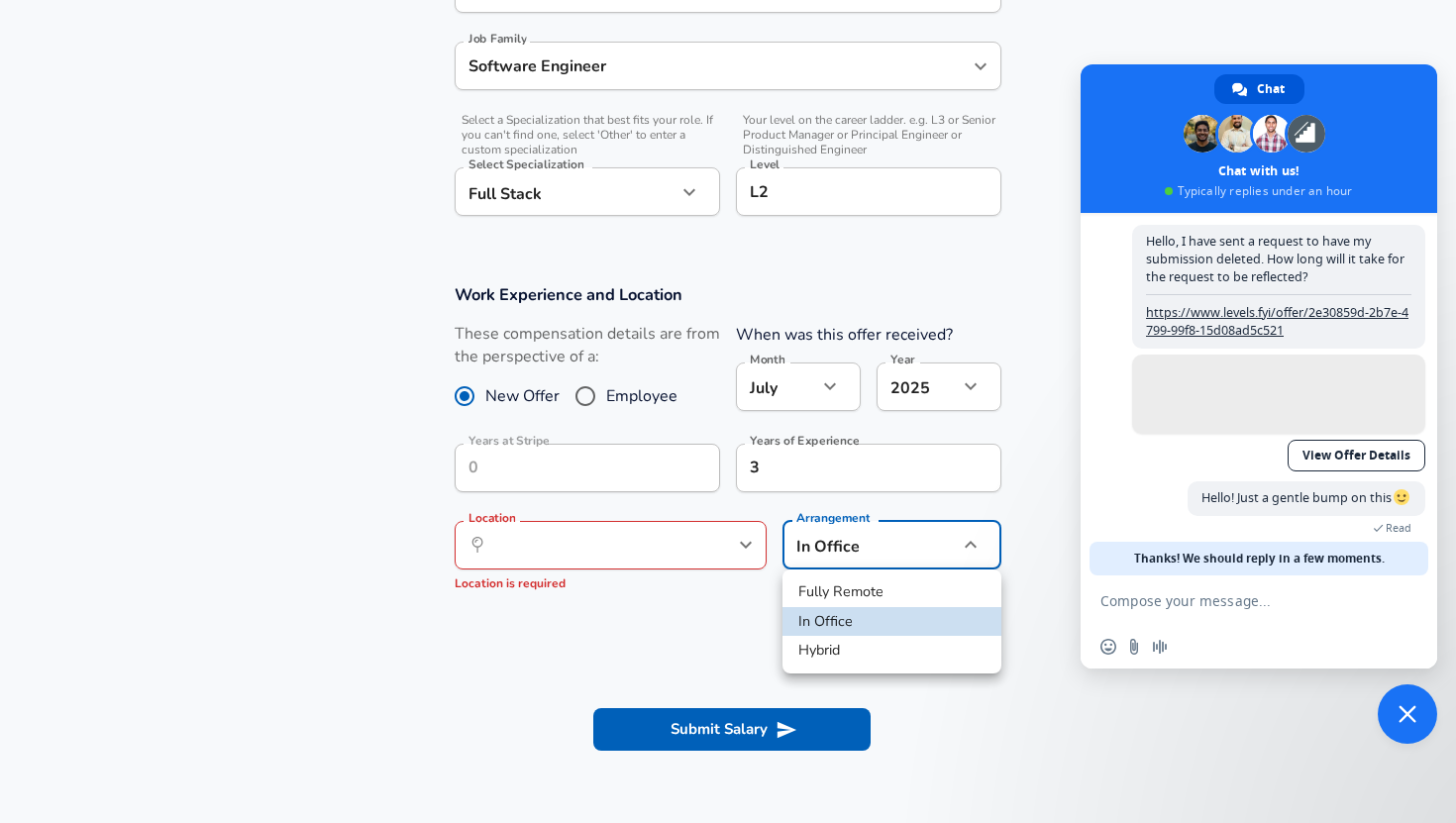 click on "Hybrid" at bounding box center (891, 651) 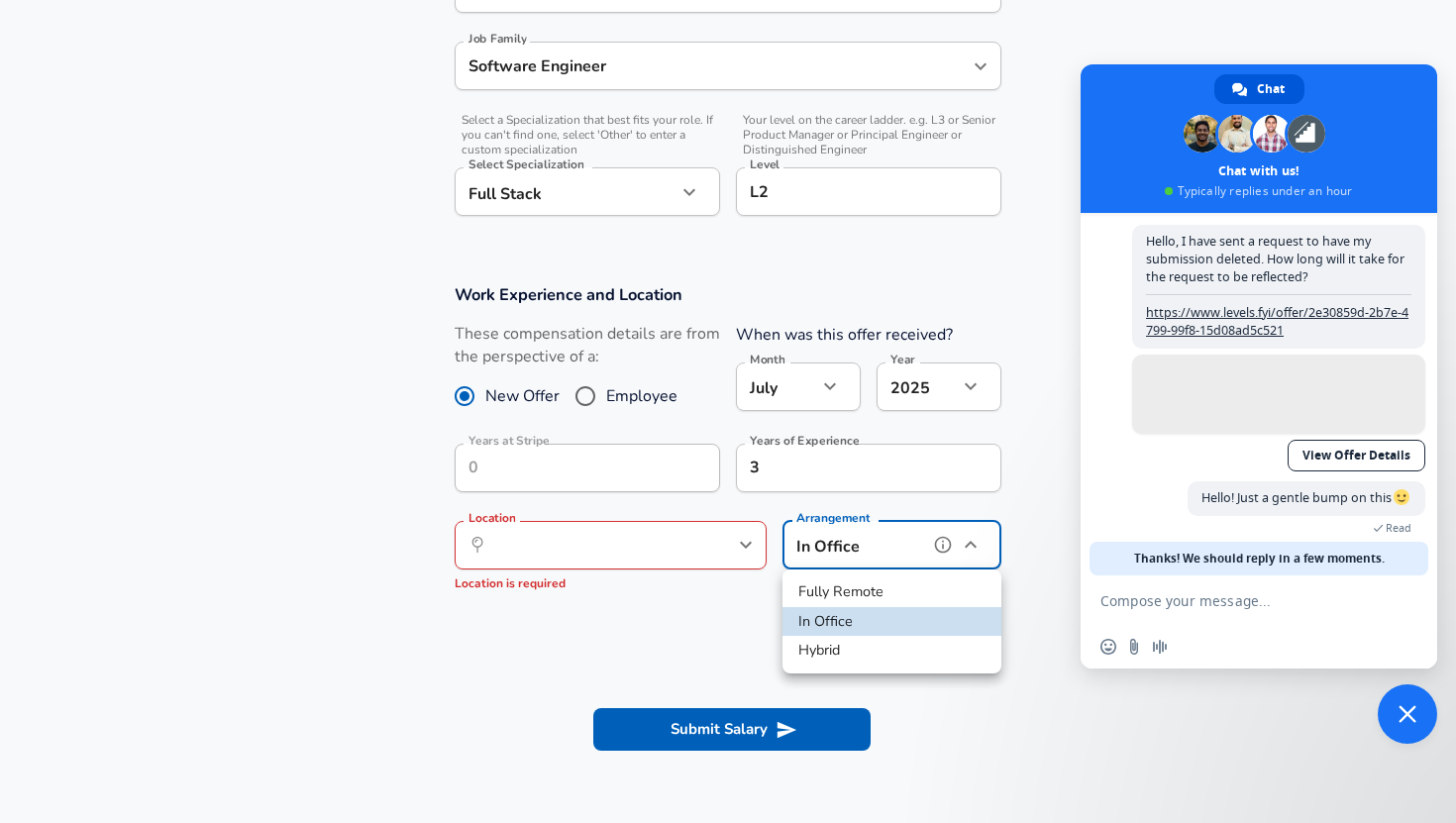 type on "hybrid" 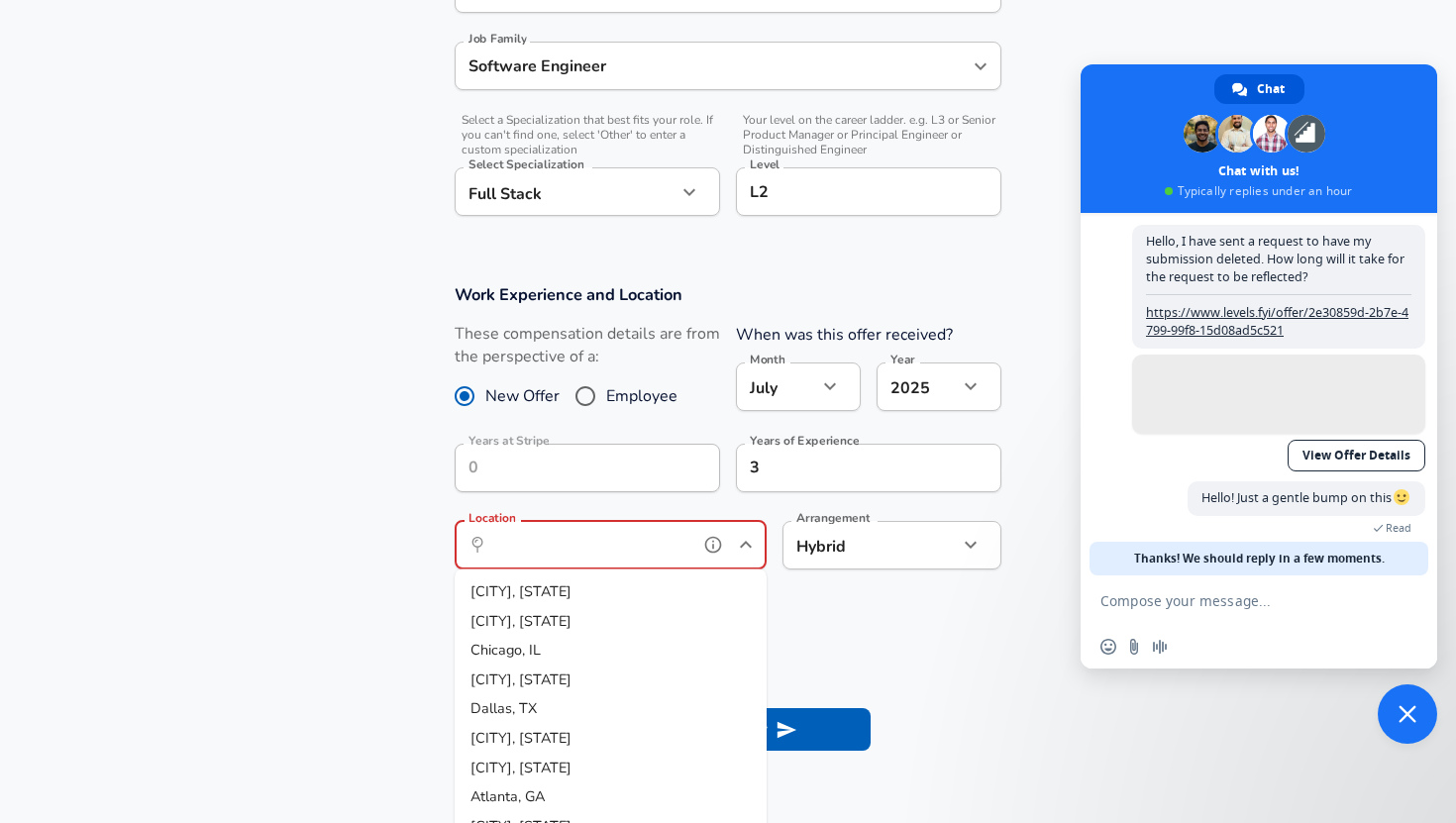 click on "Location" at bounding box center (588, 545) 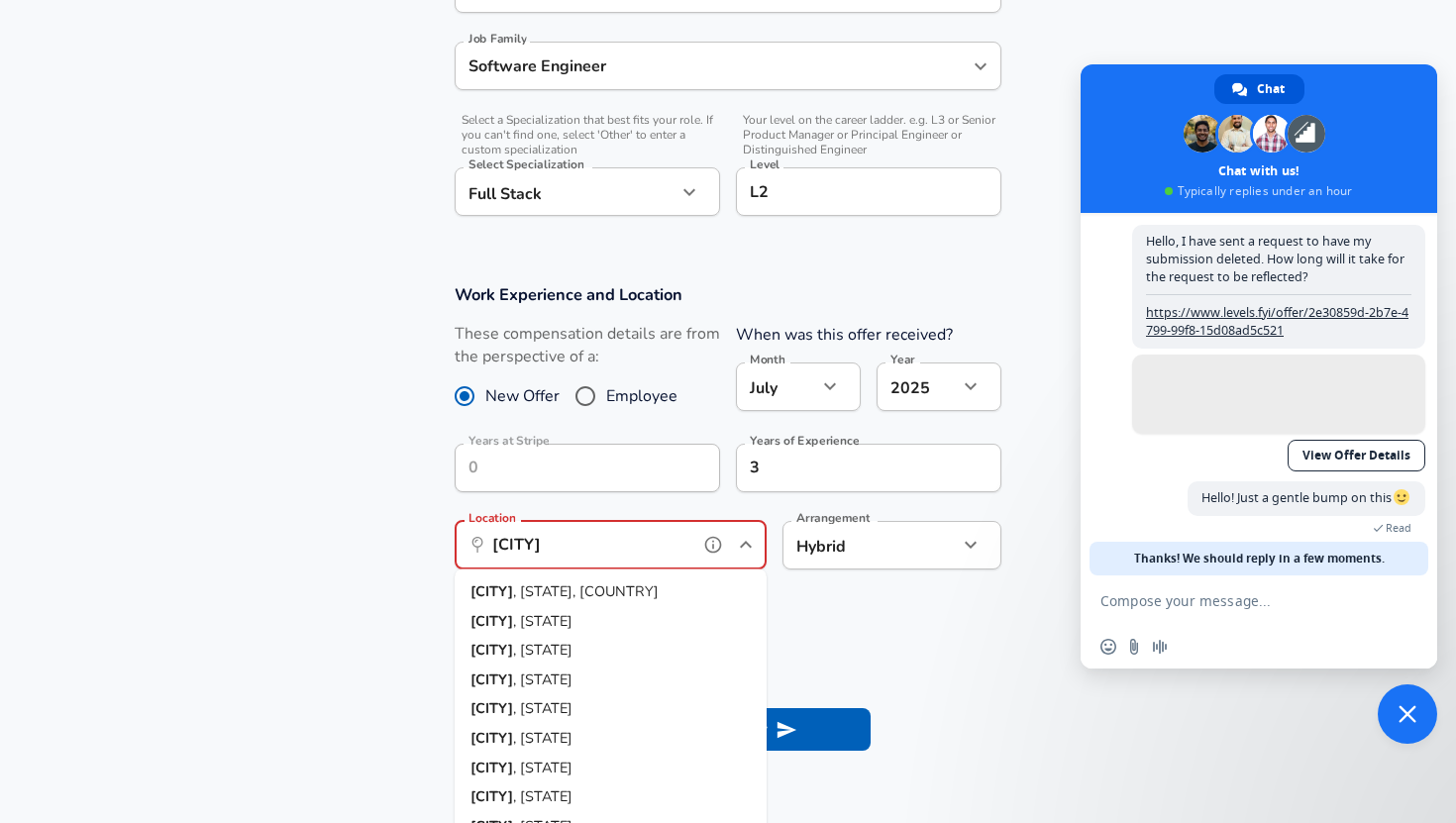 click on ", DN, Ireland" at bounding box center [585, 591] 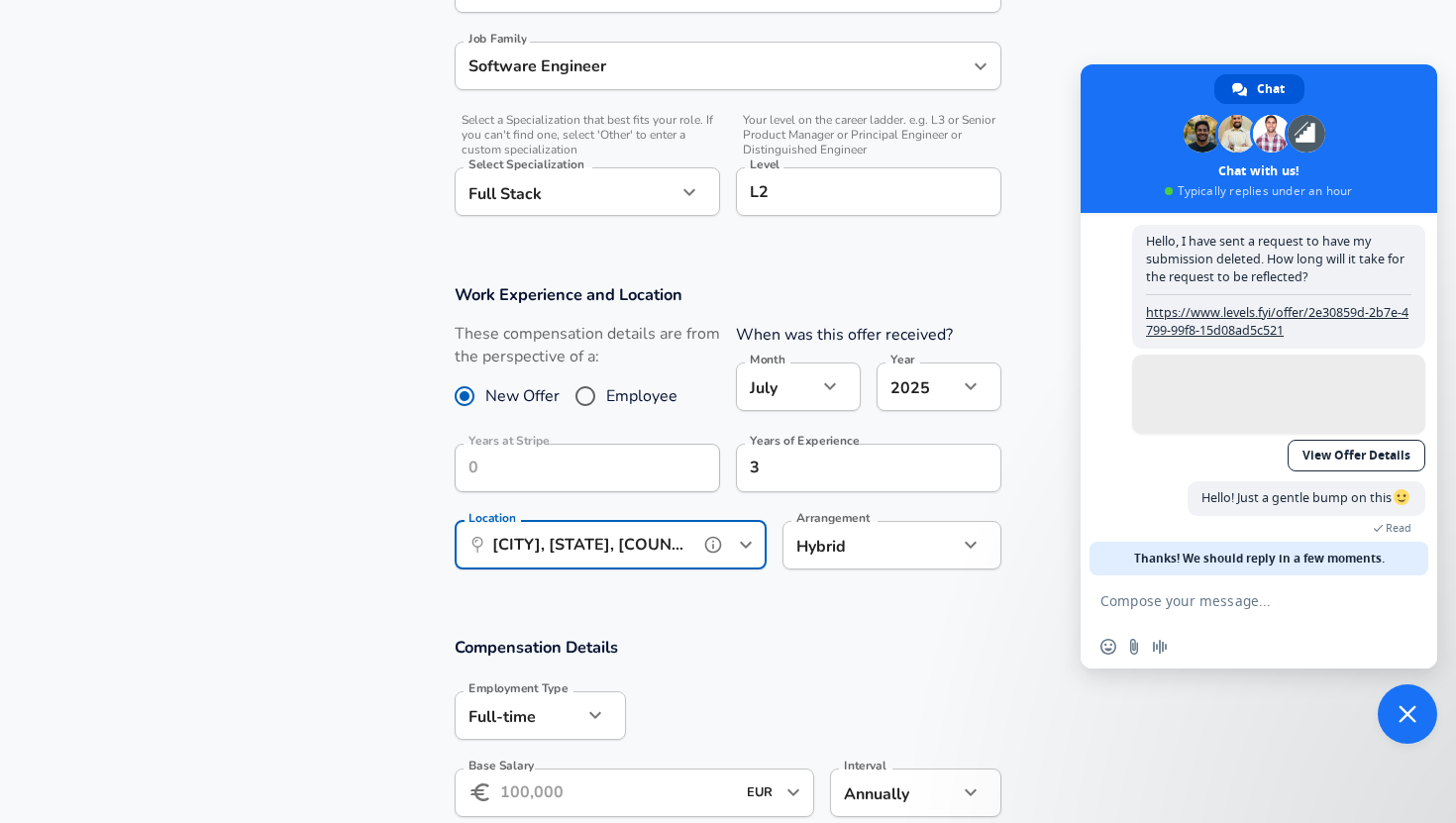 type on "[CITY], [STATE], [COUNTRY]" 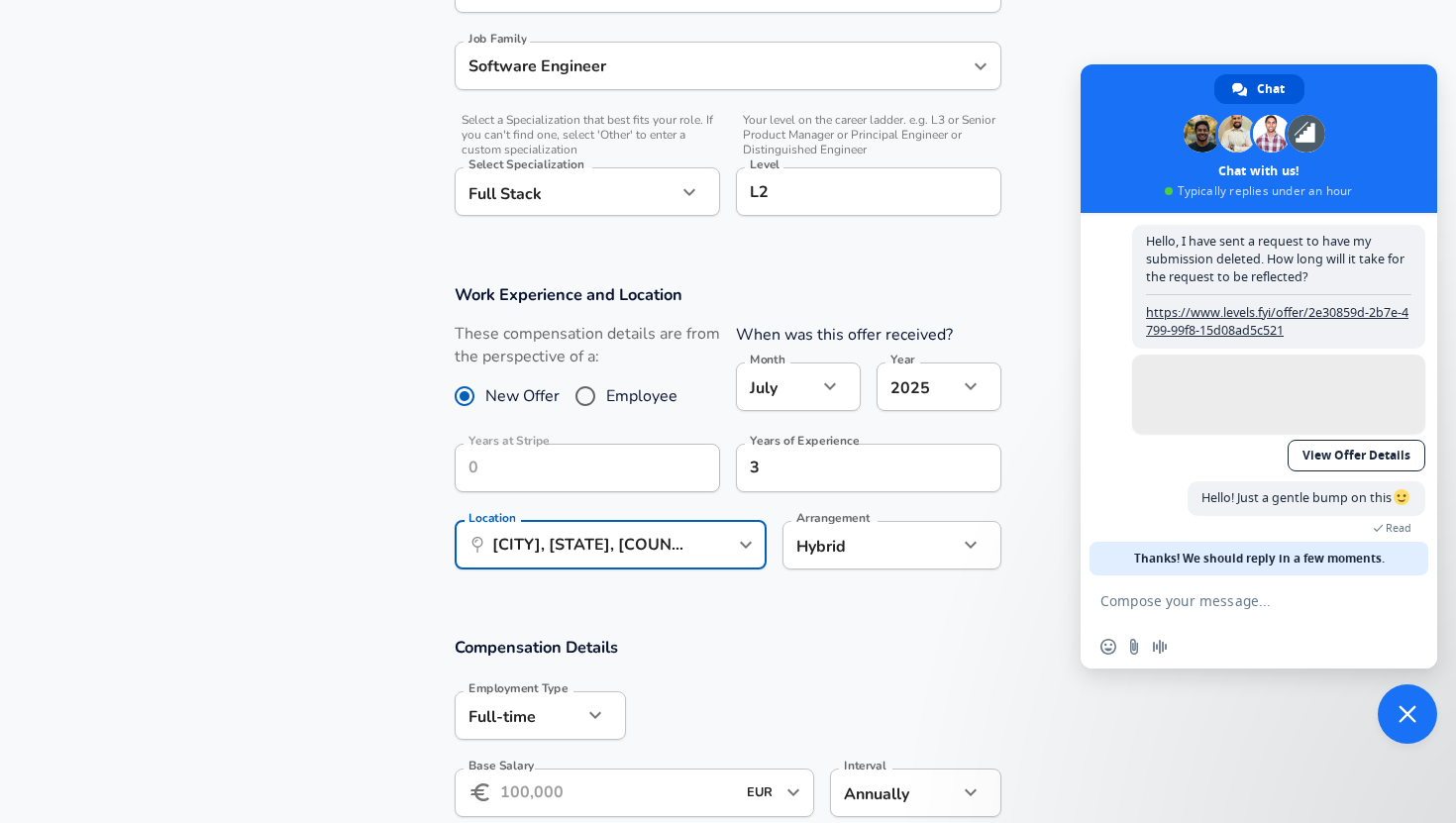 click on "Compensation Details Employment Type Full-time full_time Employment Type Base Salary ​ EUR ​ Base Salary Interval Annually yearly Interval Stock Information  Stock Grant Type RSUs stock Stock Grant Type Total Stock Grant ​ EUR ​ Total Stock Grant Additional Compensation   Stock Bonus" at bounding box center [728, 858] 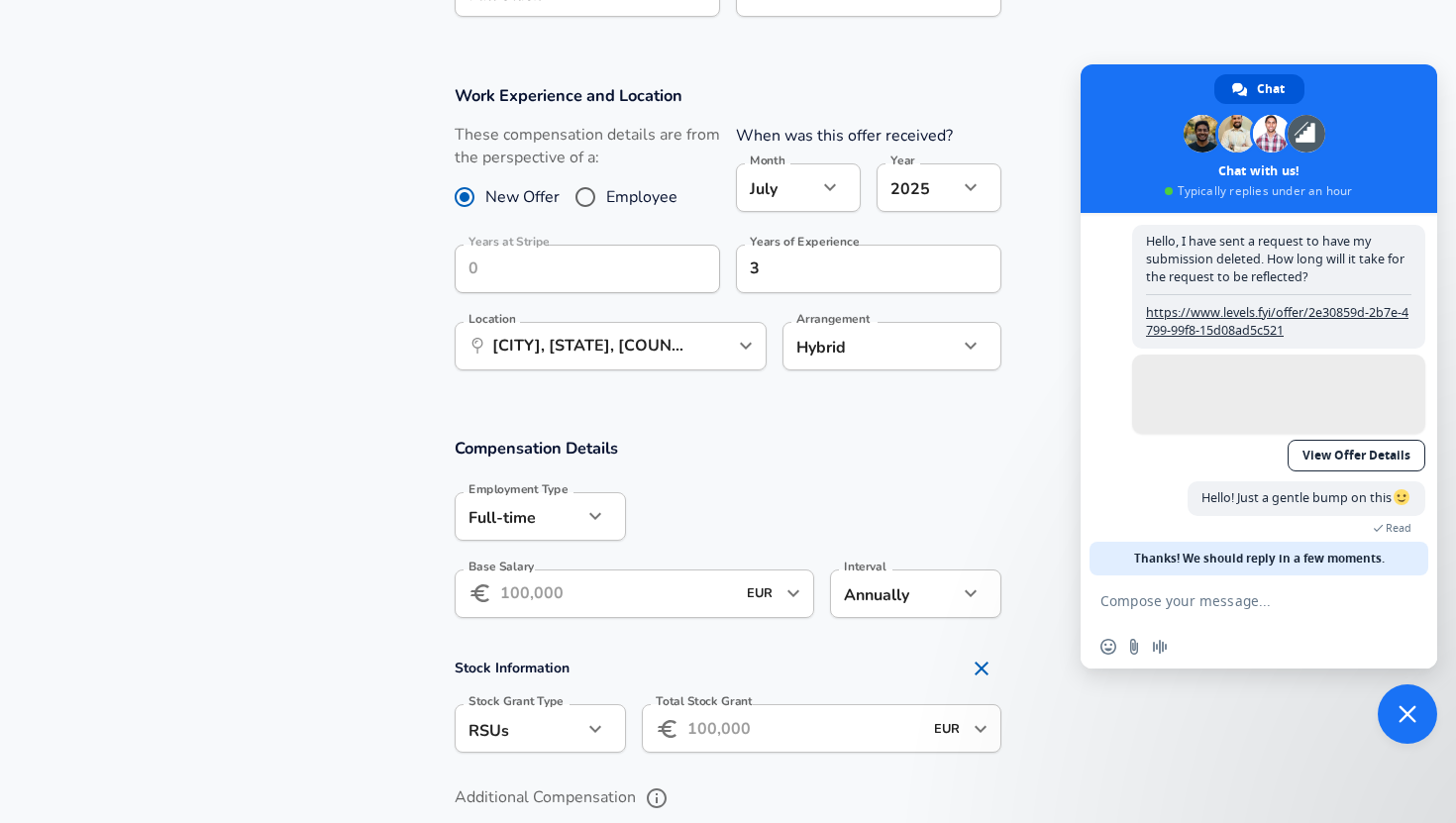 scroll, scrollTop: 798, scrollLeft: 0, axis: vertical 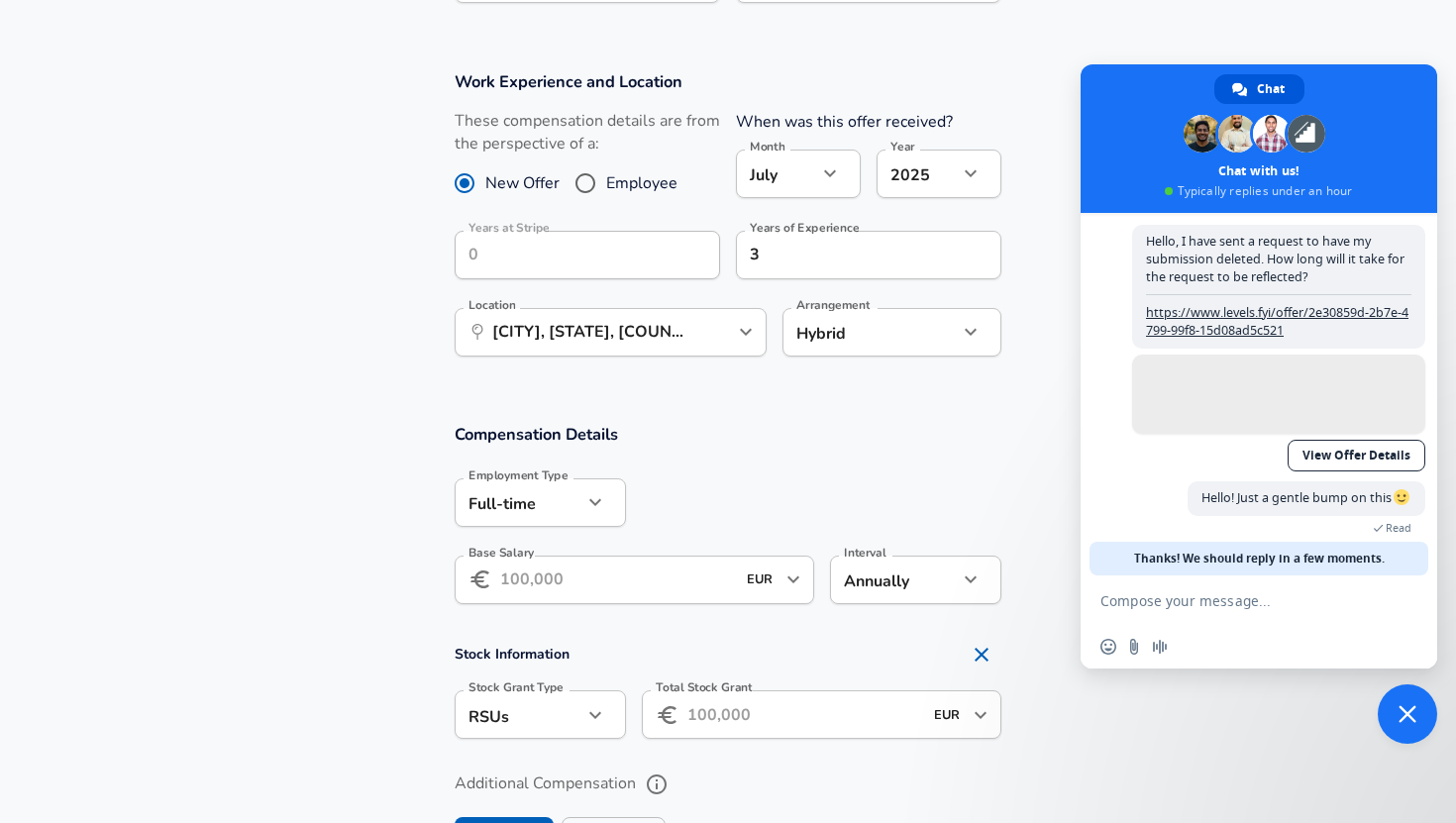 click on "Base Salary" at bounding box center (617, 579) 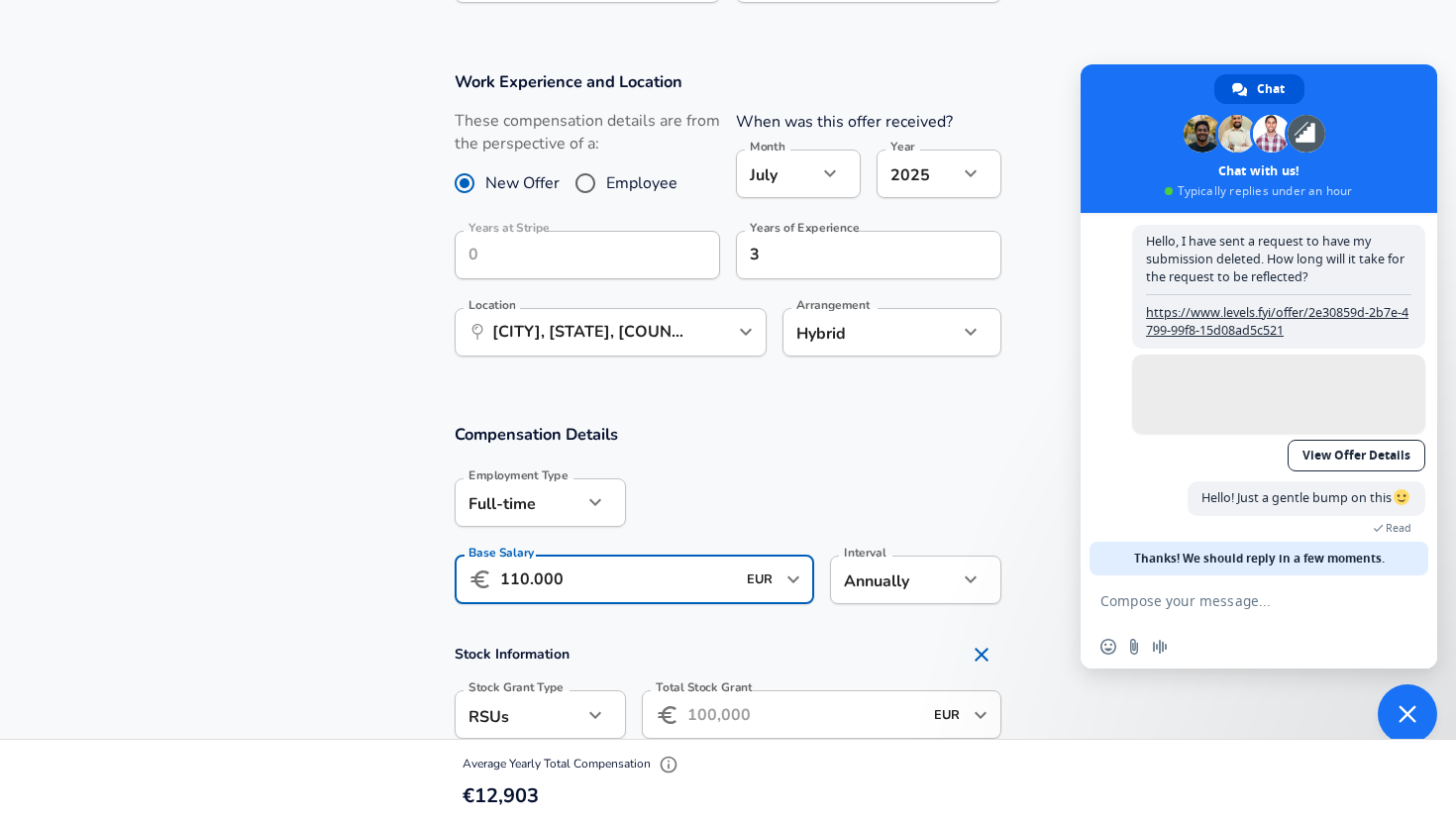 type on "110.000" 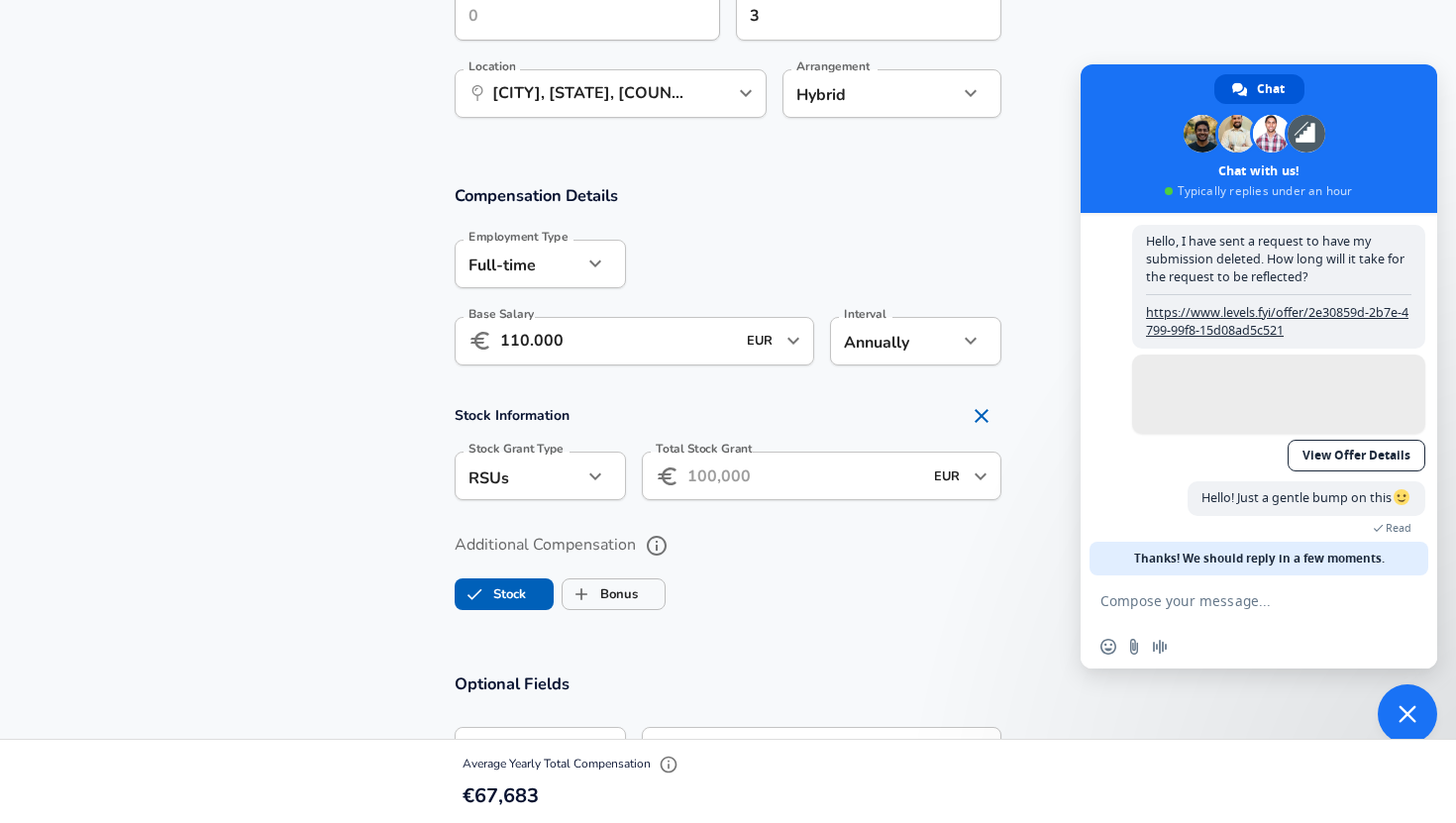 scroll, scrollTop: 1047, scrollLeft: 0, axis: vertical 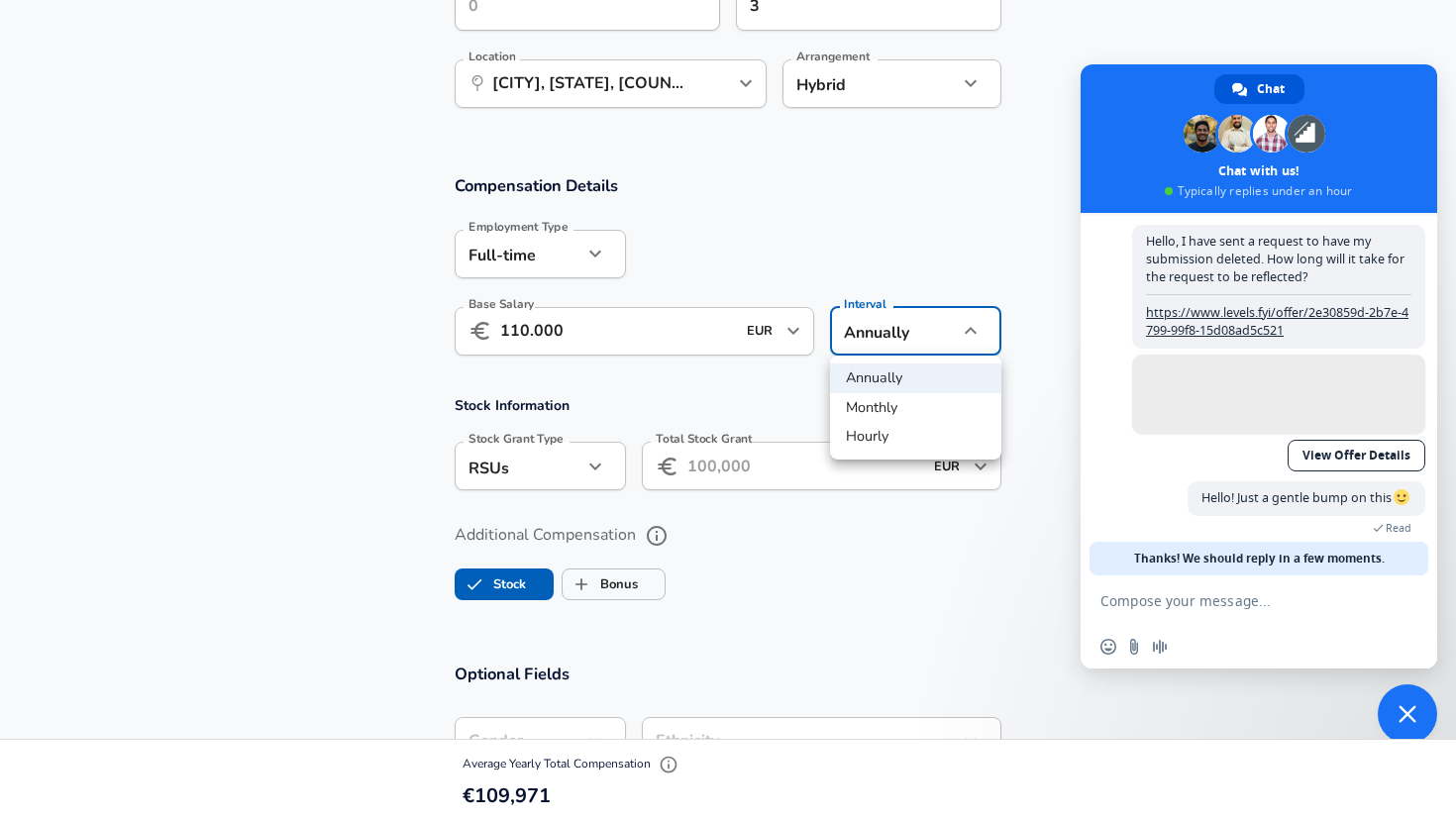 click on "We value your privacy We use cookies to enhance your browsing experience, serve personalized ads or content, and analyze our traffic. By clicking "Accept All", you consent to our use of cookies. Customize    Accept All   Customize Consent Preferences   We use cookies to help you navigate efficiently and perform certain functions. You will find detailed information about all cookies under each consent category below. The cookies that are categorized as "Necessary" are stored on your browser as they are essential for enabling the basic functionalities of the site. ...  Show more Necessary Always Active Necessary cookies are required to enable the basic features of this site, such as providing secure log-in or adjusting your consent preferences. These cookies do not store any personally identifiable data. Cookie _GRECAPTCHA Duration 5 months 27 days Description Google Recaptcha service sets this cookie to identify bots to protect the website against malicious spam attacks. Cookie __stripe_mid Duration 1 year MR" at bounding box center [728, -636] 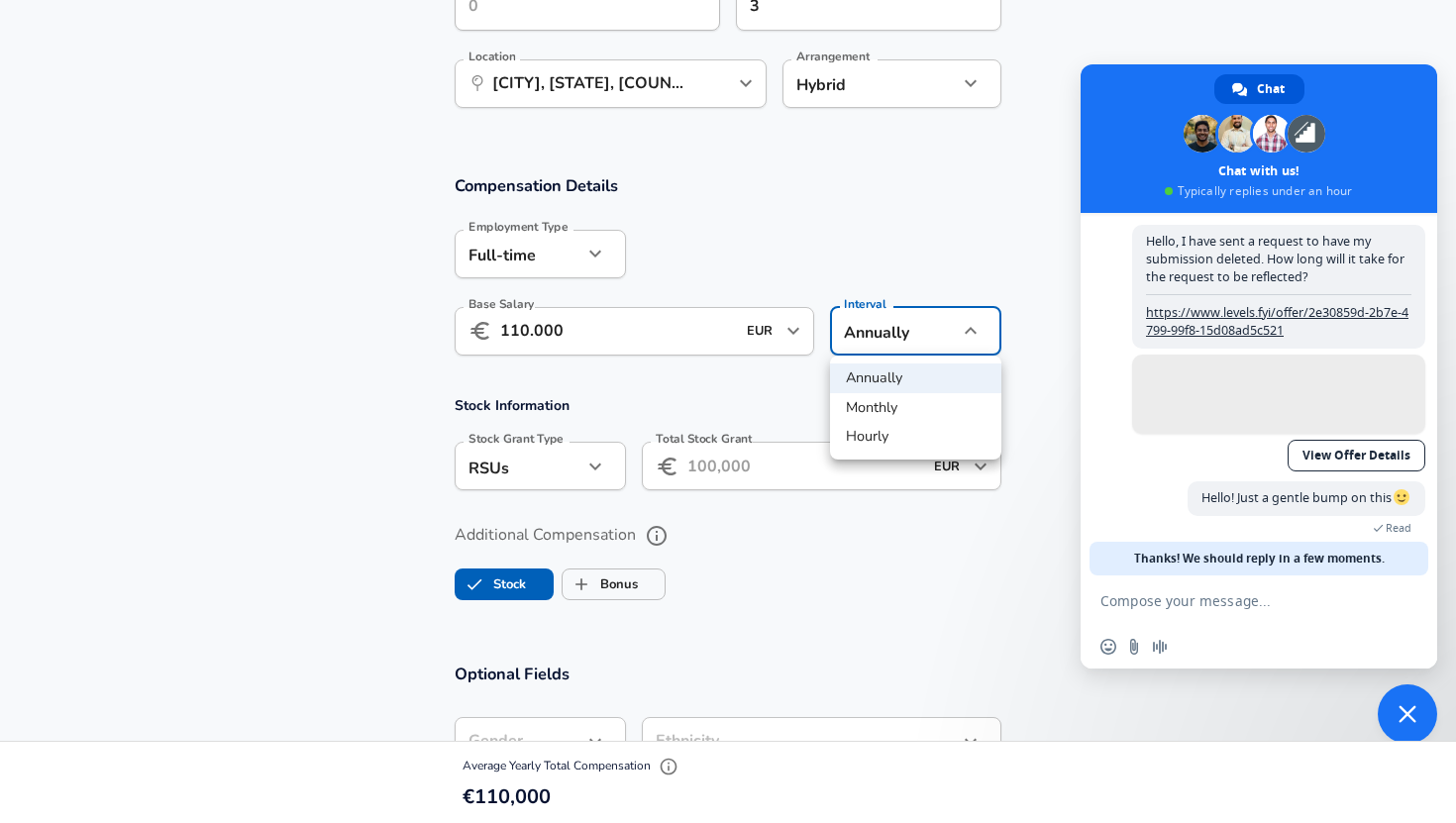 click at bounding box center (728, 411) 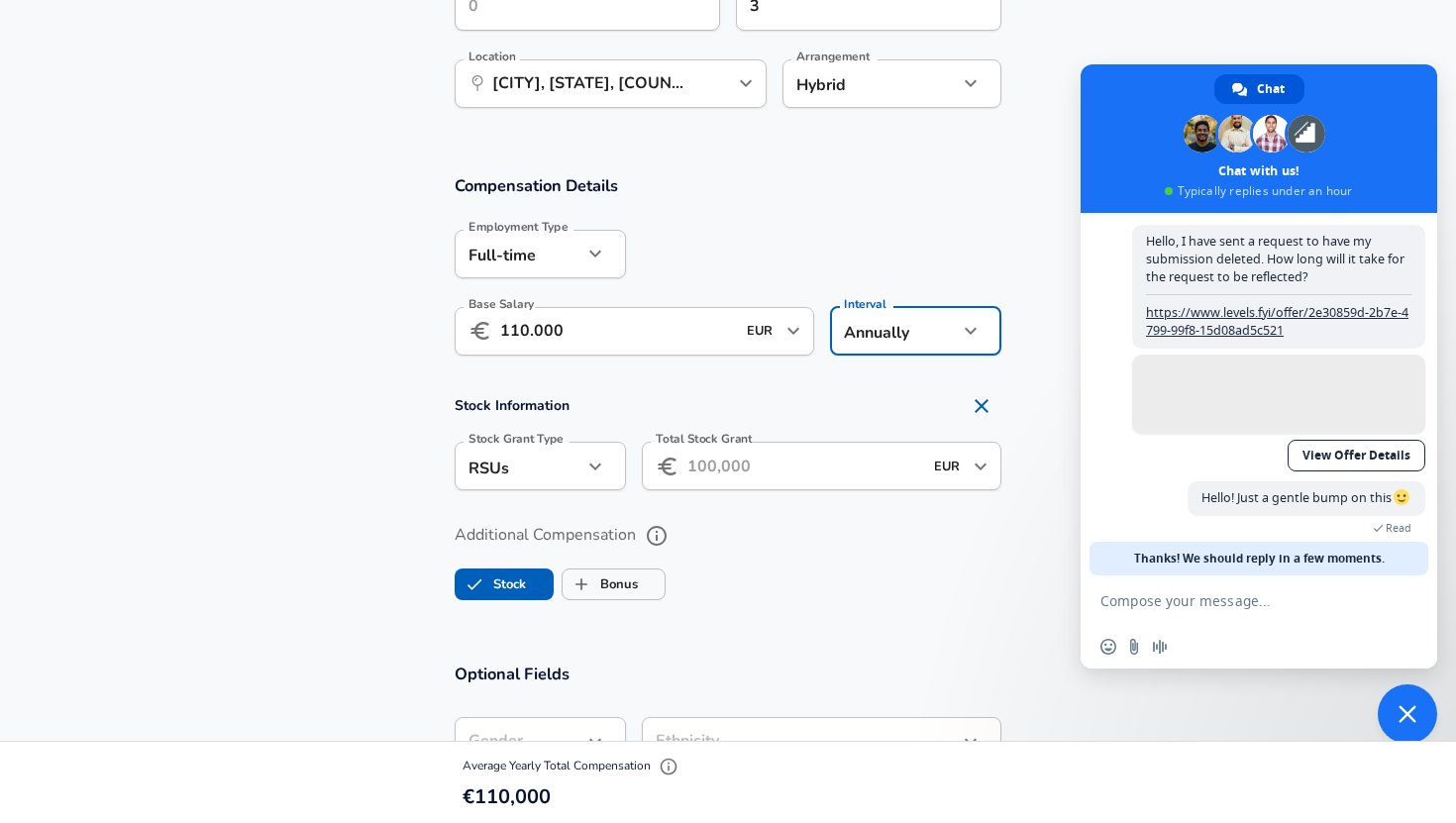 click on "Stock Information" at bounding box center [728, 406] 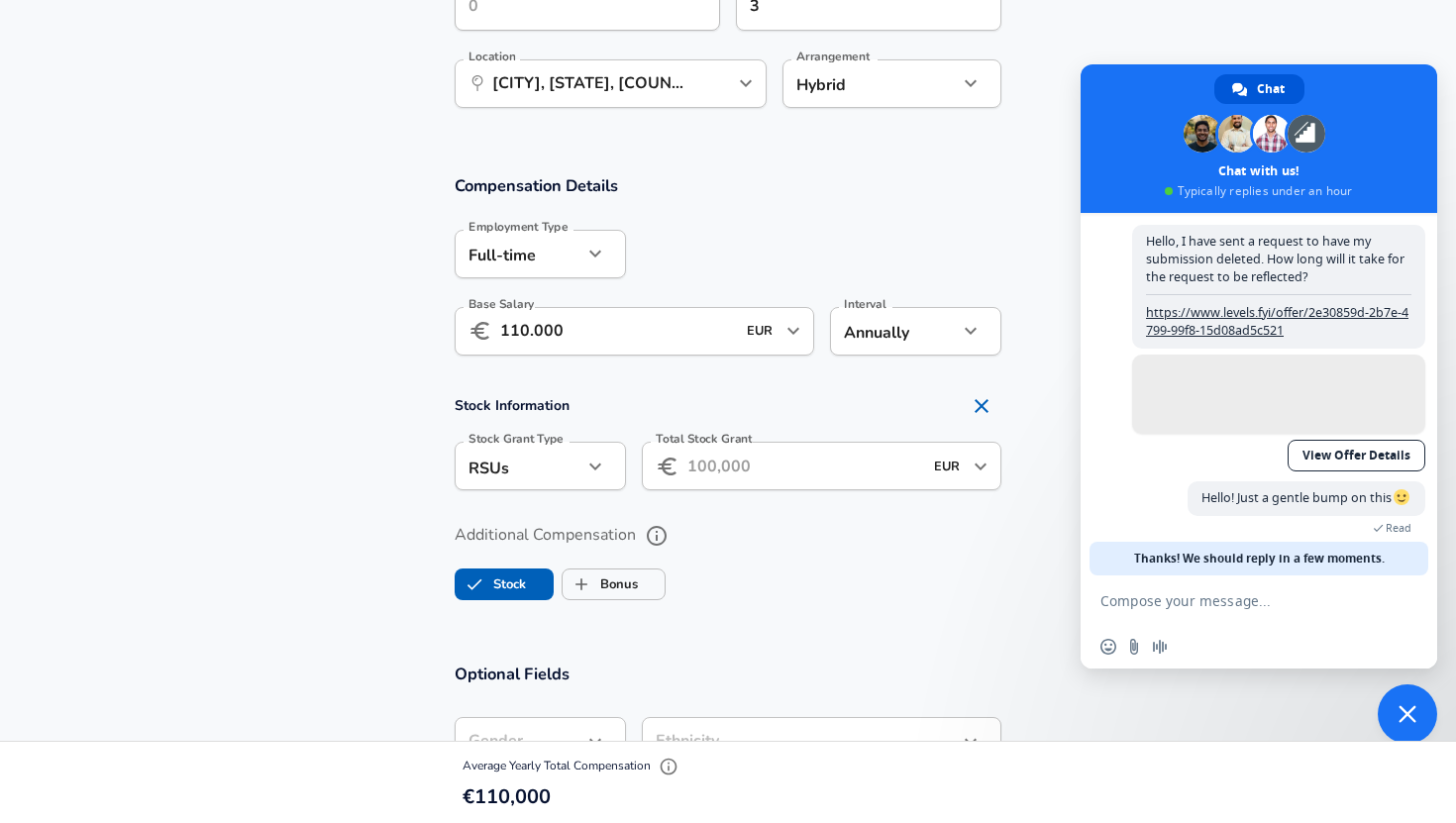 click on "Total Stock Grant" at bounding box center (804, 465) 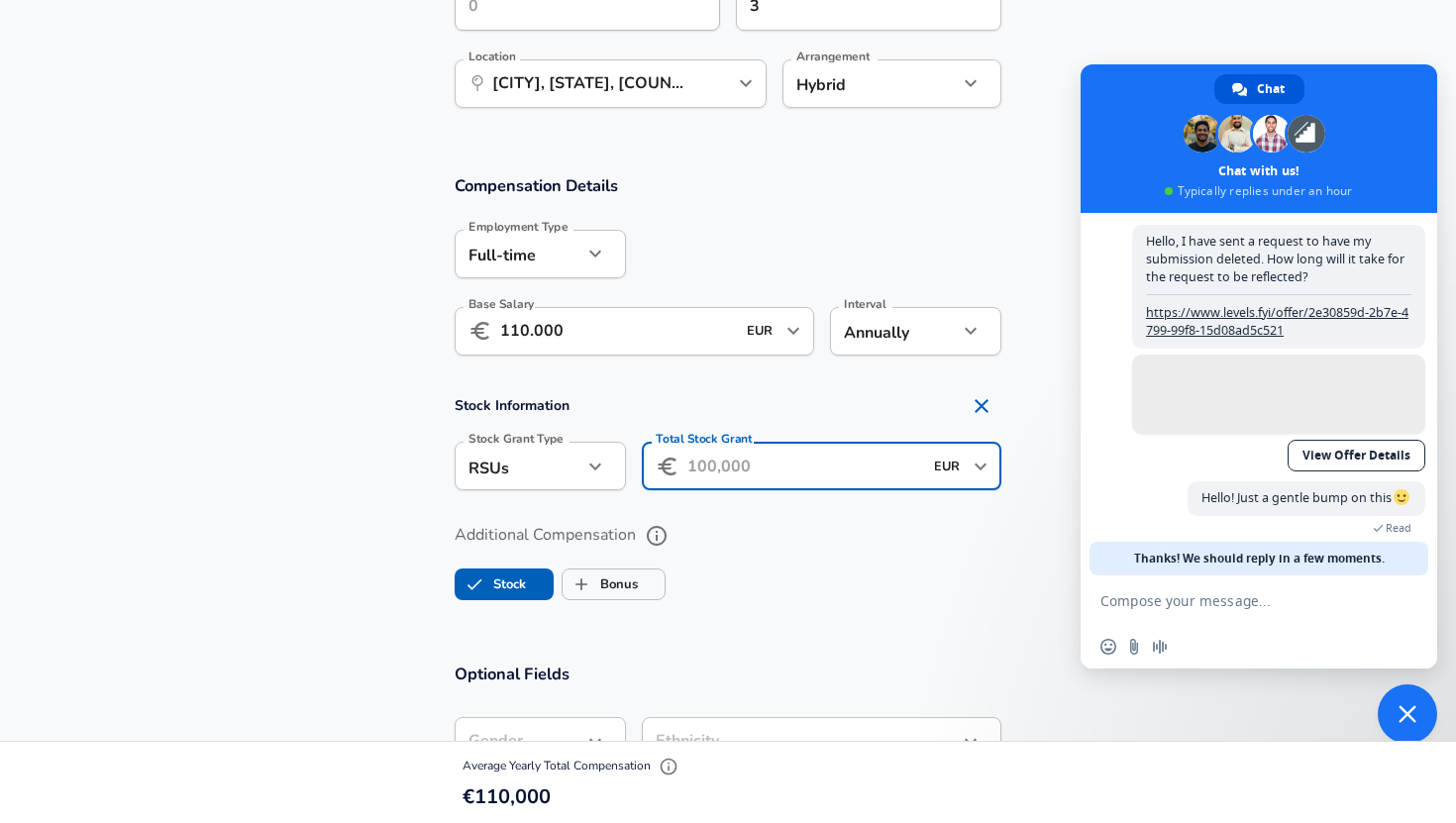 click on "EUR" at bounding box center [948, 465] 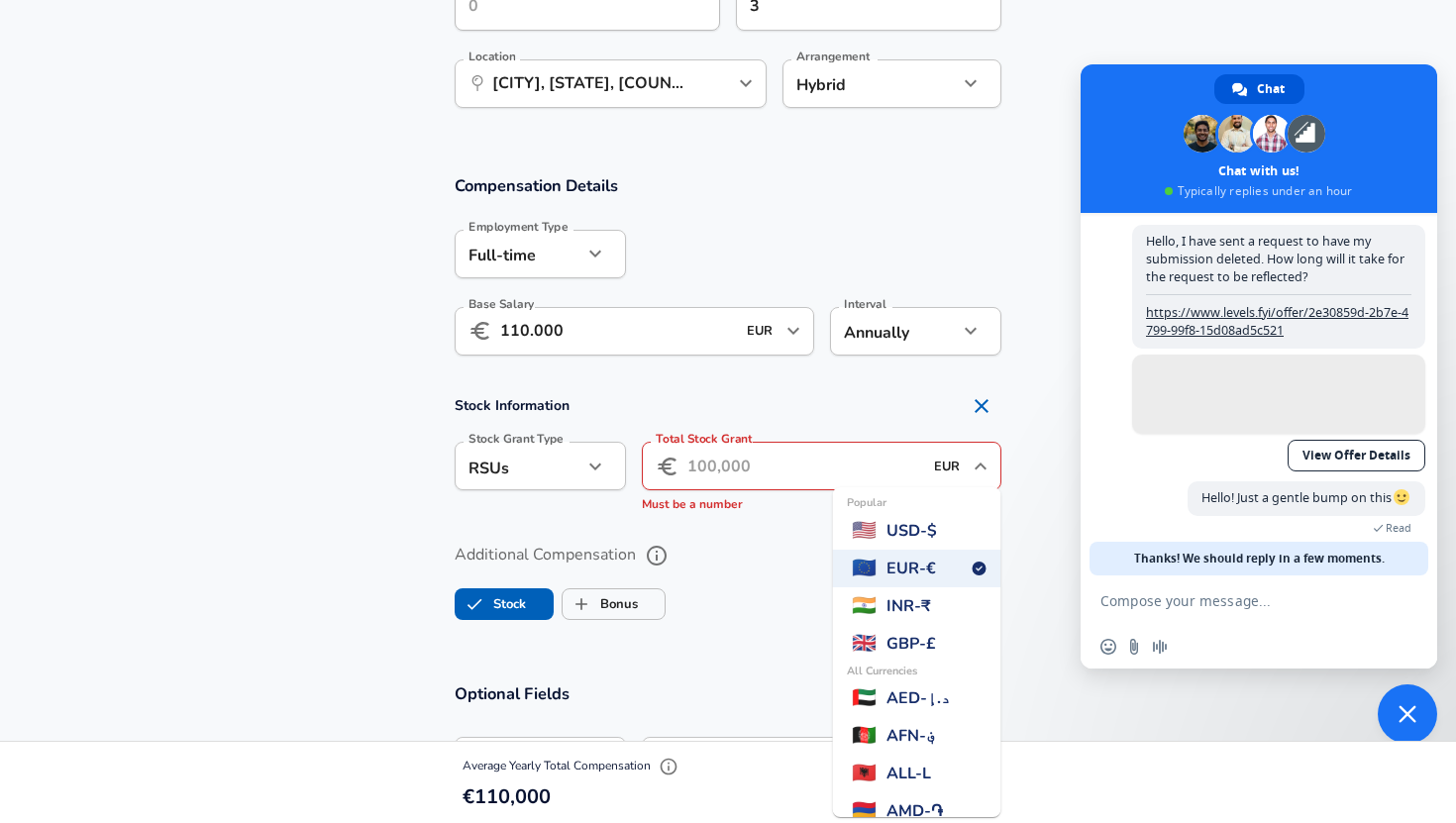 click on "USD  -  $" at bounding box center (911, 531) 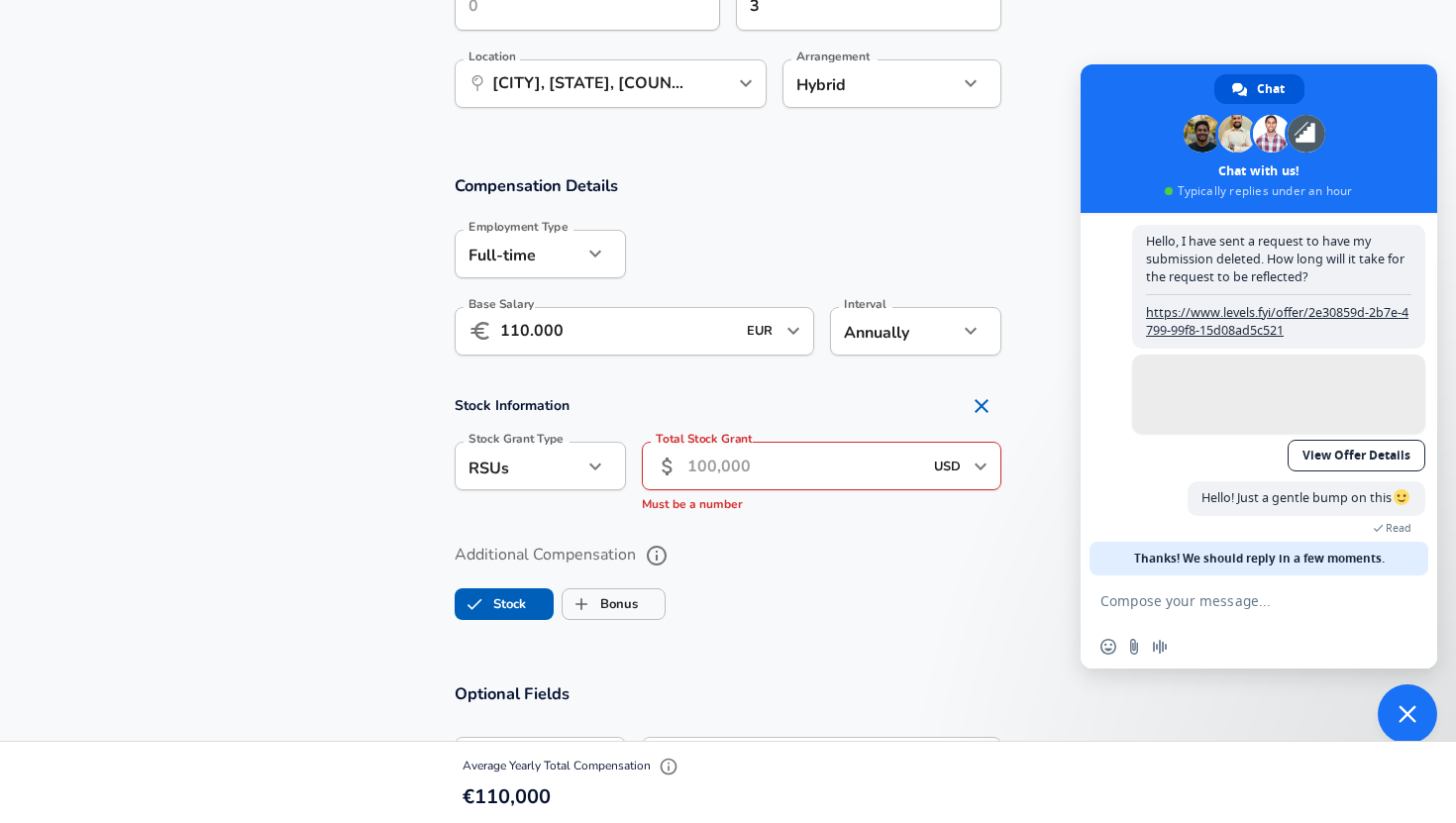 click on "Total Stock Grant" at bounding box center [804, 465] 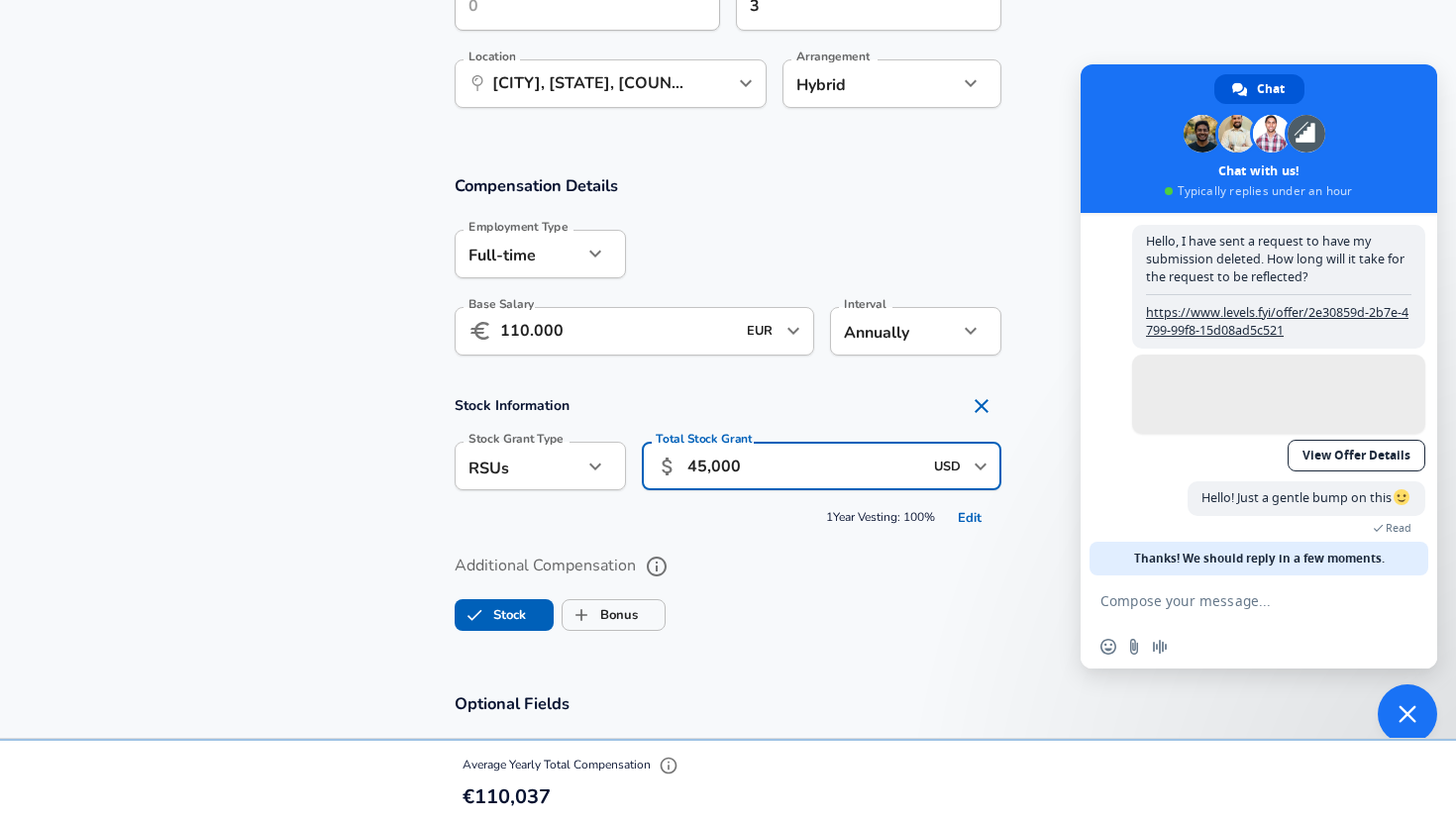 type on "45,000" 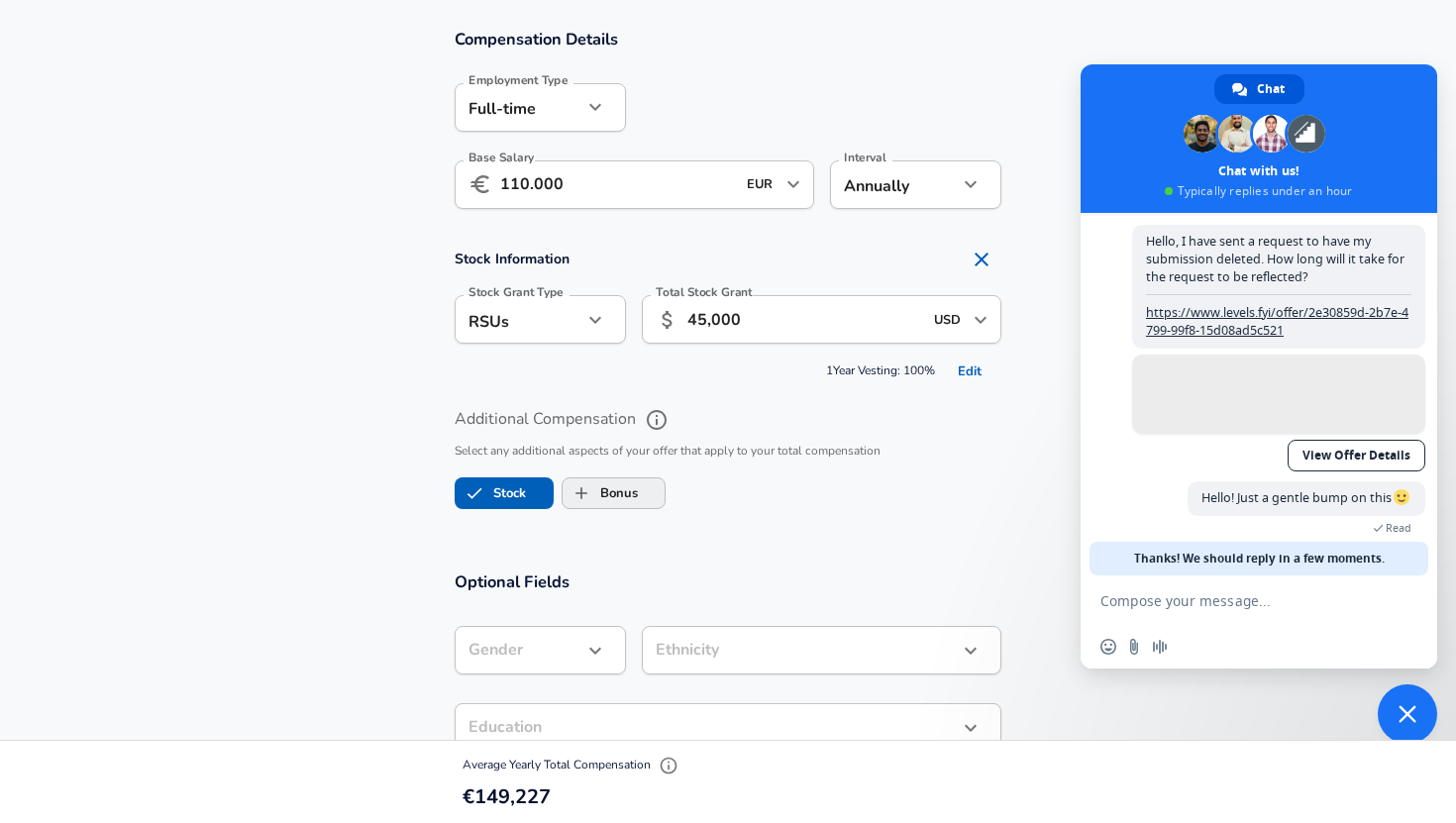 click on "Bonus" at bounding box center (600, 493) 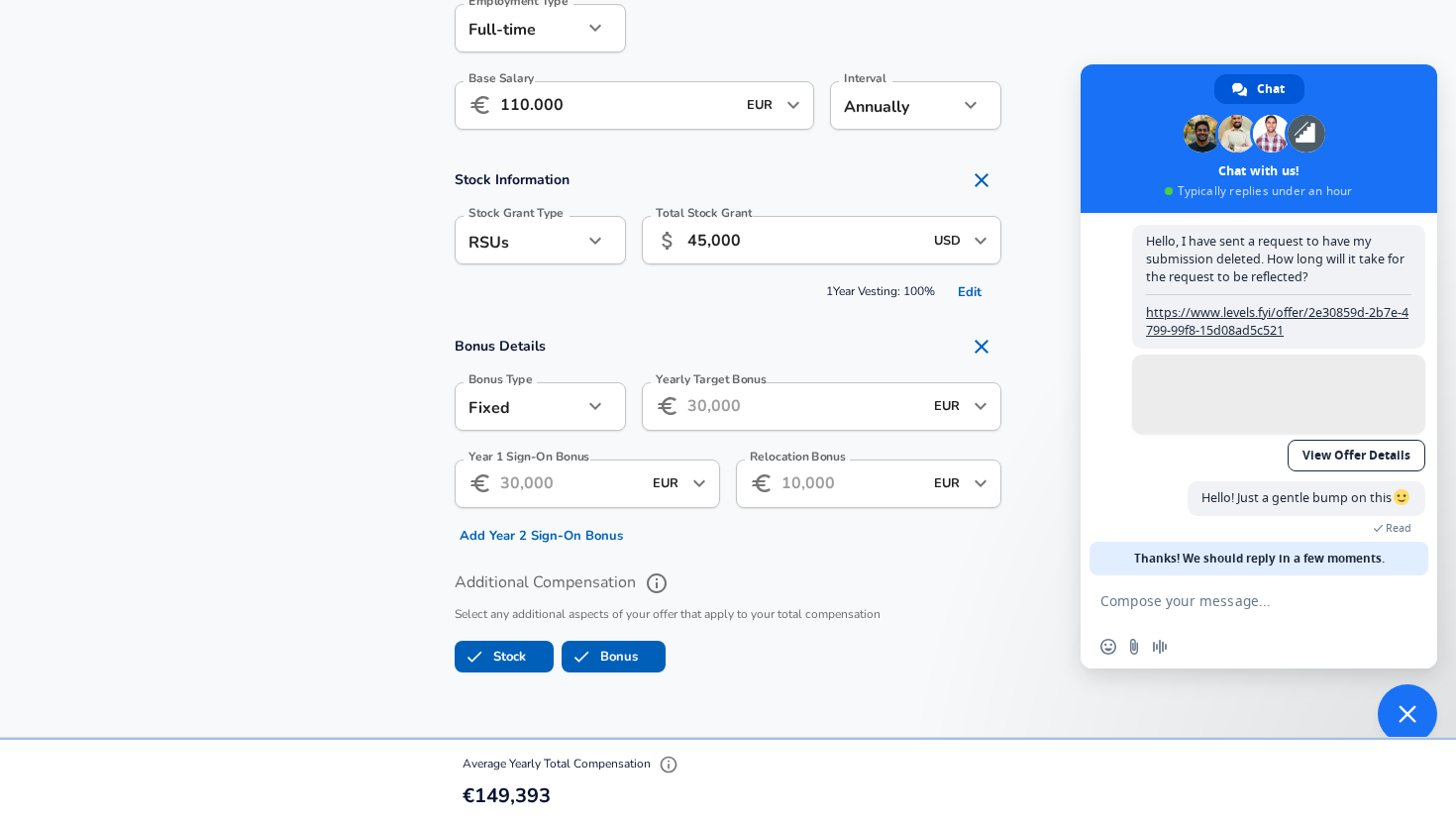 scroll, scrollTop: 1290, scrollLeft: 0, axis: vertical 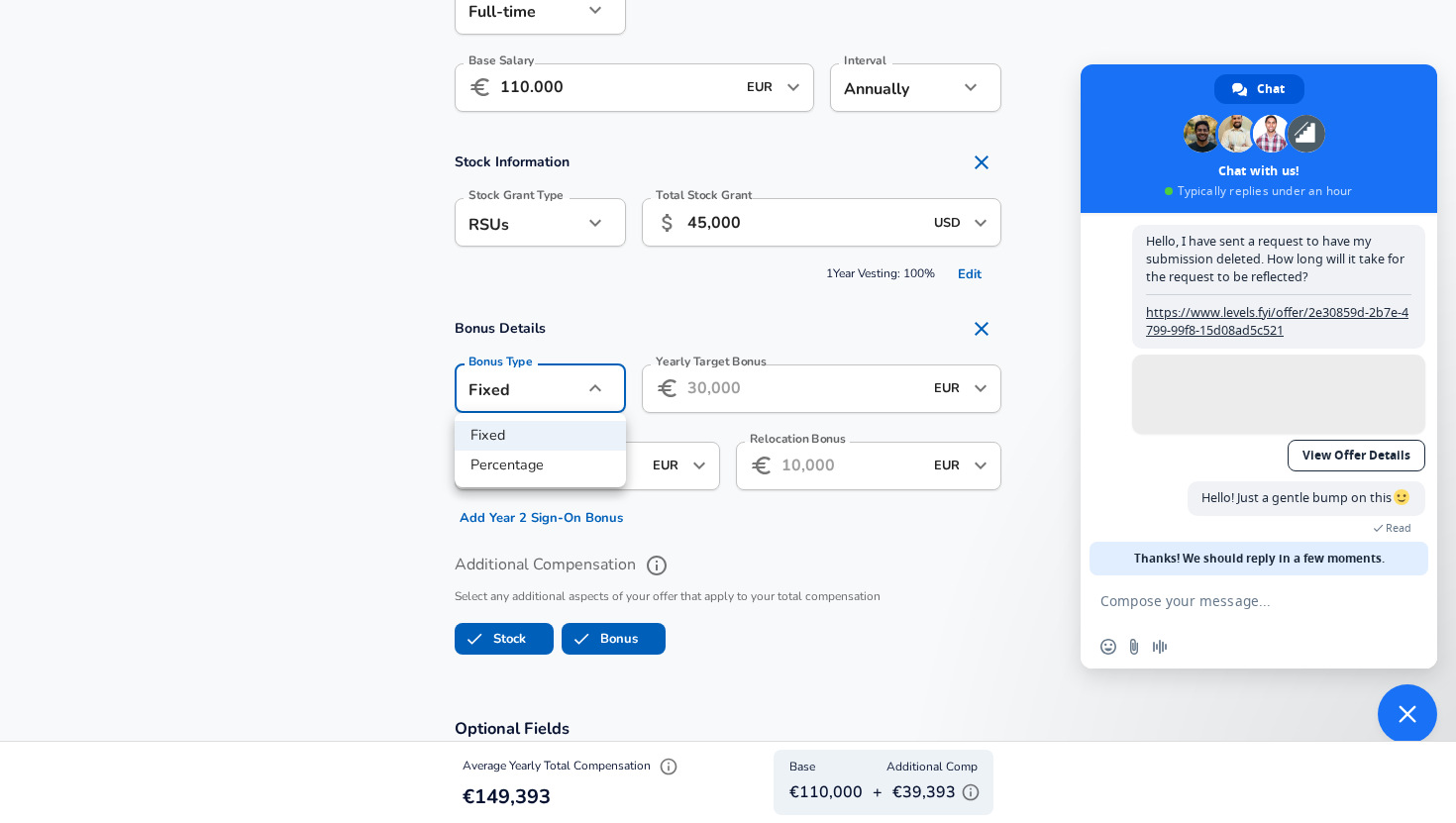 click on "We value your privacy We use cookies to enhance your browsing experience, serve personalized ads or content, and analyze our traffic. By clicking "Accept All", you consent to our use of cookies. Customize    Accept All   Customize Consent Preferences   We use cookies to help you navigate efficiently and perform certain functions. You will find detailed information about all cookies under each consent category below. The cookies that are categorized as "Necessary" are stored on your browser as they are essential for enabling the basic functionalities of the site. ...  Show more Necessary Always Active Necessary cookies are required to enable the basic features of this site, such as providing secure log-in or adjusting your consent preferences. These cookies do not store any personally identifiable data. Cookie _GRECAPTCHA Duration 5 months 27 days Description Google Recaptcha service sets this cookie to identify bots to protect the website against malicious spam attacks. Cookie __stripe_mid Duration 1 year MR" at bounding box center [728, -879] 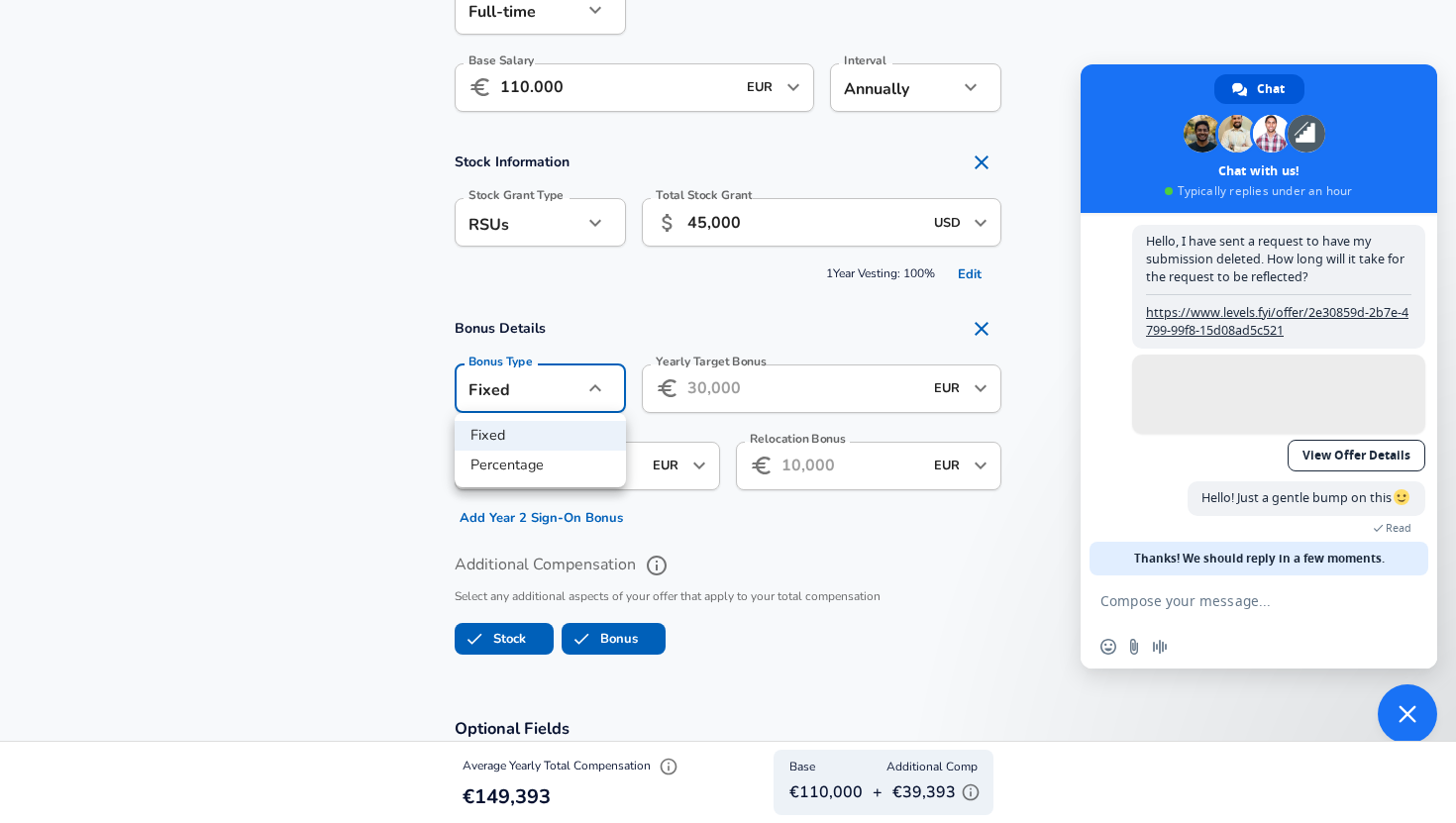 click on "Percentage" at bounding box center [540, 465] 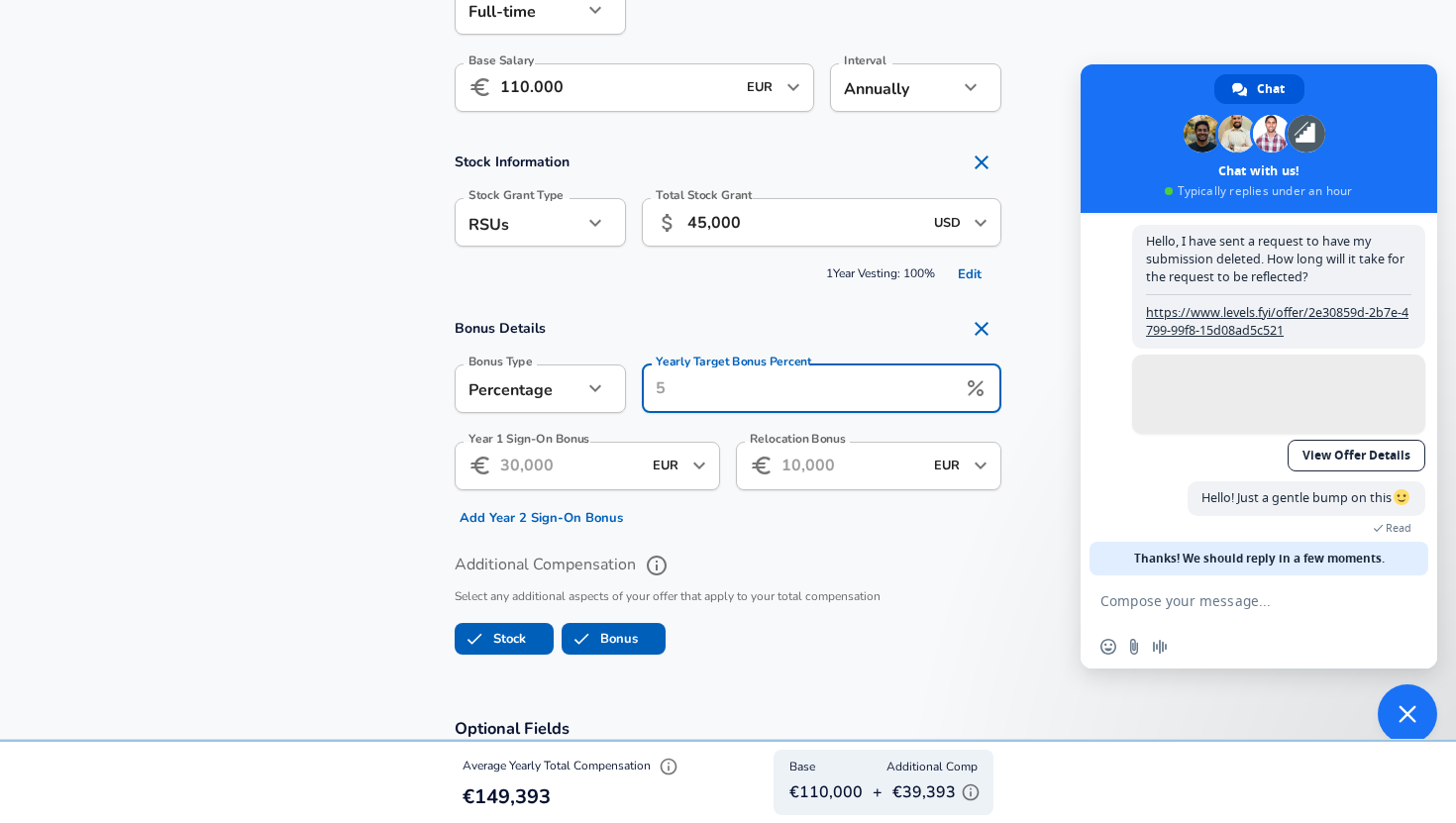 click on "Yearly Target Bonus Percent" at bounding box center [798, 388] 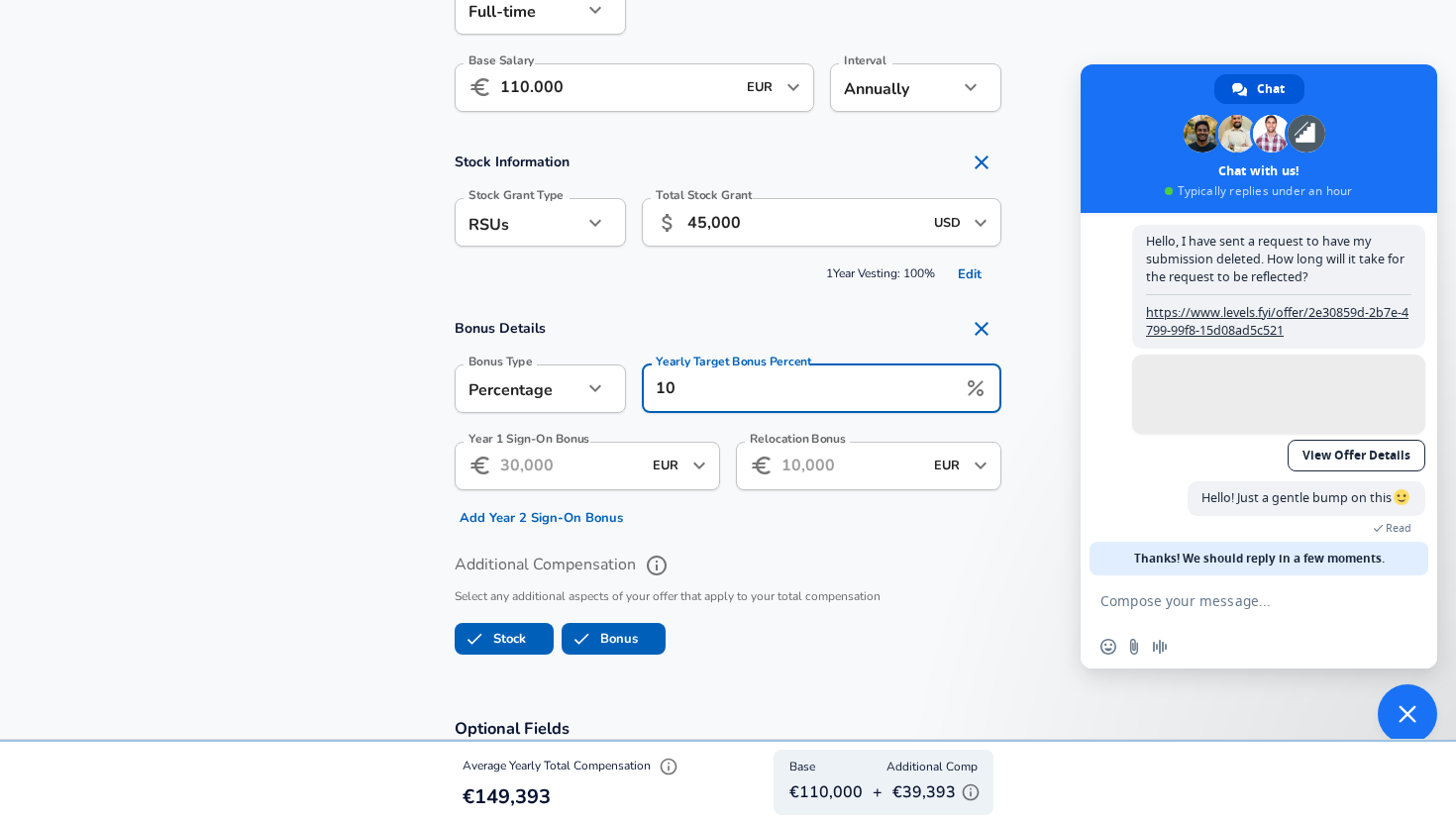 type on "10" 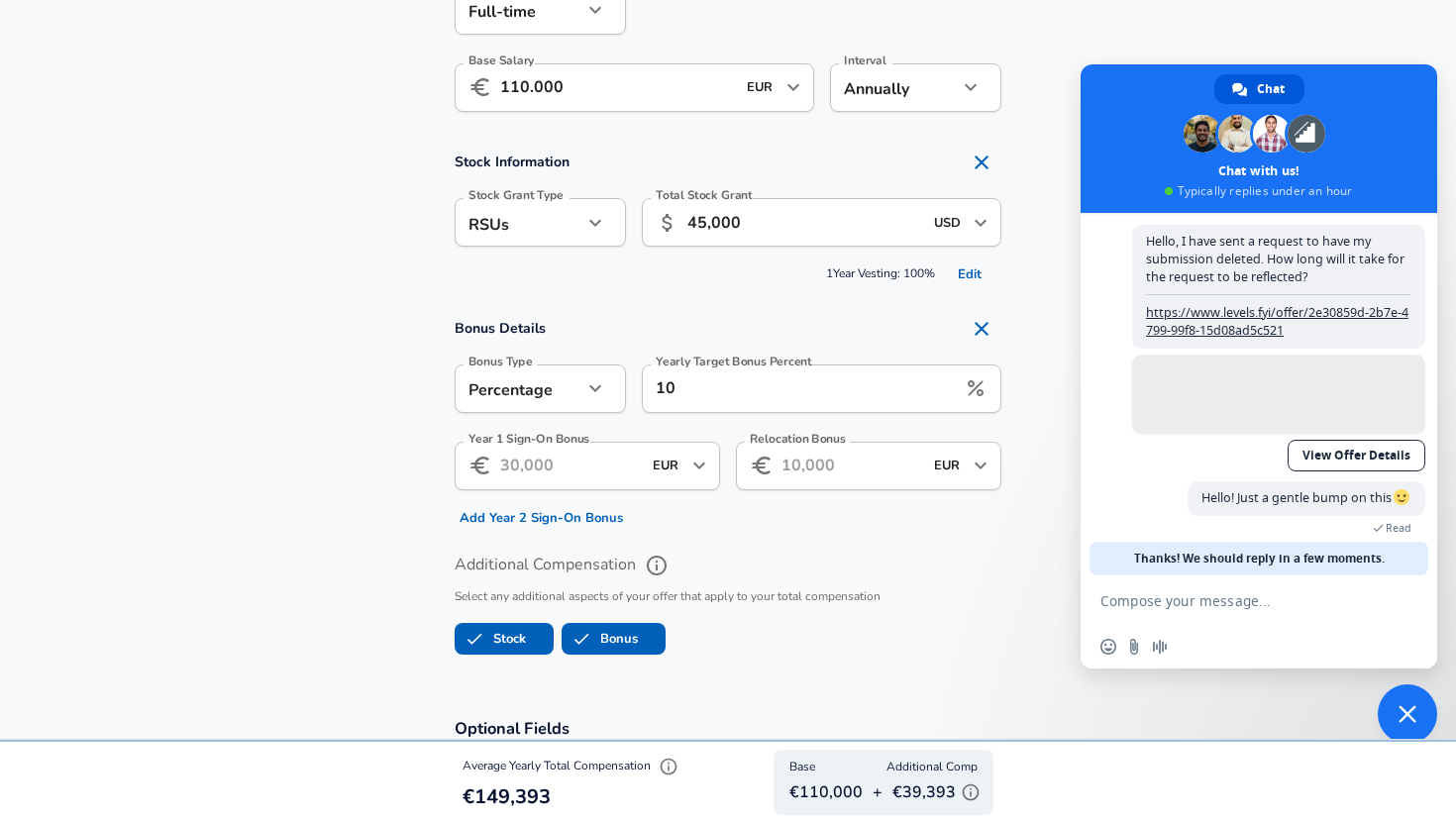 click on "Bonus Details  Bonus Type Percentage percentage Bonus Type Yearly Target Bonus Percent 10 Yearly Target Bonus Percent Year 1 Sign-On Bonus ​ EUR ​ Year 1 Sign-On Bonus Add Year 2 Sign-On Bonus Relocation Bonus ​ EUR ​ Relocation Bonus" at bounding box center [728, 421] 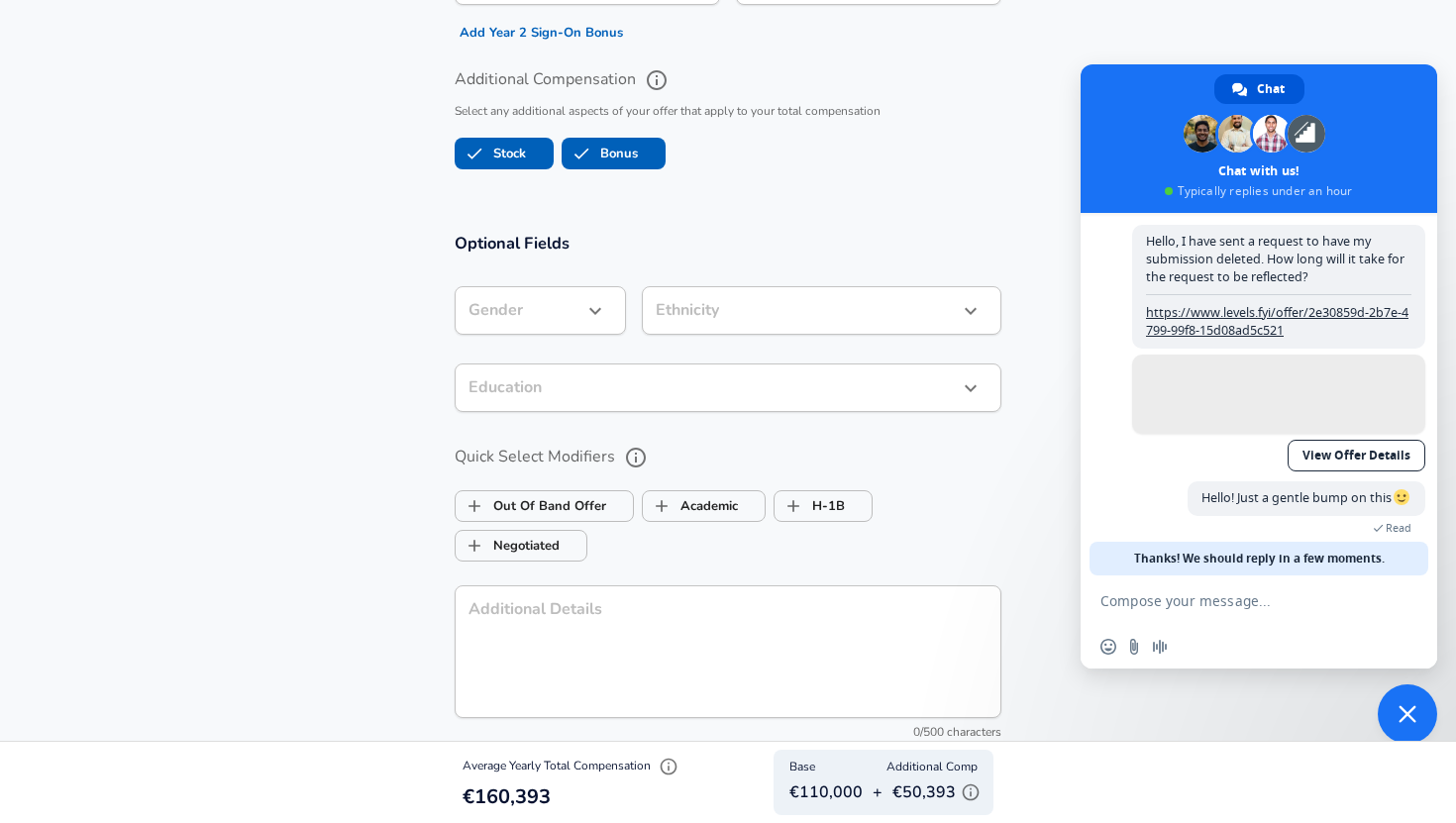 scroll, scrollTop: 1817, scrollLeft: 0, axis: vertical 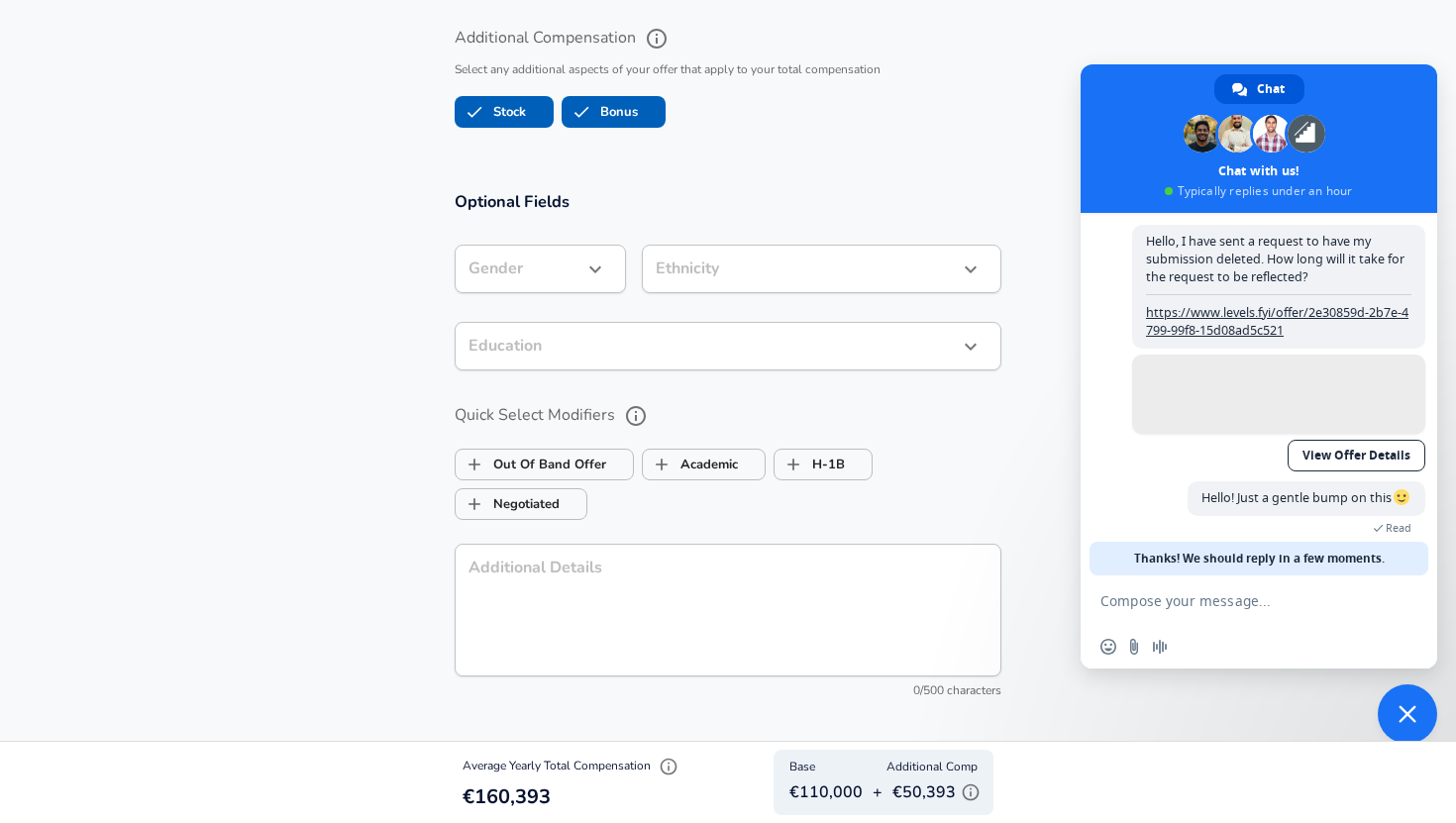 click on "We value your privacy We use cookies to enhance your browsing experience, serve personalized ads or content, and analyze our traffic. By clicking "Accept All", you consent to our use of cookies. Customize    Accept All   Customize Consent Preferences   We use cookies to help you navigate efficiently and perform certain functions. You will find detailed information about all cookies under each consent category below. The cookies that are categorized as "Necessary" are stored on your browser as they are essential for enabling the basic functionalities of the site. ...  Show more Necessary Always Active Necessary cookies are required to enable the basic features of this site, such as providing secure log-in or adjusting your consent preferences. These cookies do not store any personally identifiable data. Cookie _GRECAPTCHA Duration 5 months 27 days Description Google Recaptcha service sets this cookie to identify bots to protect the website against malicious spam attacks. Cookie __stripe_mid Duration 1 year MR" at bounding box center [728, -1406] 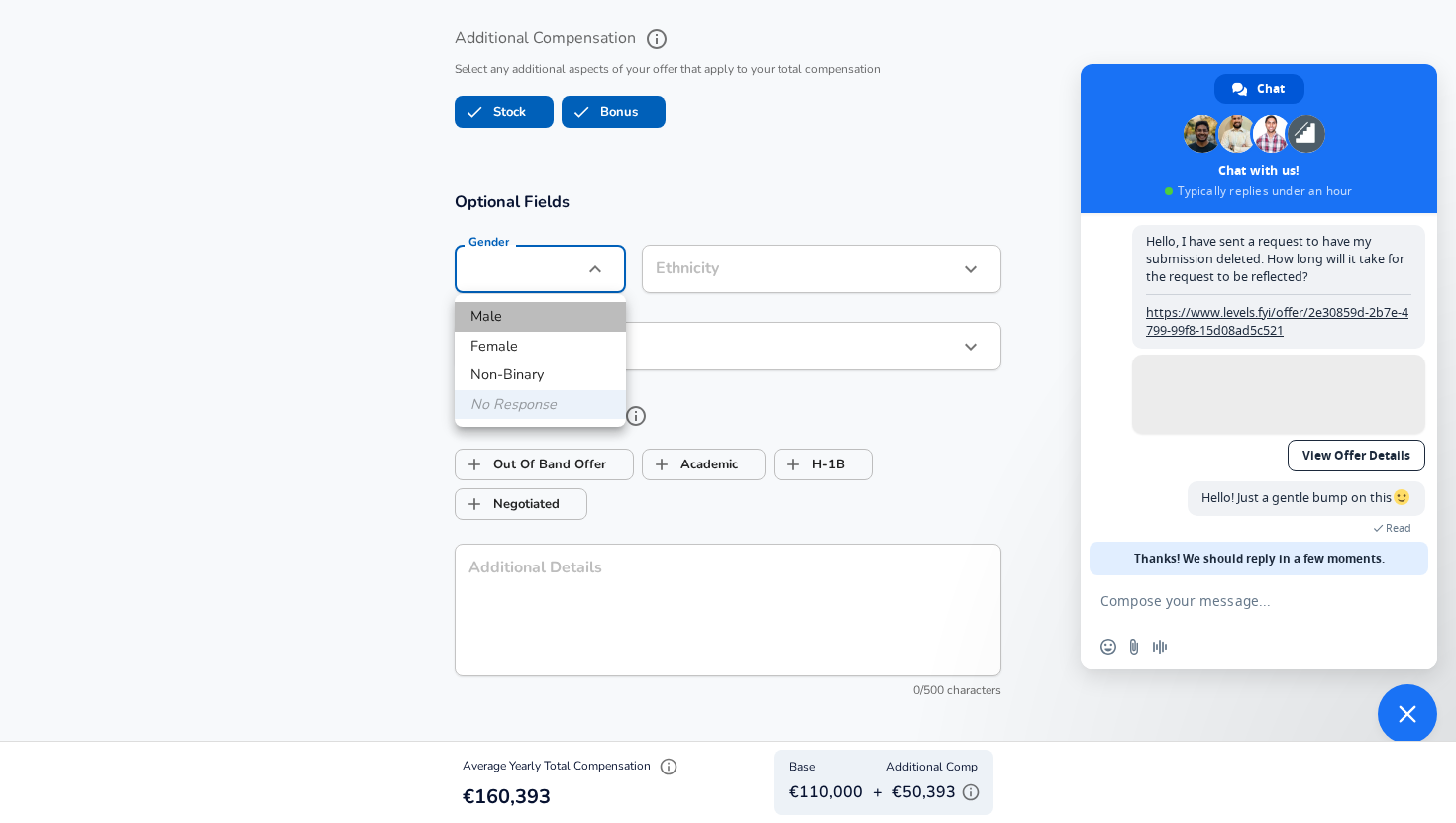 drag, startPoint x: 524, startPoint y: 309, endPoint x: 553, endPoint y: 309, distance: 29 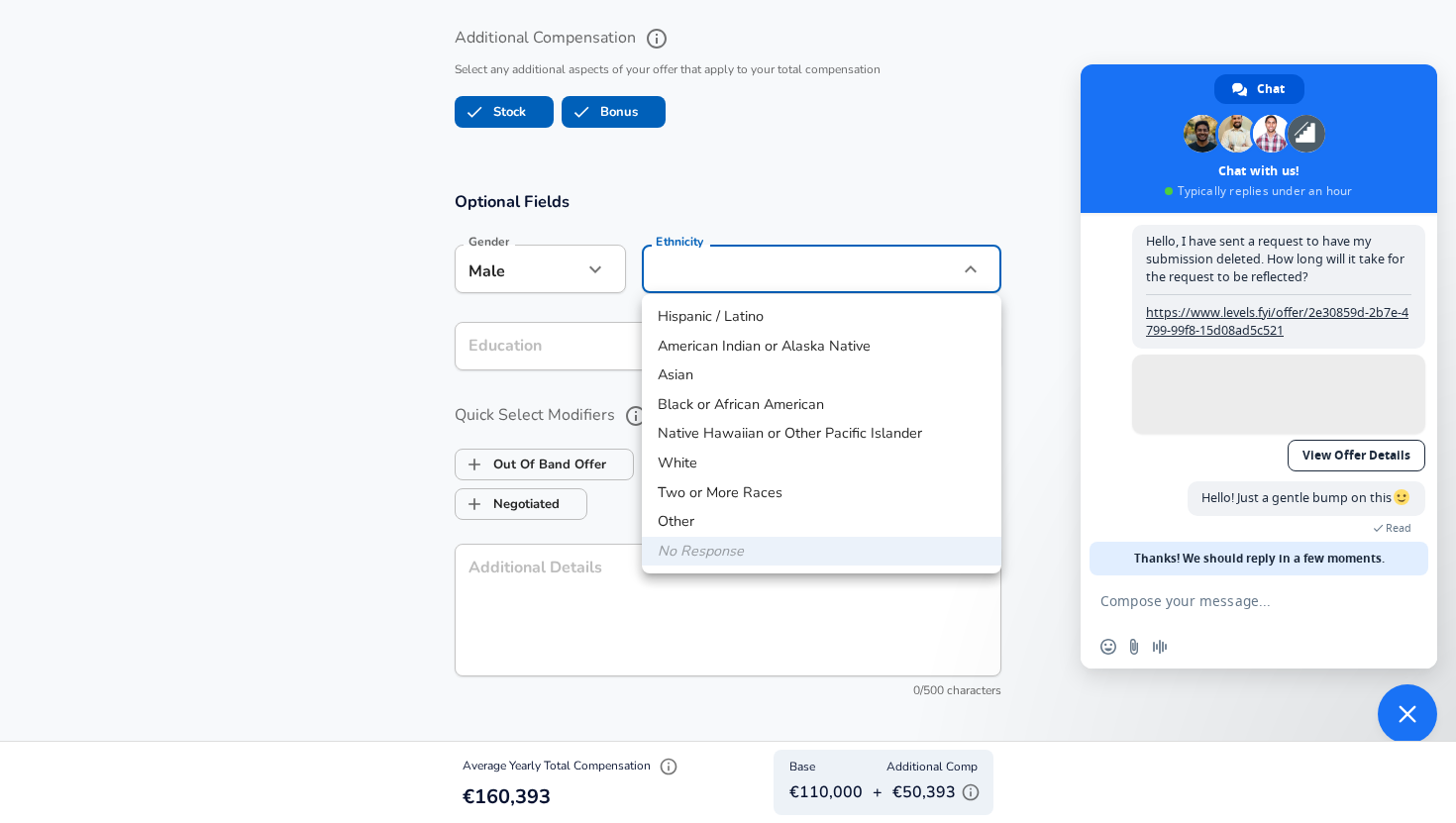 click on "We value your privacy We use cookies to enhance your browsing experience, serve personalized ads or content, and analyze our traffic. By clicking "Accept All", you consent to our use of cookies. Customize    Accept All   Customize Consent Preferences   We use cookies to help you navigate efficiently and perform certain functions. You will find detailed information about all cookies under each consent category below. The cookies that are categorized as "Necessary" are stored on your browser as they are essential for enabling the basic functionalities of the site. ...  Show more Necessary Always Active Necessary cookies are required to enable the basic features of this site, such as providing secure log-in or adjusting your consent preferences. These cookies do not store any personally identifiable data. Cookie _GRECAPTCHA Duration 5 months 27 days Description Google Recaptcha service sets this cookie to identify bots to protect the website against malicious spam attacks. Cookie __stripe_mid Duration 1 year MR" at bounding box center (728, -1406) 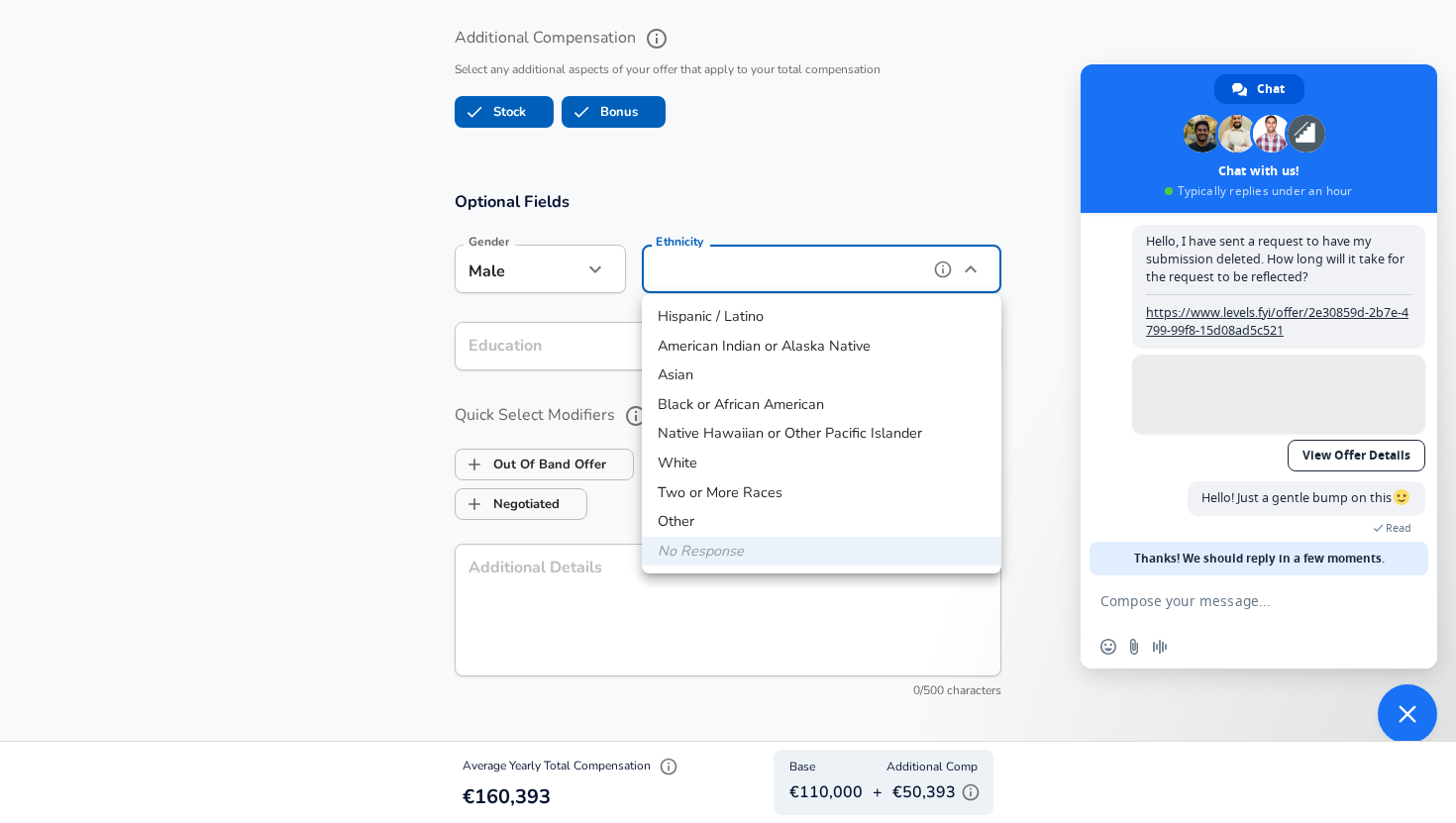 type on "Asian" 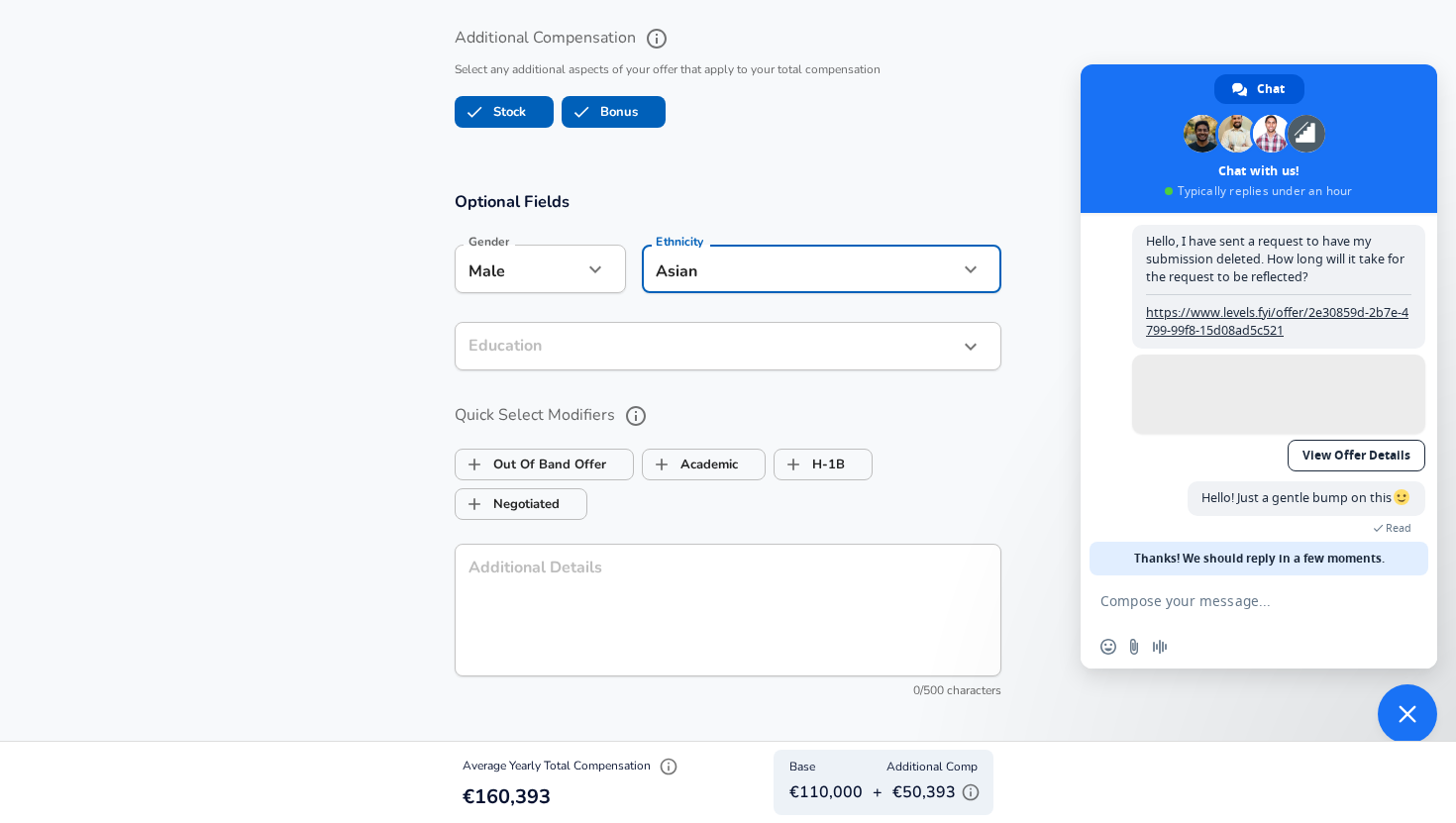 click on "We value your privacy We use cookies to enhance your browsing experience, serve personalized ads or content, and analyze our traffic. By clicking "Accept All", you consent to our use of cookies. Customize    Accept All   Customize Consent Preferences   We use cookies to help you navigate efficiently and perform certain functions. You will find detailed information about all cookies under each consent category below. The cookies that are categorized as "Necessary" are stored on your browser as they are essential for enabling the basic functionalities of the site. ...  Show more Necessary Always Active Necessary cookies are required to enable the basic features of this site, such as providing secure log-in or adjusting your consent preferences. These cookies do not store any personally identifiable data. Cookie _GRECAPTCHA Duration 5 months 27 days Description Google Recaptcha service sets this cookie to identify bots to protect the website against malicious spam attacks. Cookie __stripe_mid Duration 1 year MR" at bounding box center (728, -1406) 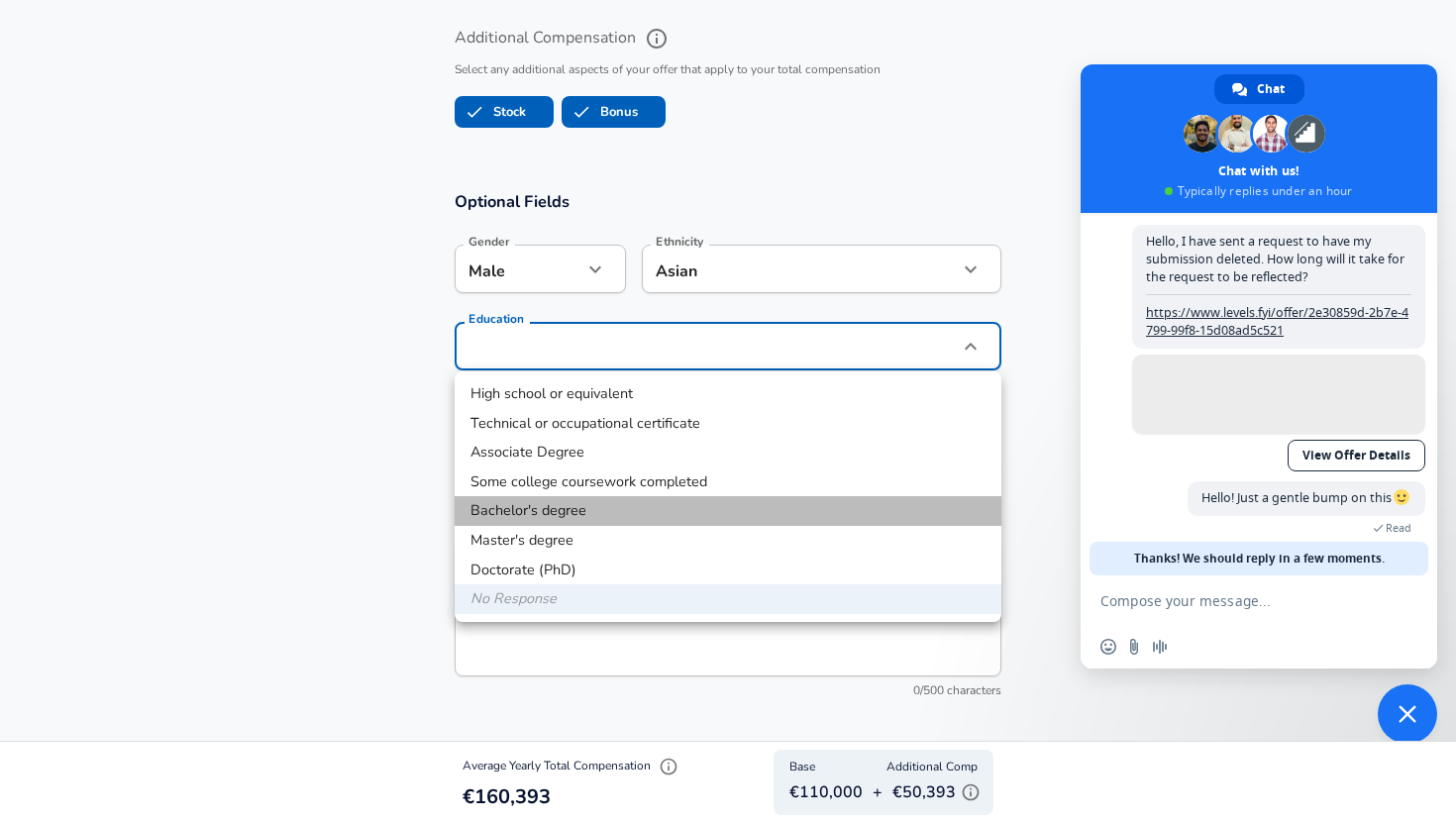 click on "Bachelor's degree" at bounding box center (728, 511) 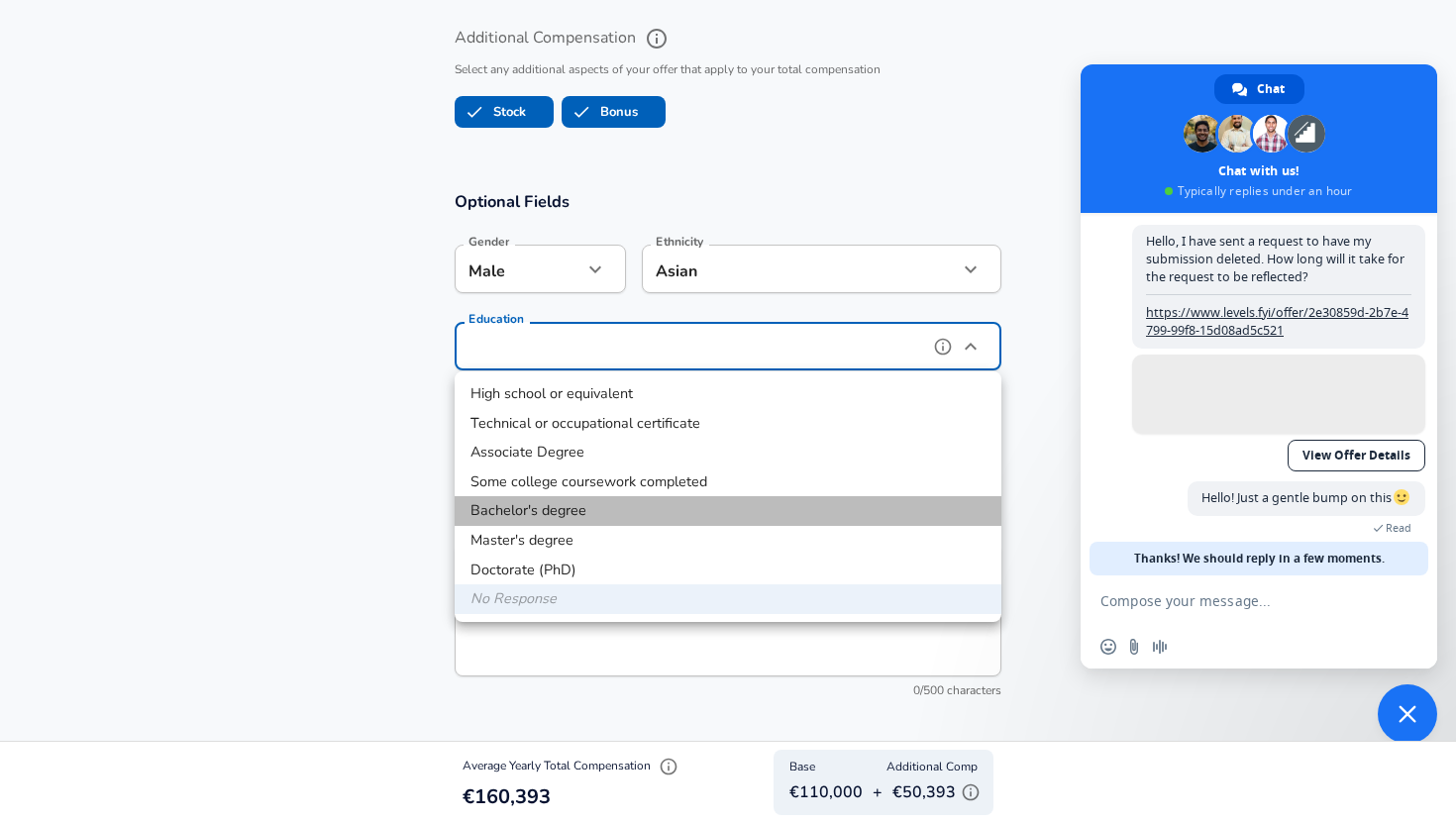 type on "Bachelors degree" 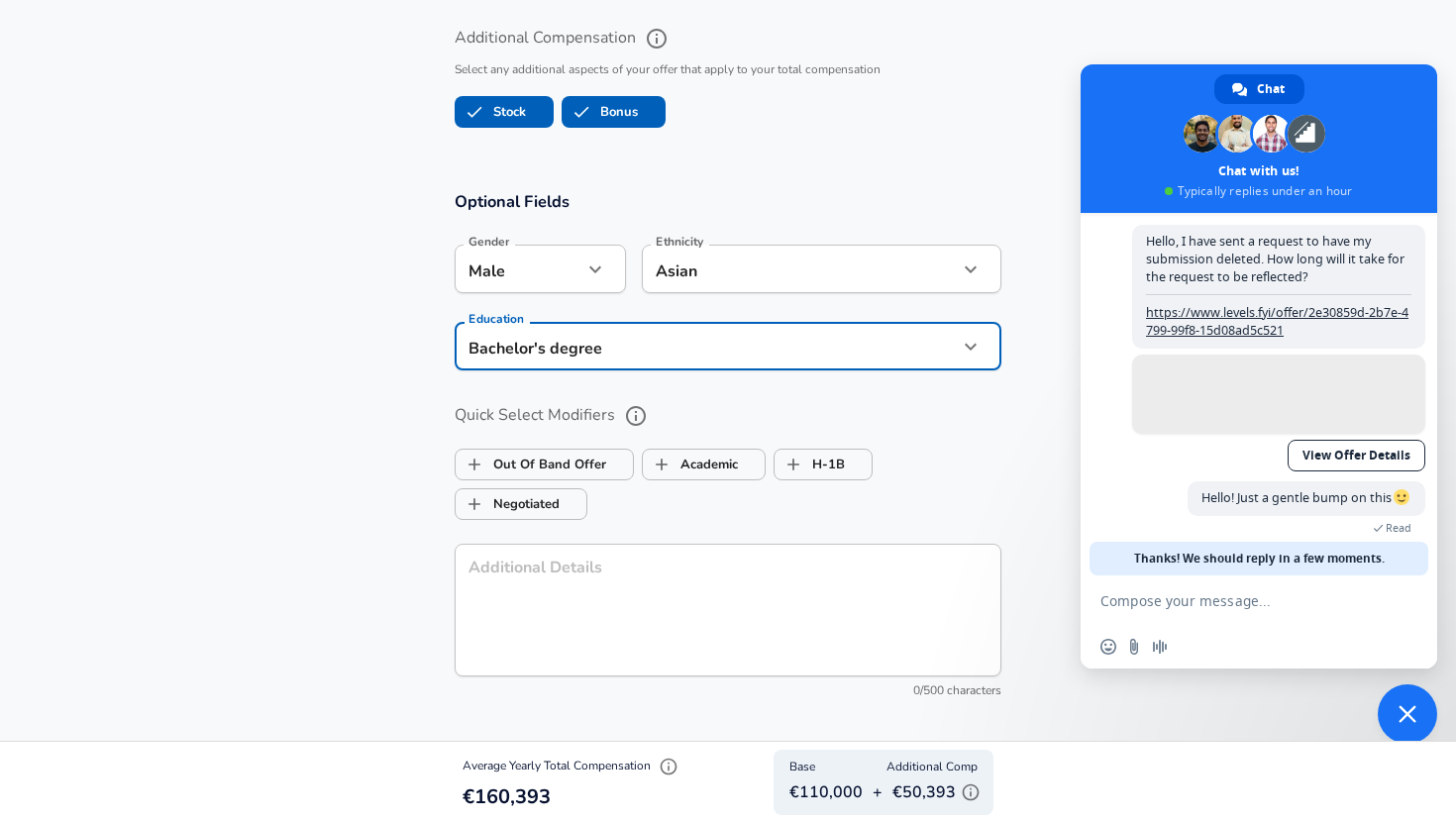 click on "Quick Select Modifiers" at bounding box center (728, 416) 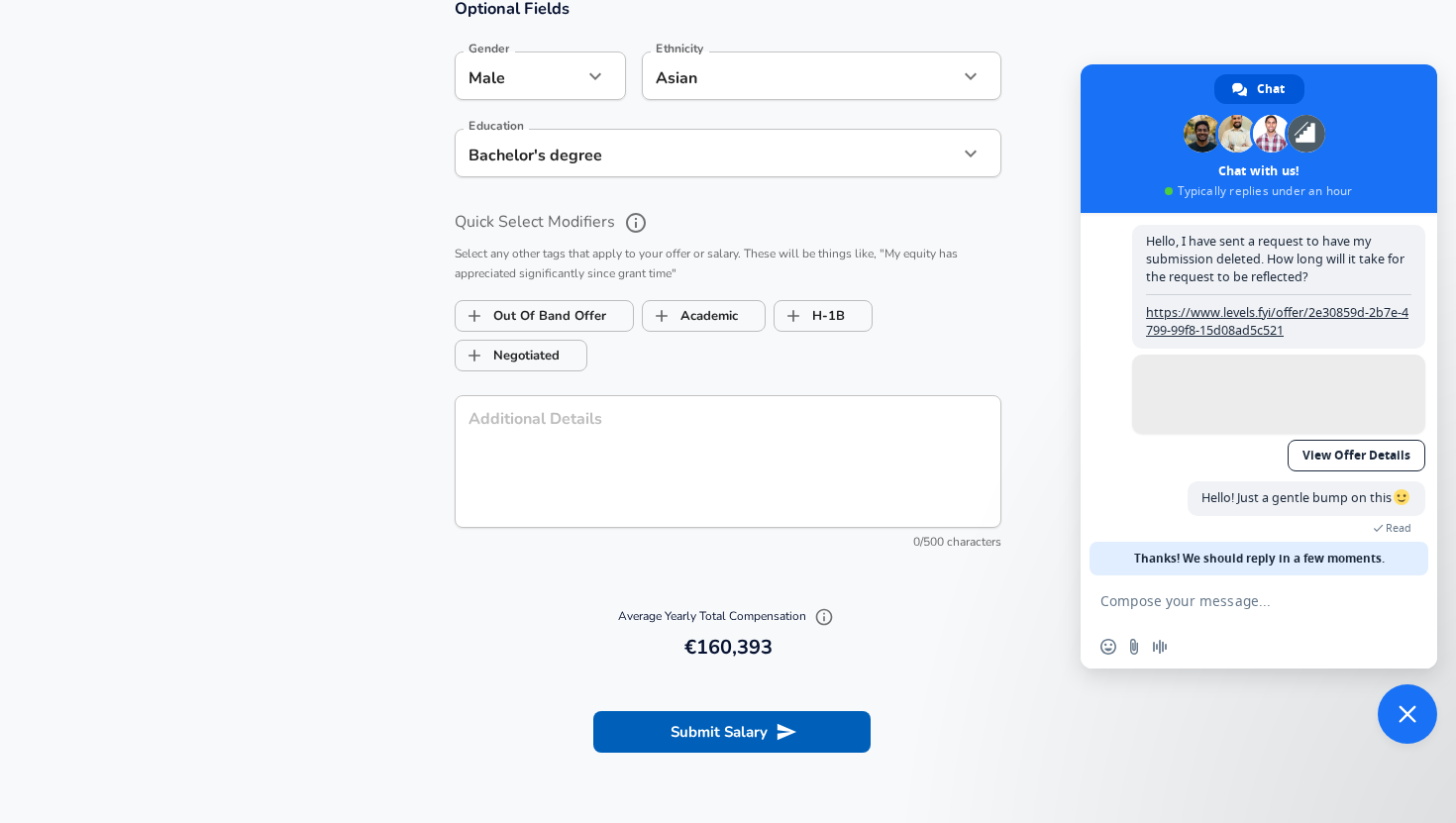 scroll, scrollTop: 2011, scrollLeft: 0, axis: vertical 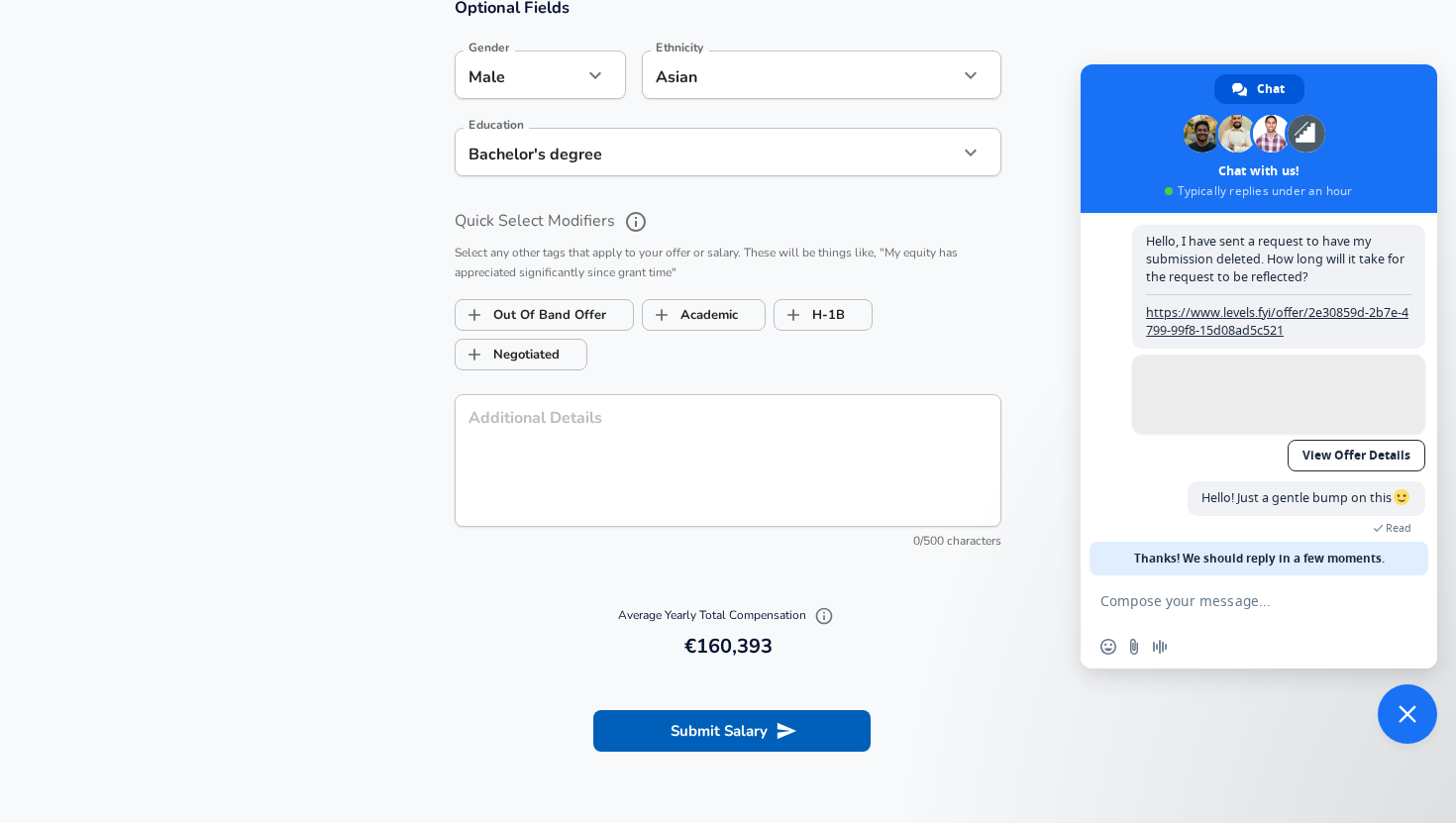 click on "Additional Details" at bounding box center (728, 461) 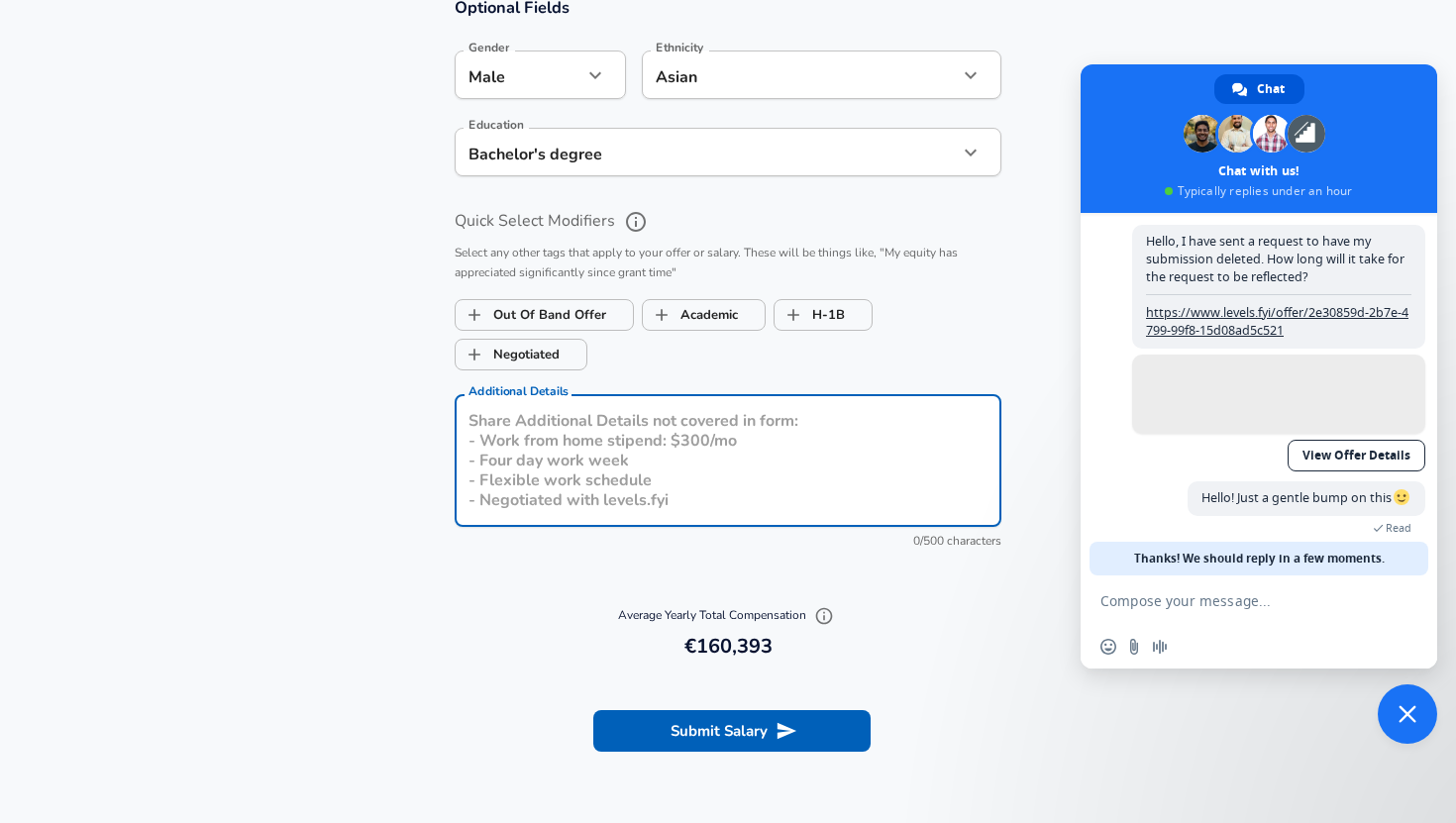 click on "Out Of Band Offer Academic H-1B Negotiated" at bounding box center (728, 331) 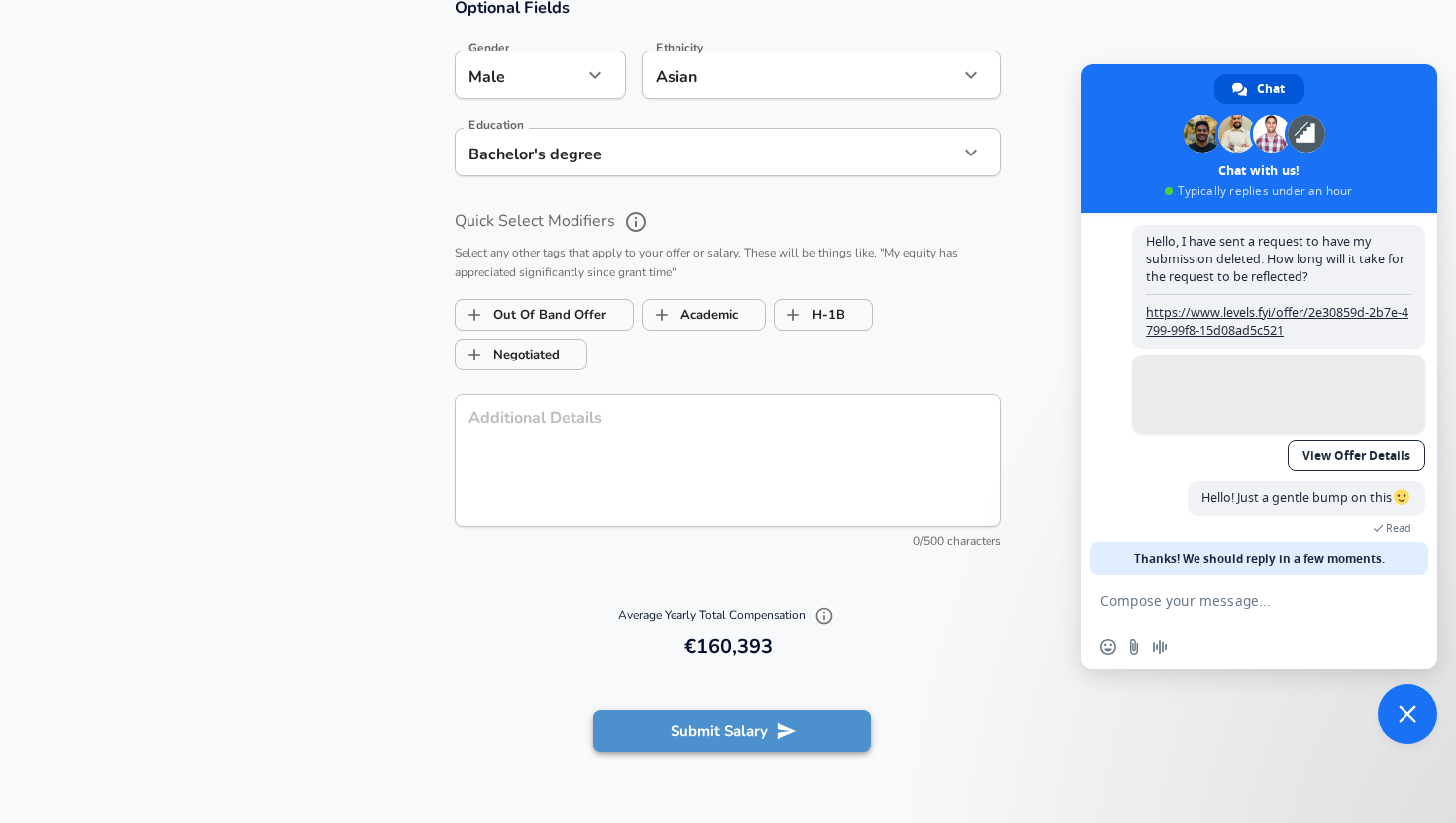 click on "Submit Salary" at bounding box center (732, 731) 